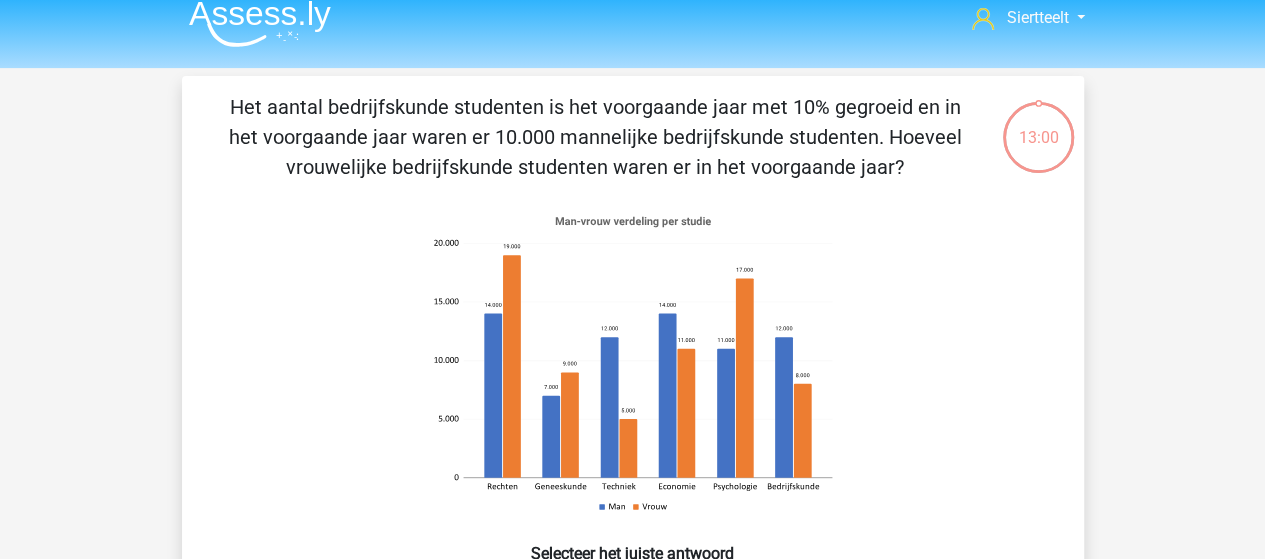 scroll, scrollTop: 0, scrollLeft: 0, axis: both 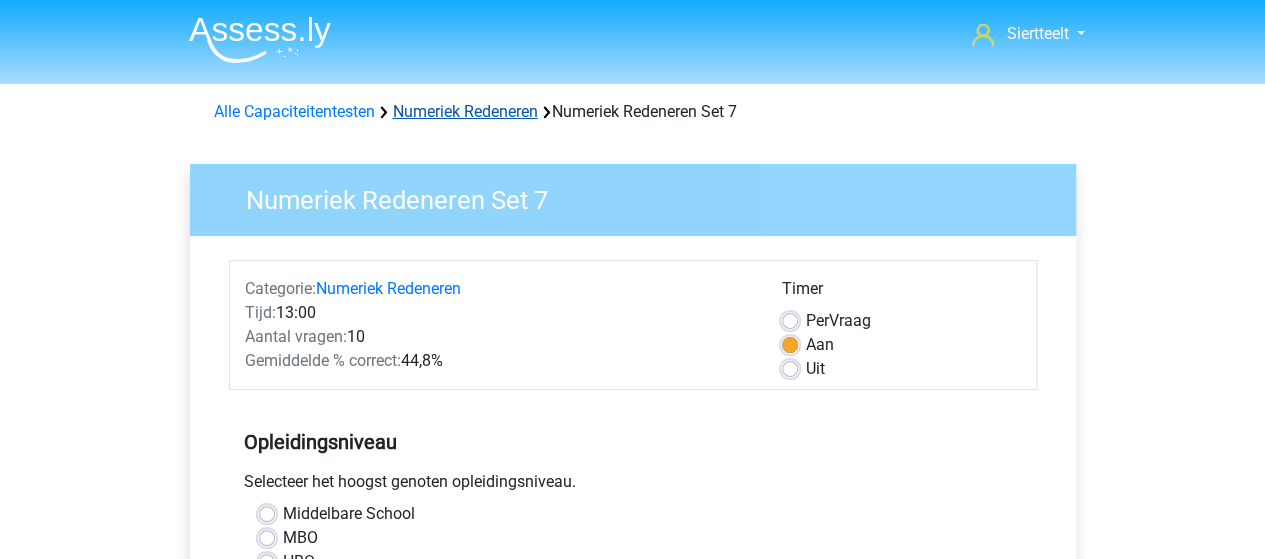 click on "Numeriek Redeneren" at bounding box center [465, 111] 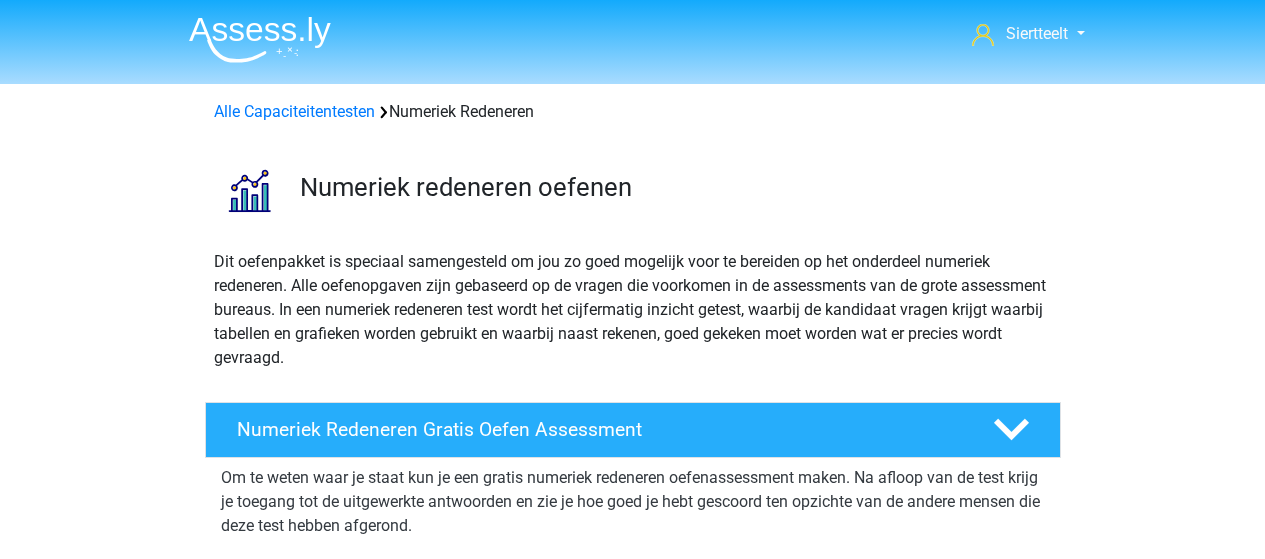 scroll, scrollTop: 0, scrollLeft: 0, axis: both 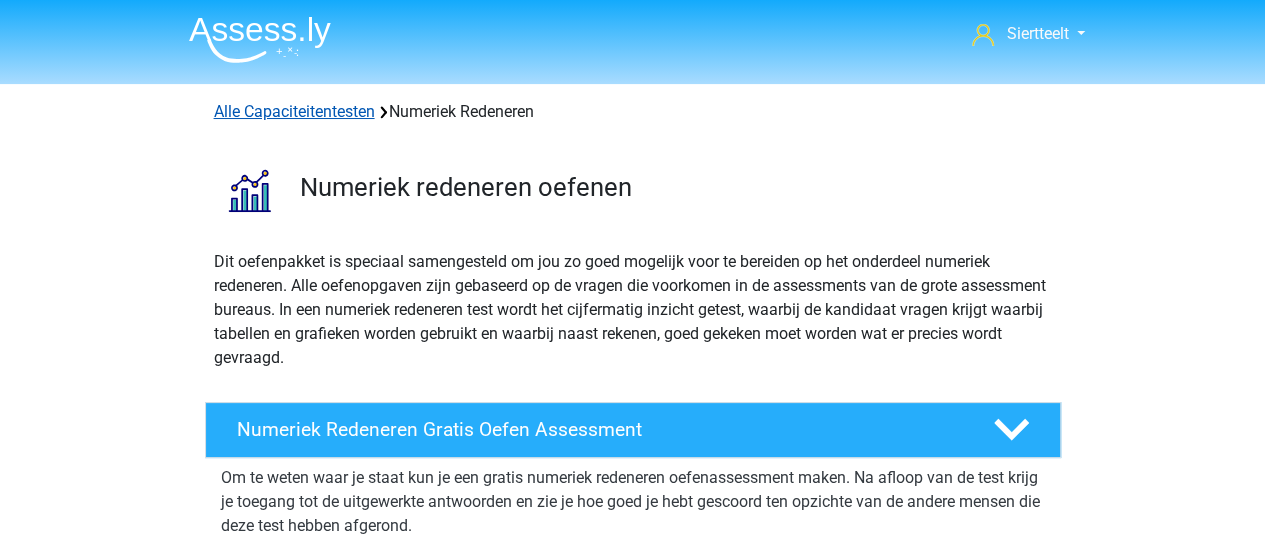 click on "Alle Capaciteitentesten" at bounding box center (294, 111) 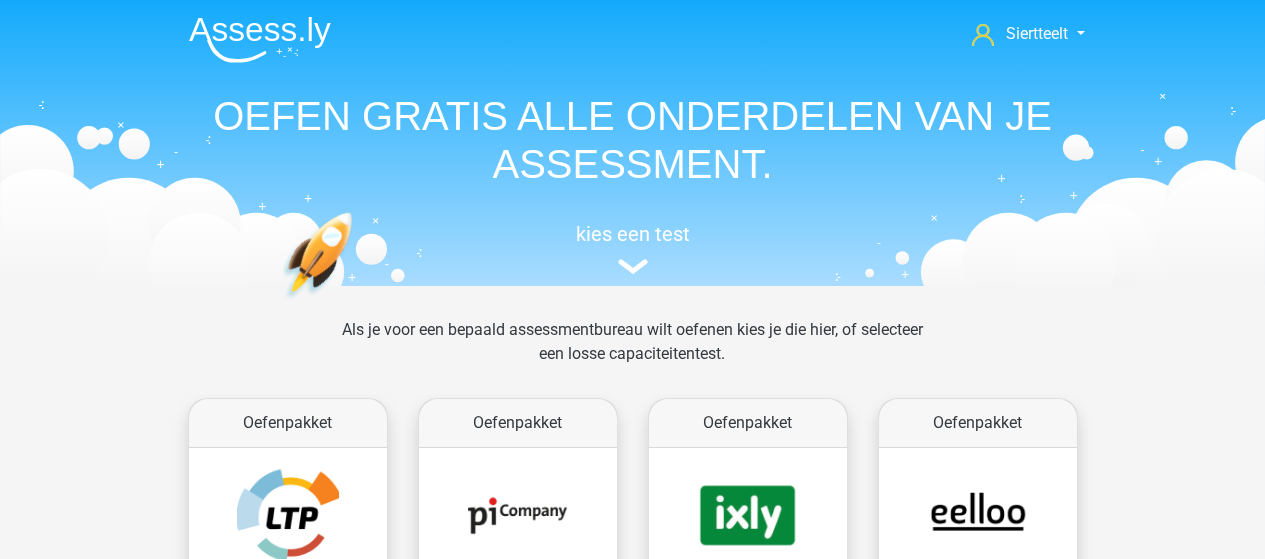 scroll, scrollTop: 848, scrollLeft: 0, axis: vertical 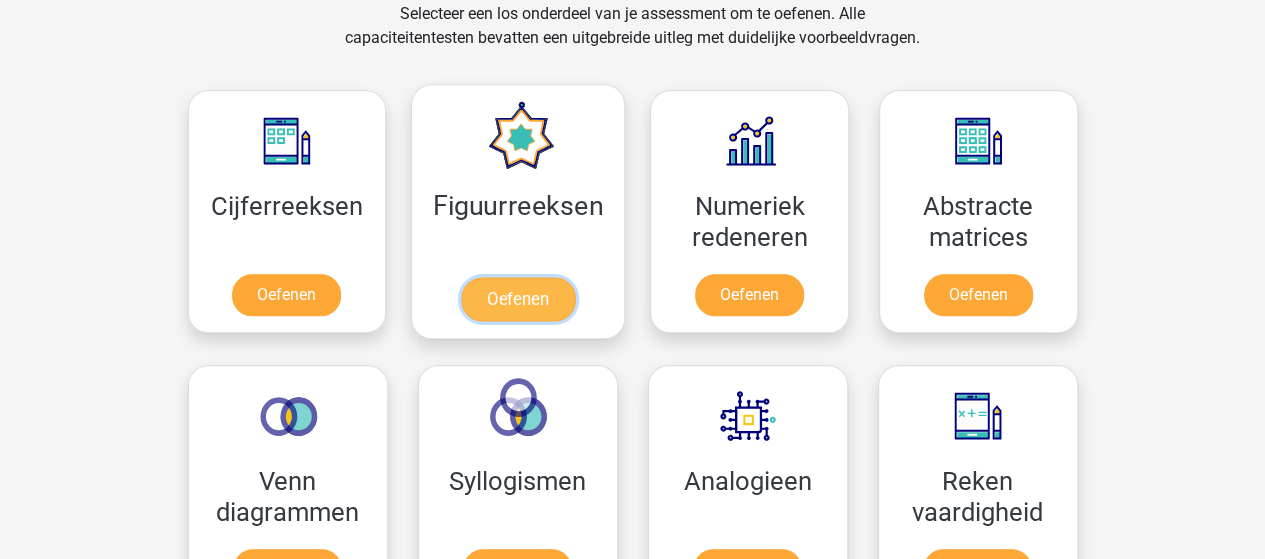 click on "Oefenen" at bounding box center [518, 299] 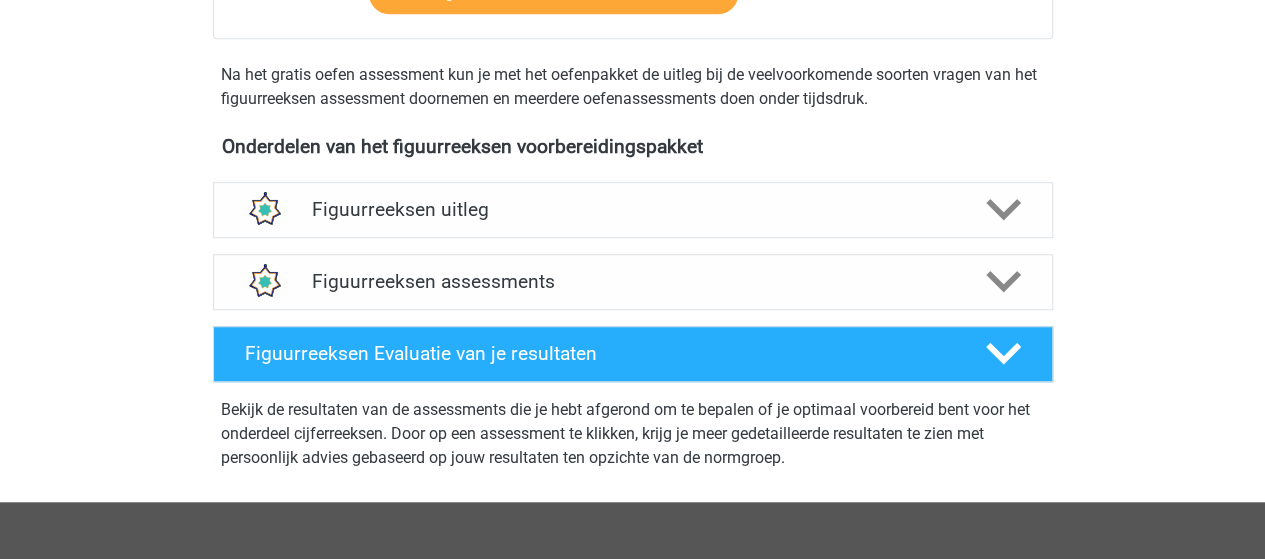 scroll, scrollTop: 800, scrollLeft: 0, axis: vertical 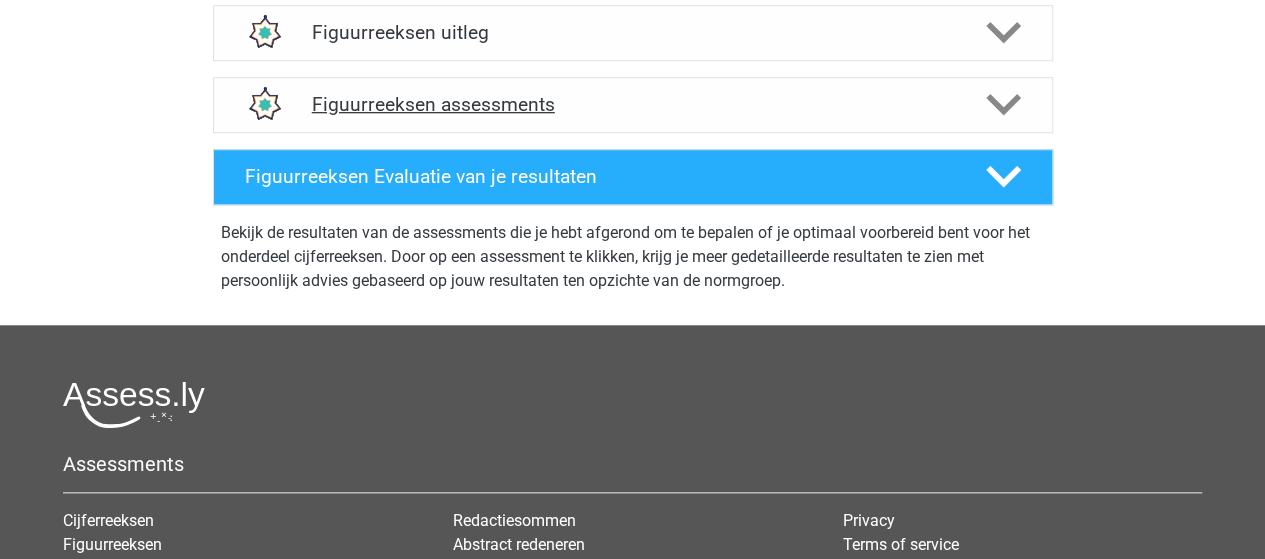 click 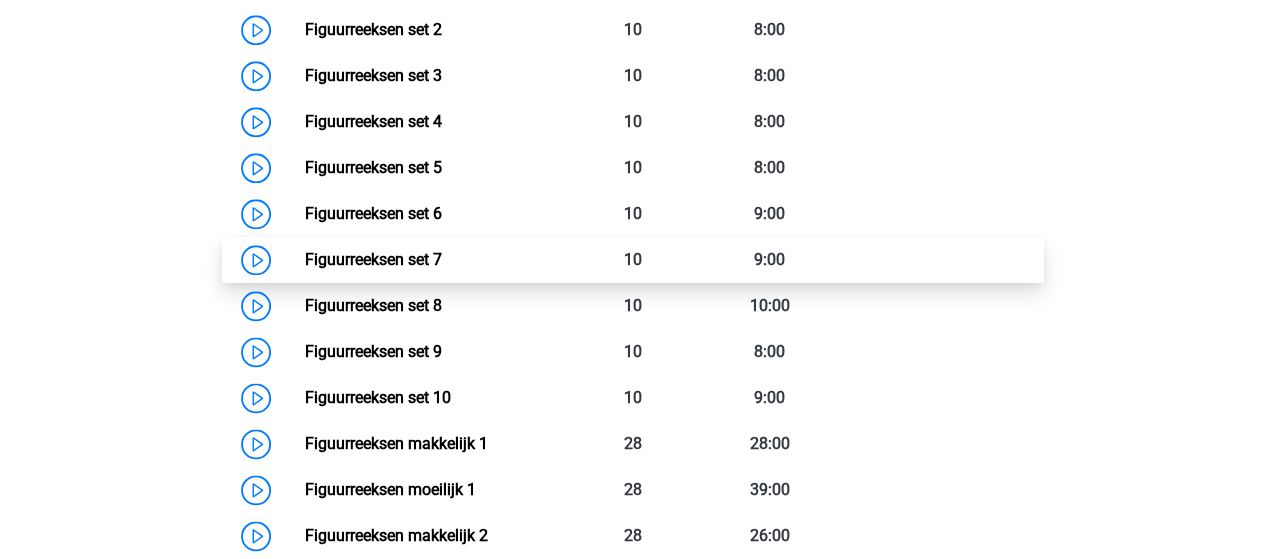 scroll, scrollTop: 1100, scrollLeft: 0, axis: vertical 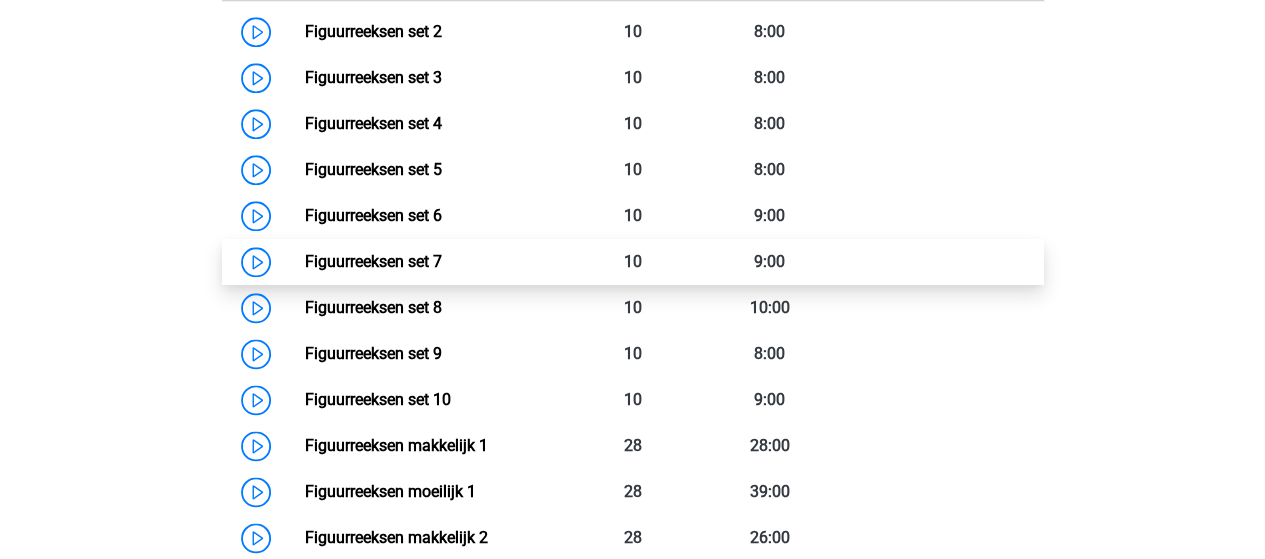 click on "Figuurreeksen
set 7" at bounding box center [373, 261] 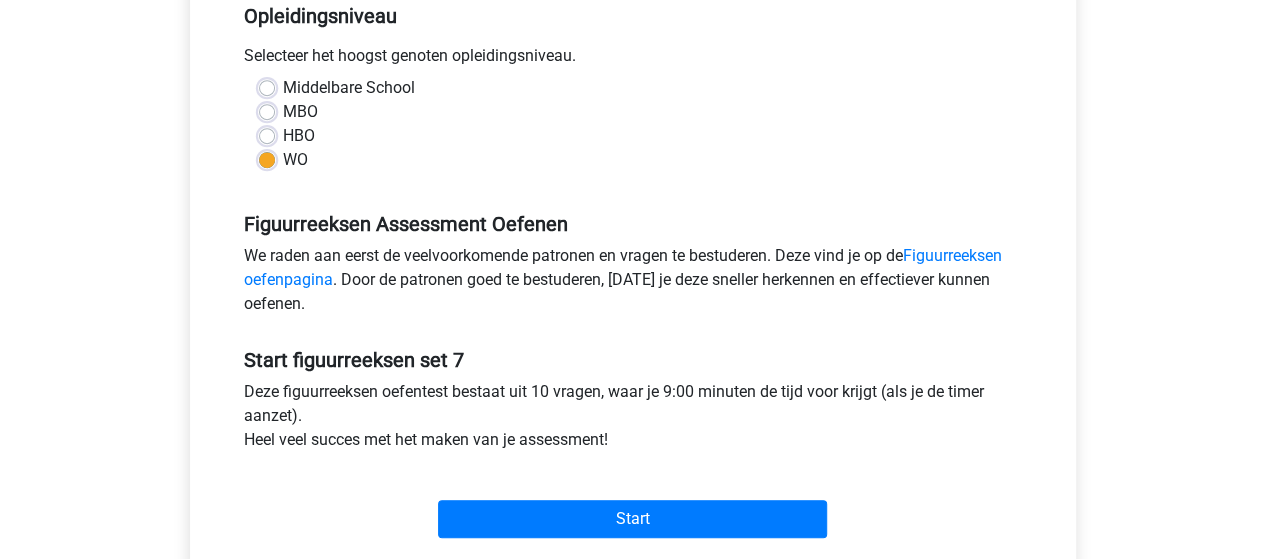scroll, scrollTop: 500, scrollLeft: 0, axis: vertical 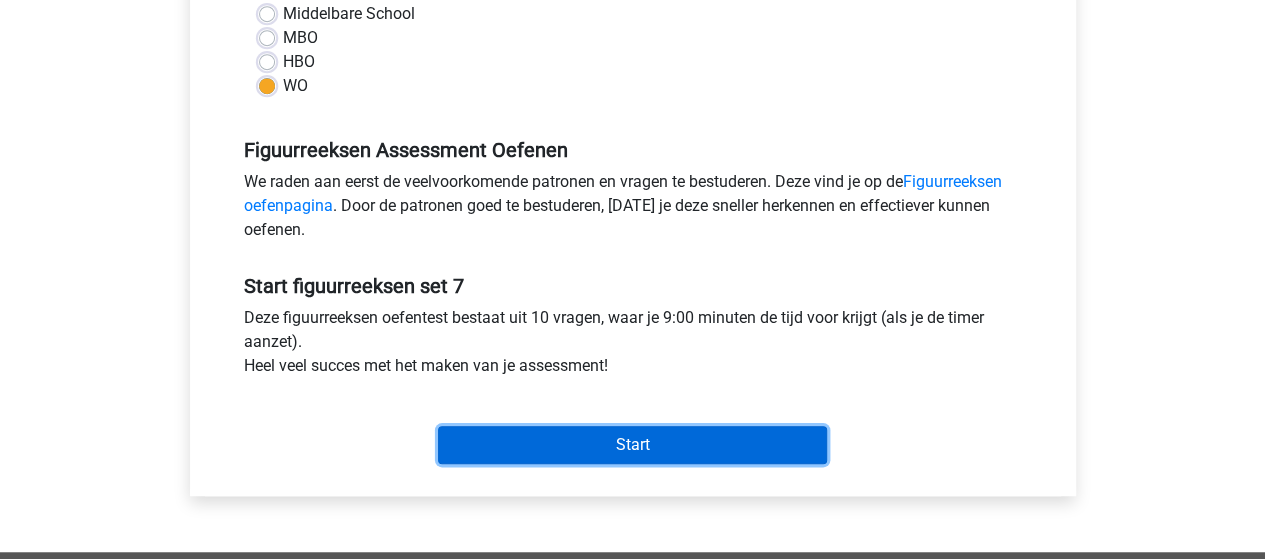 click on "Start" at bounding box center [632, 445] 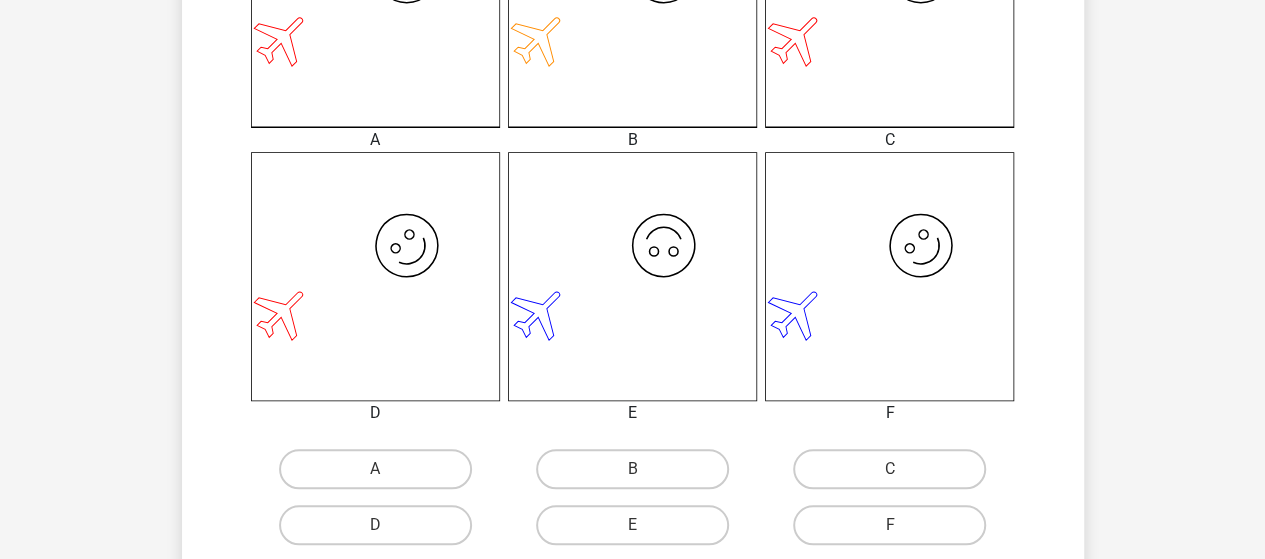 scroll, scrollTop: 800, scrollLeft: 0, axis: vertical 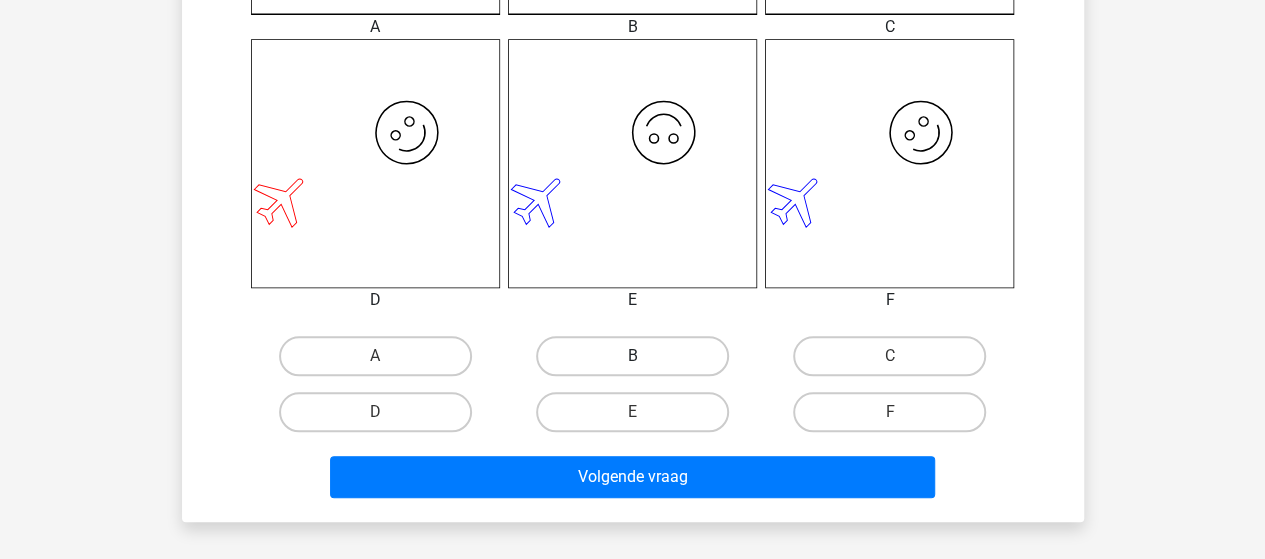 click on "B" at bounding box center (632, 356) 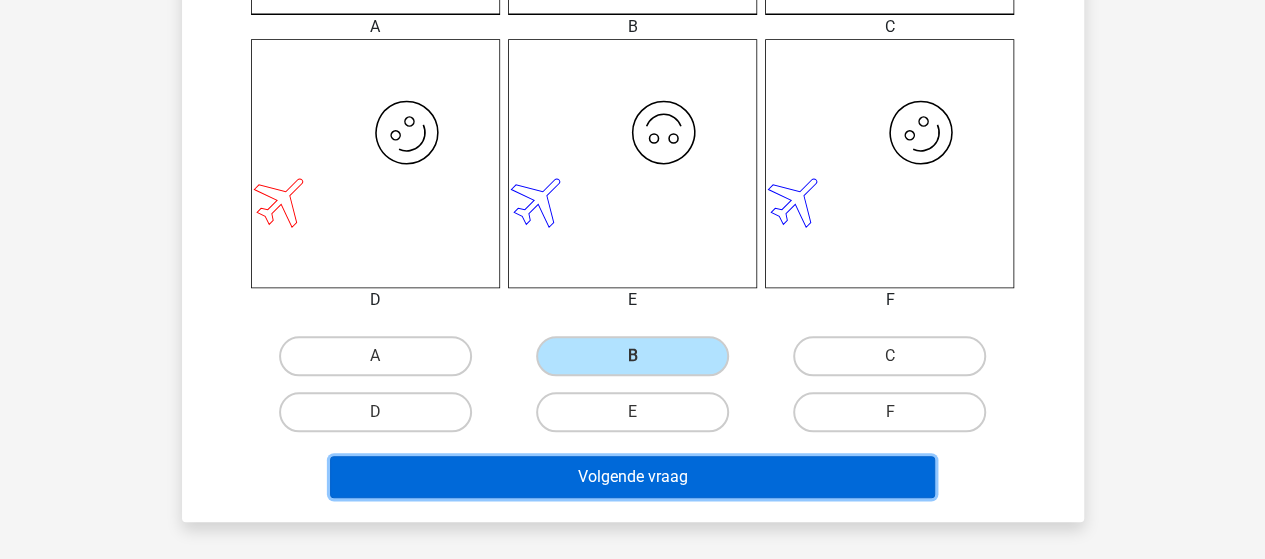 click on "Volgende vraag" at bounding box center [632, 477] 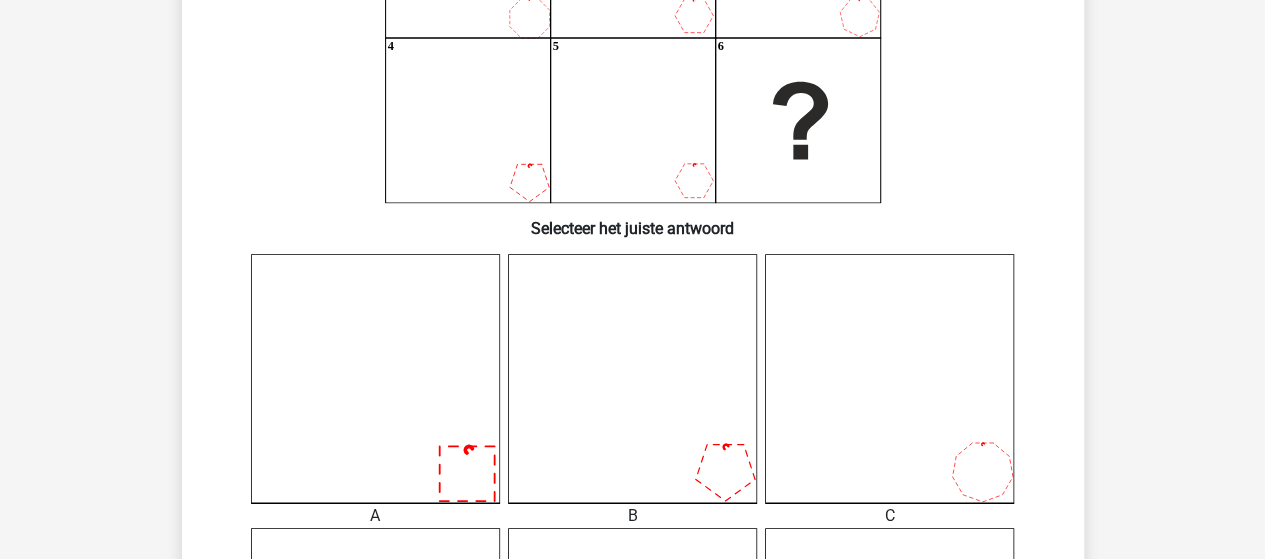 scroll, scrollTop: 92, scrollLeft: 0, axis: vertical 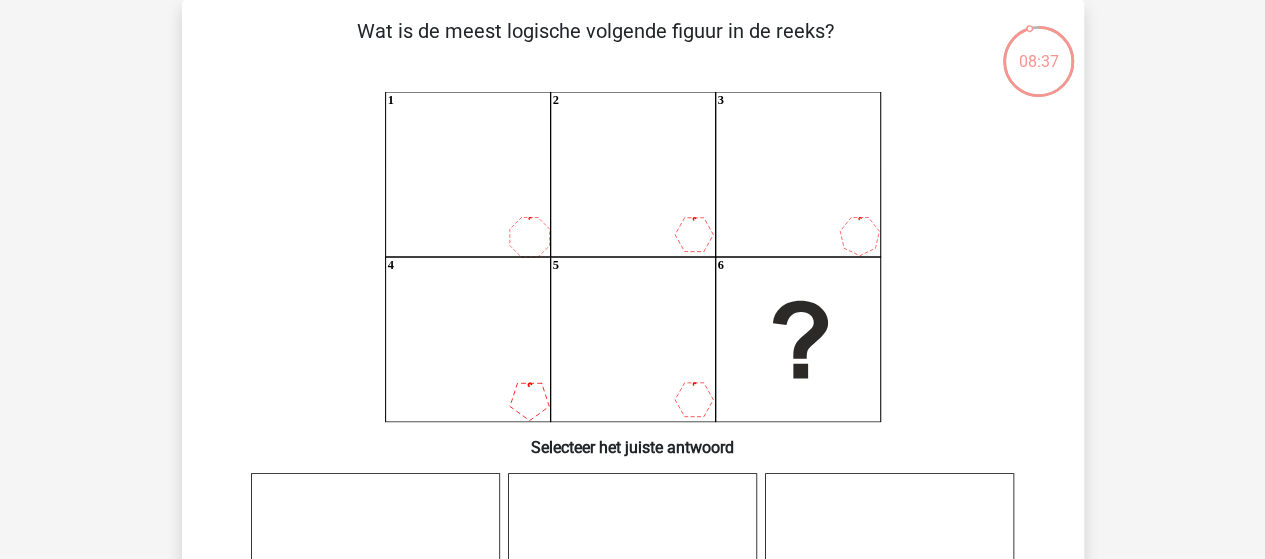 drag, startPoint x: 460, startPoint y: 353, endPoint x: 460, endPoint y: 365, distance: 12 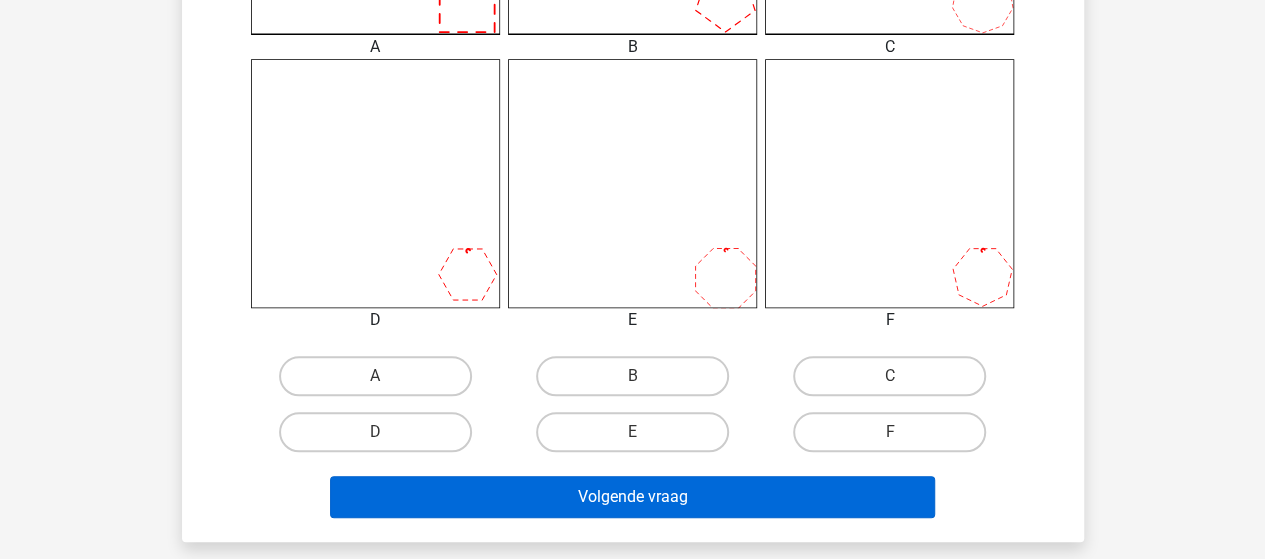 scroll, scrollTop: 792, scrollLeft: 0, axis: vertical 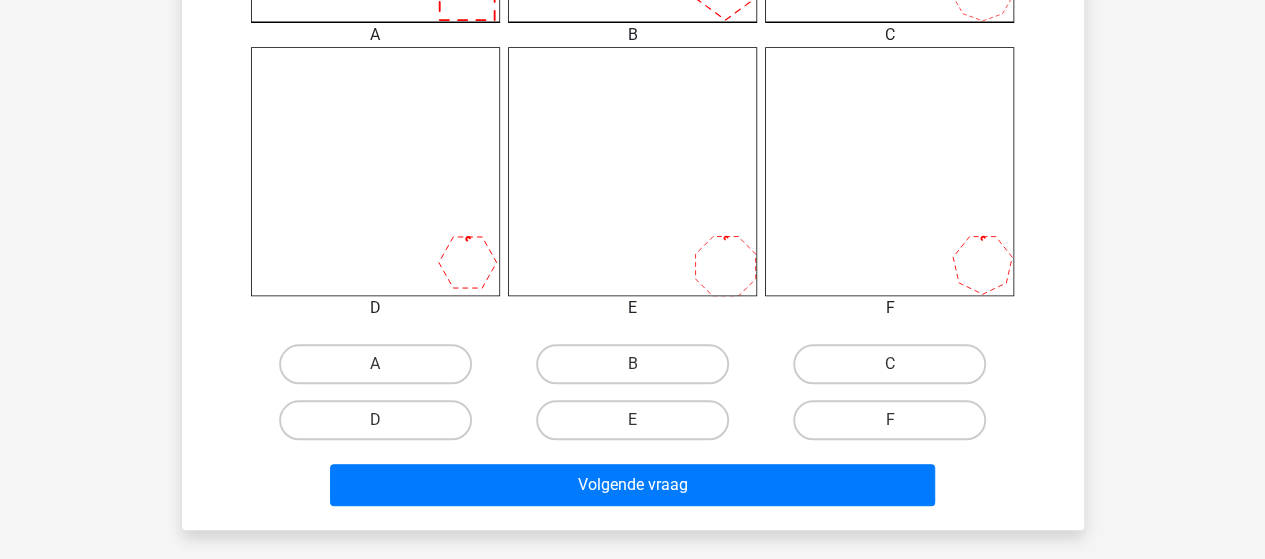 click on "F" at bounding box center (896, 426) 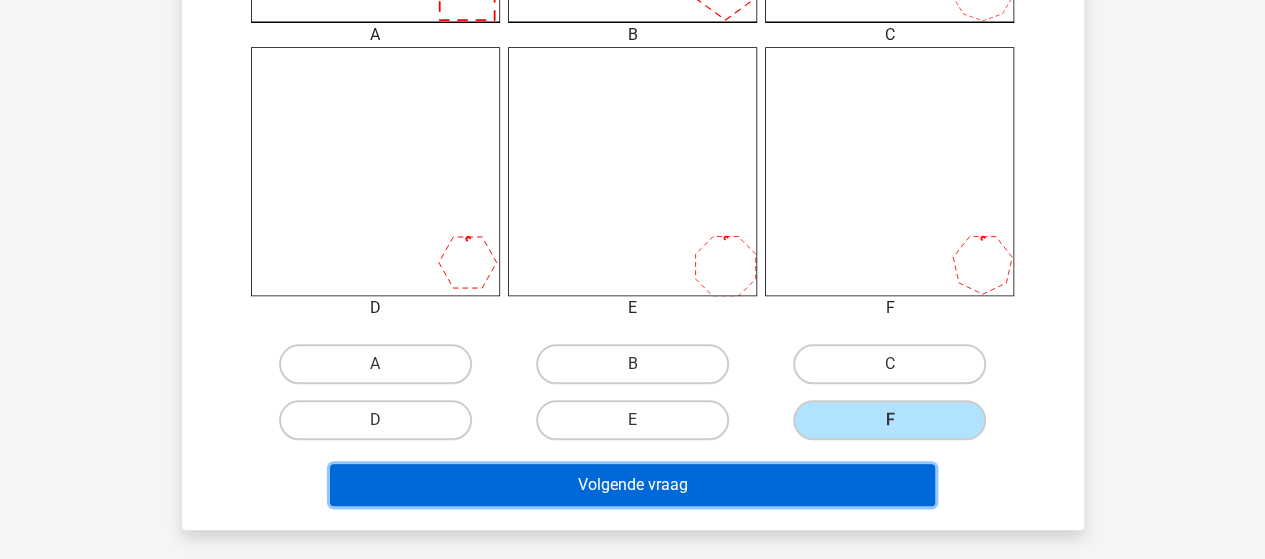 click on "Volgende vraag" at bounding box center [632, 485] 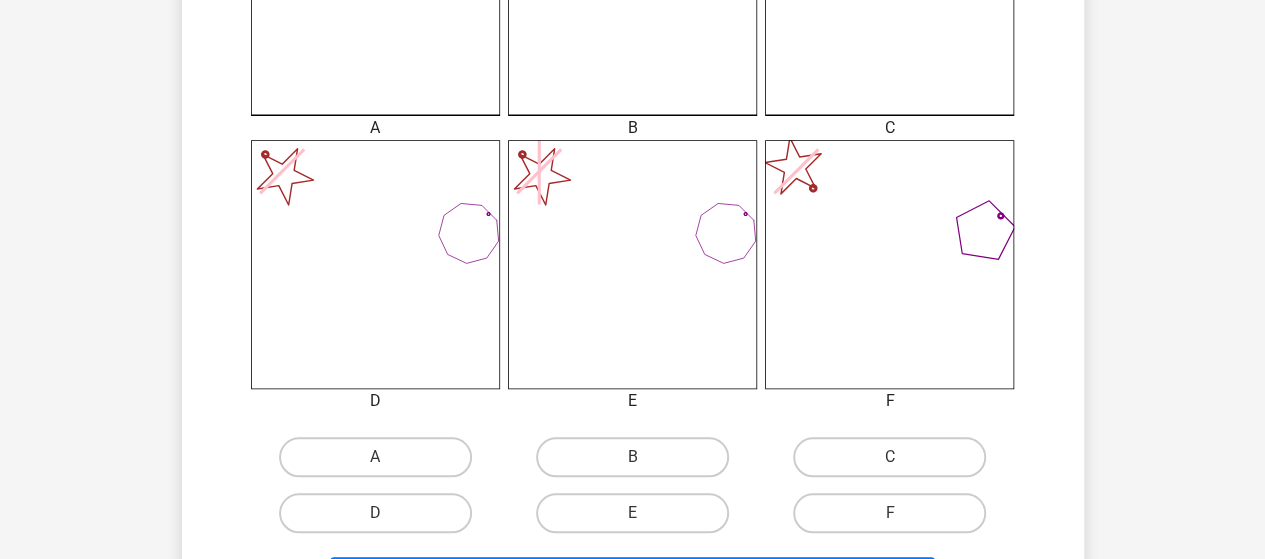 scroll, scrollTop: 700, scrollLeft: 0, axis: vertical 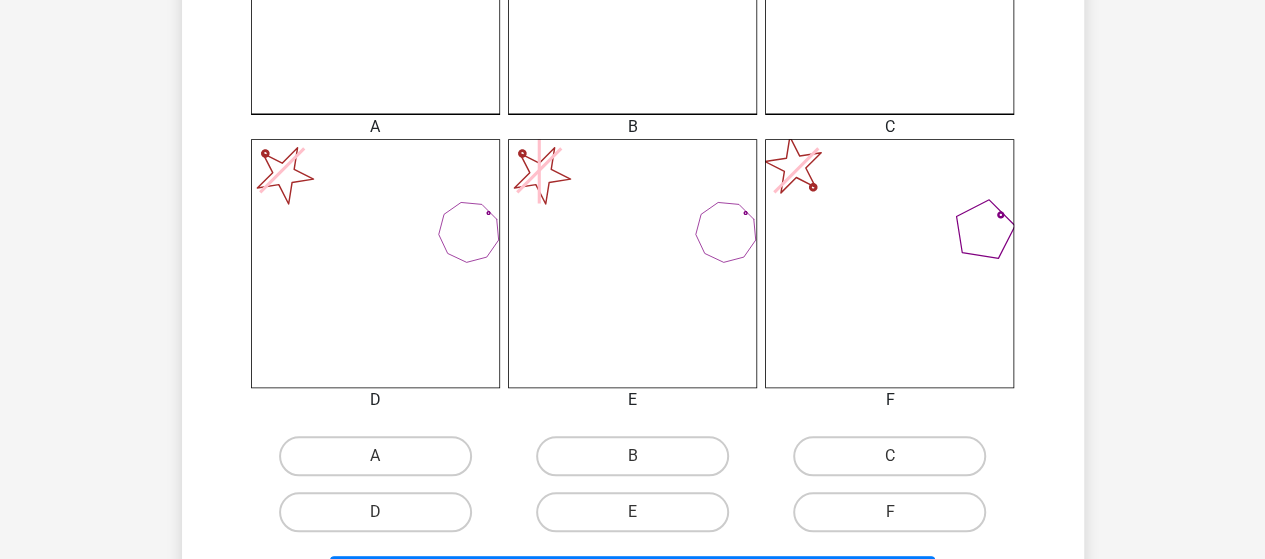click on "D" at bounding box center [381, 518] 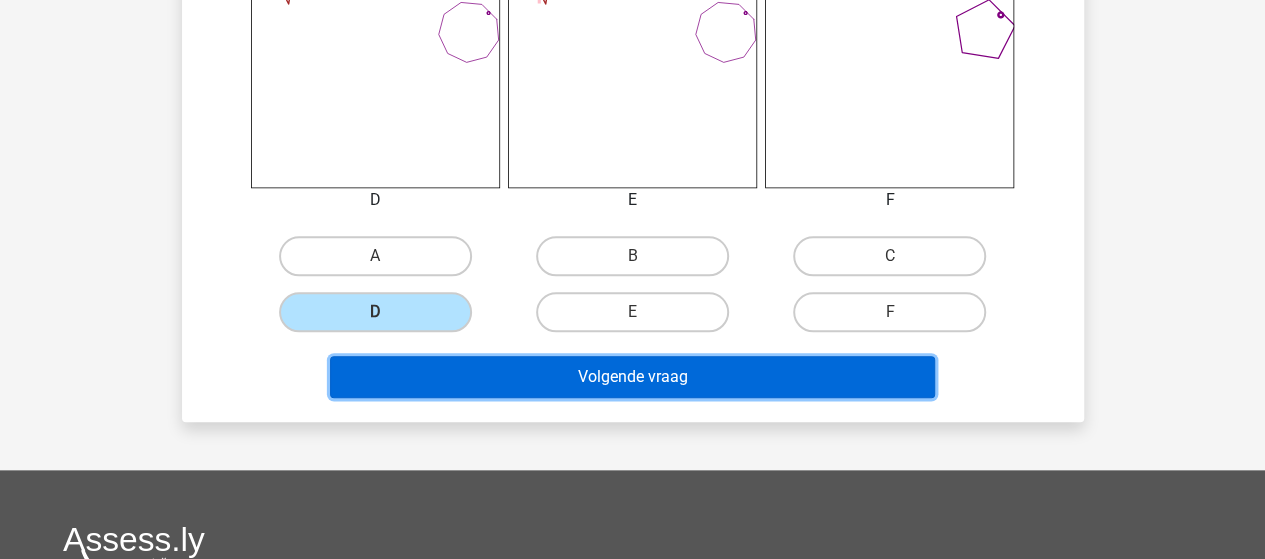 click on "Volgende vraag" at bounding box center (632, 377) 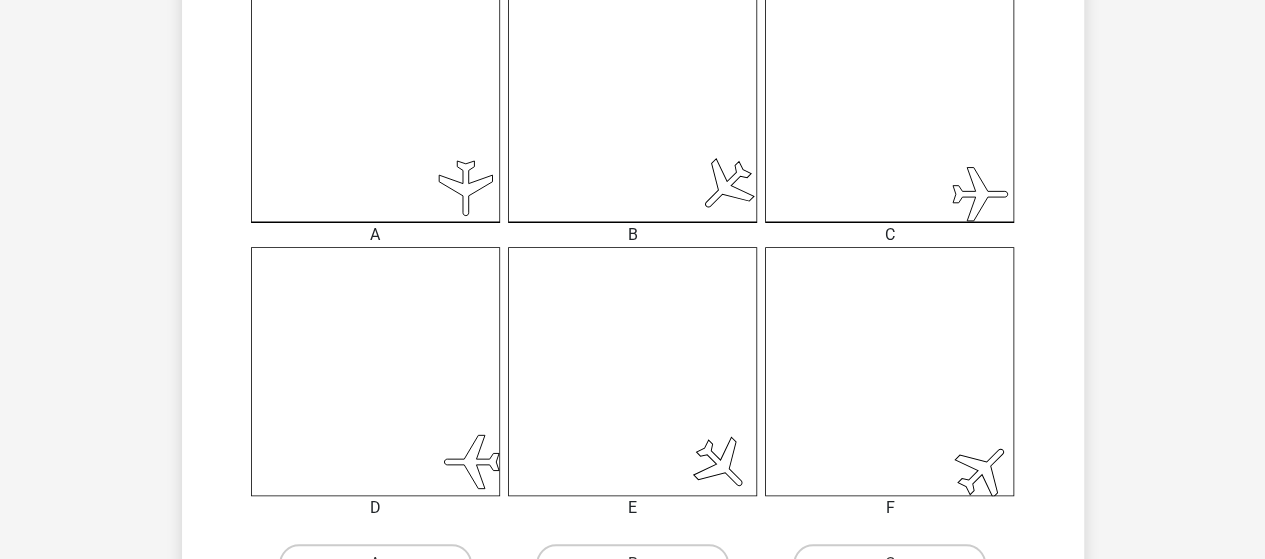 scroll, scrollTop: 792, scrollLeft: 0, axis: vertical 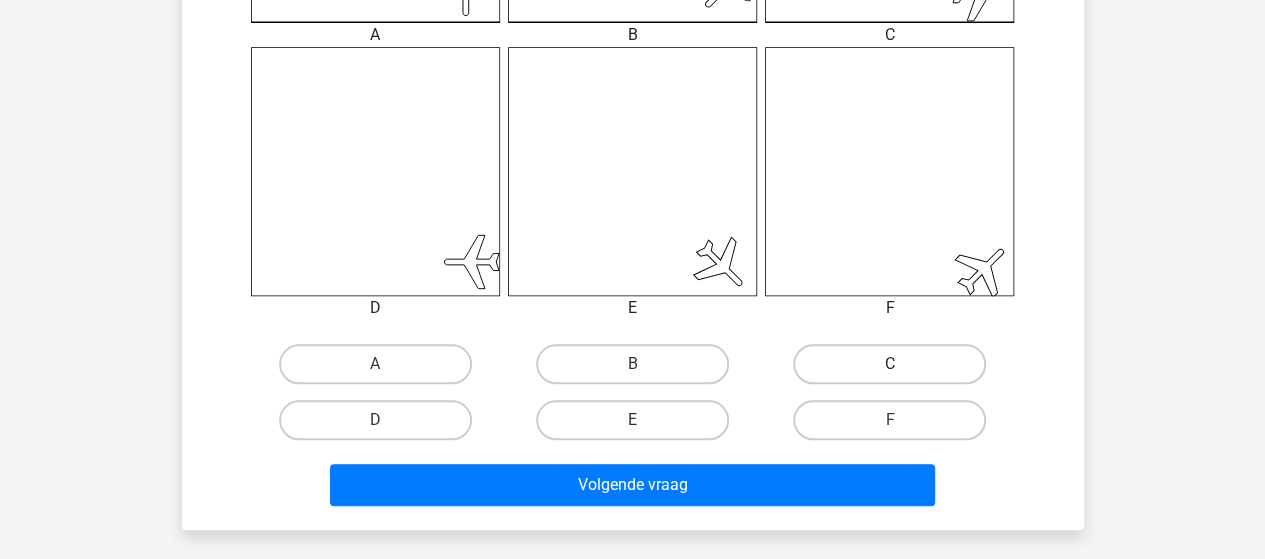 click on "C" at bounding box center [889, 364] 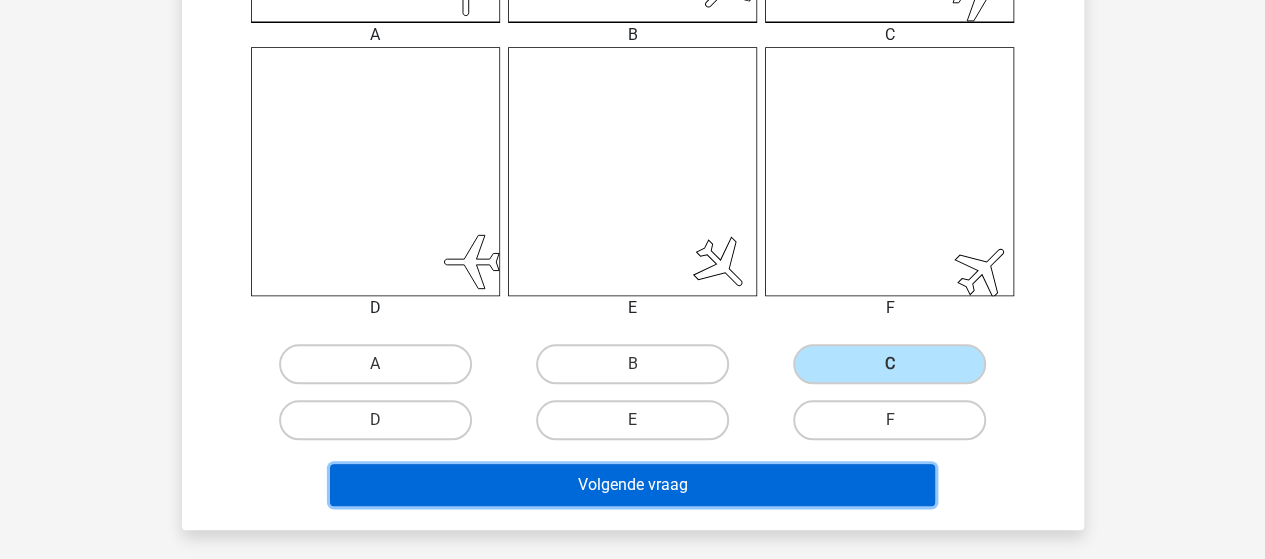 click on "Volgende vraag" at bounding box center [632, 485] 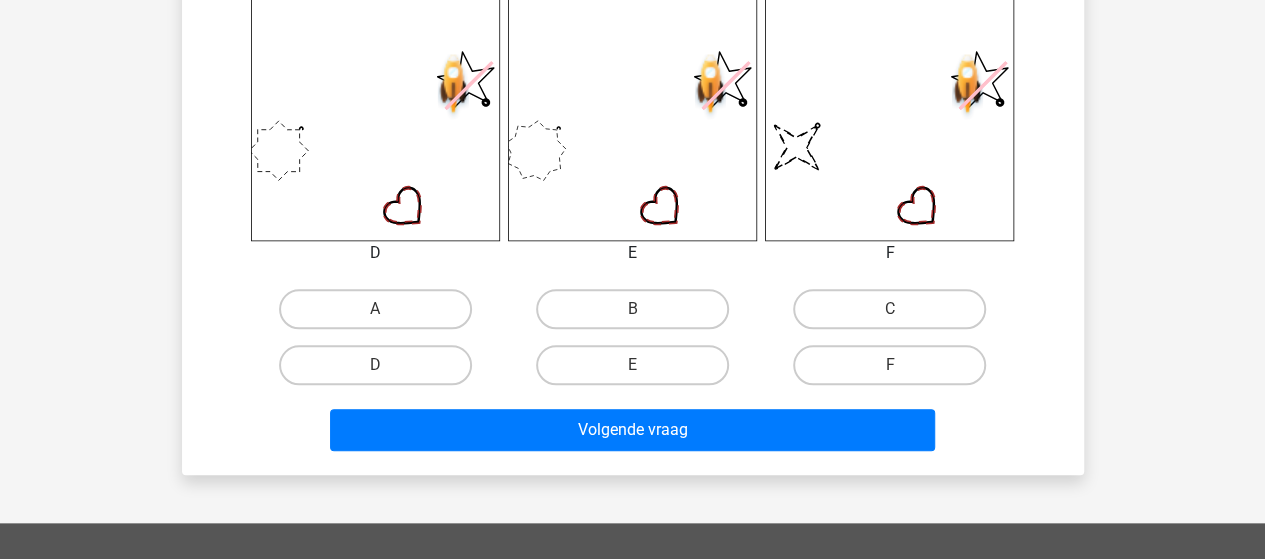 scroll, scrollTop: 892, scrollLeft: 0, axis: vertical 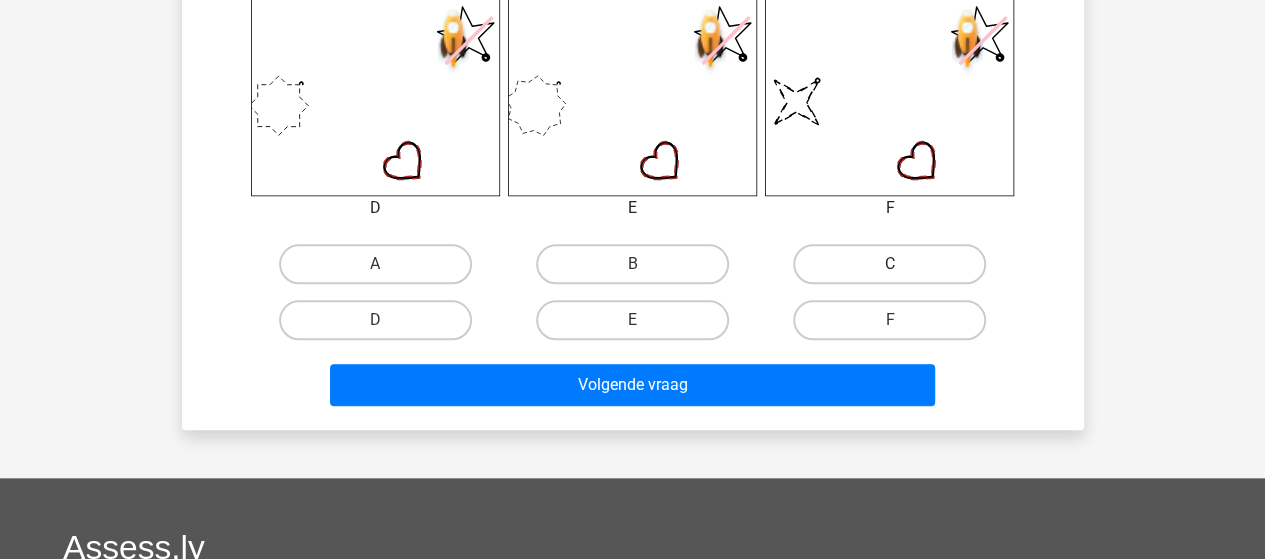 click on "C" at bounding box center [889, 264] 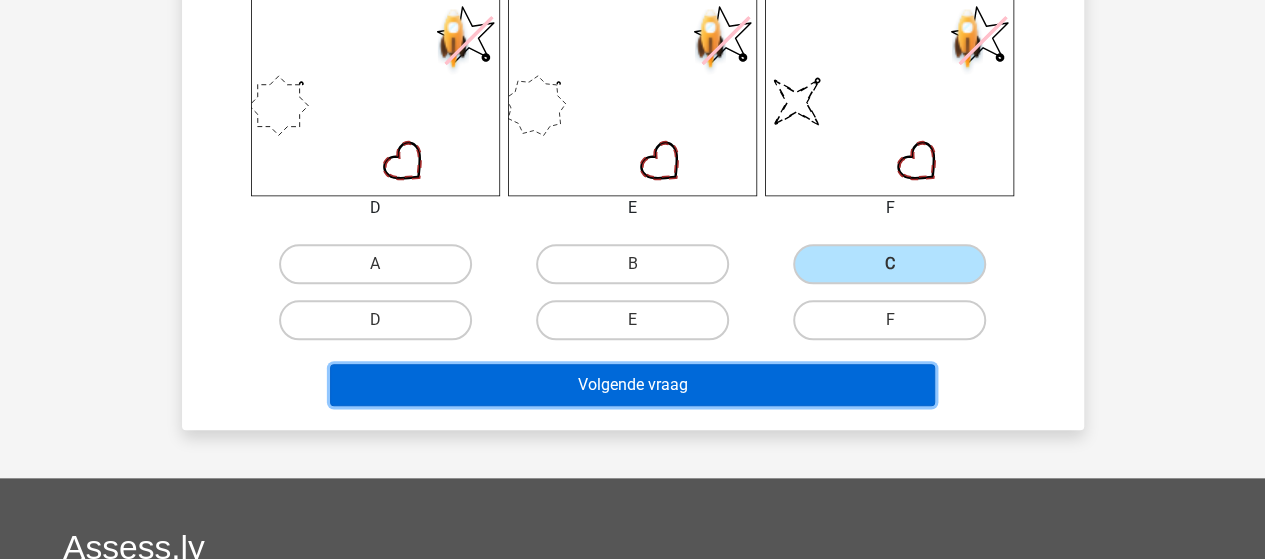 click on "Volgende vraag" at bounding box center [632, 385] 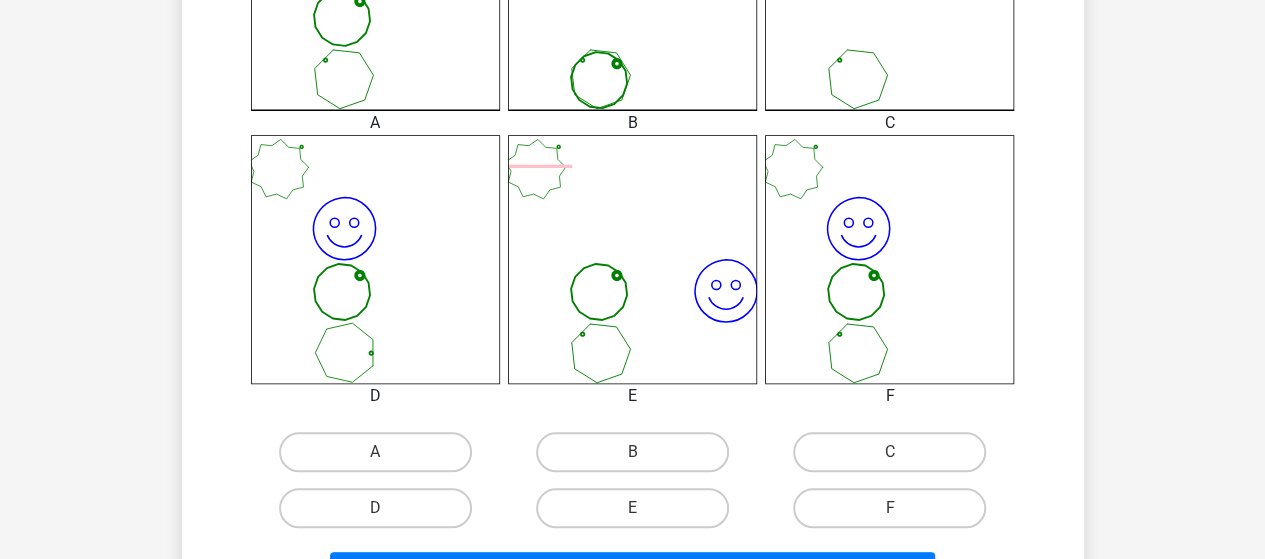 scroll, scrollTop: 792, scrollLeft: 0, axis: vertical 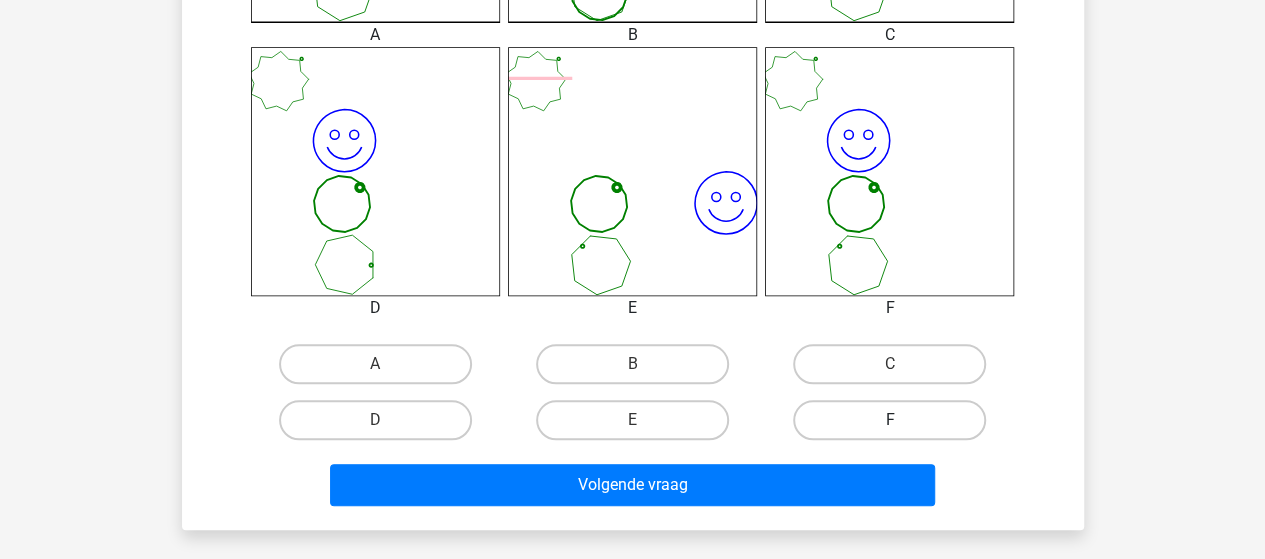 click on "F" at bounding box center [889, 420] 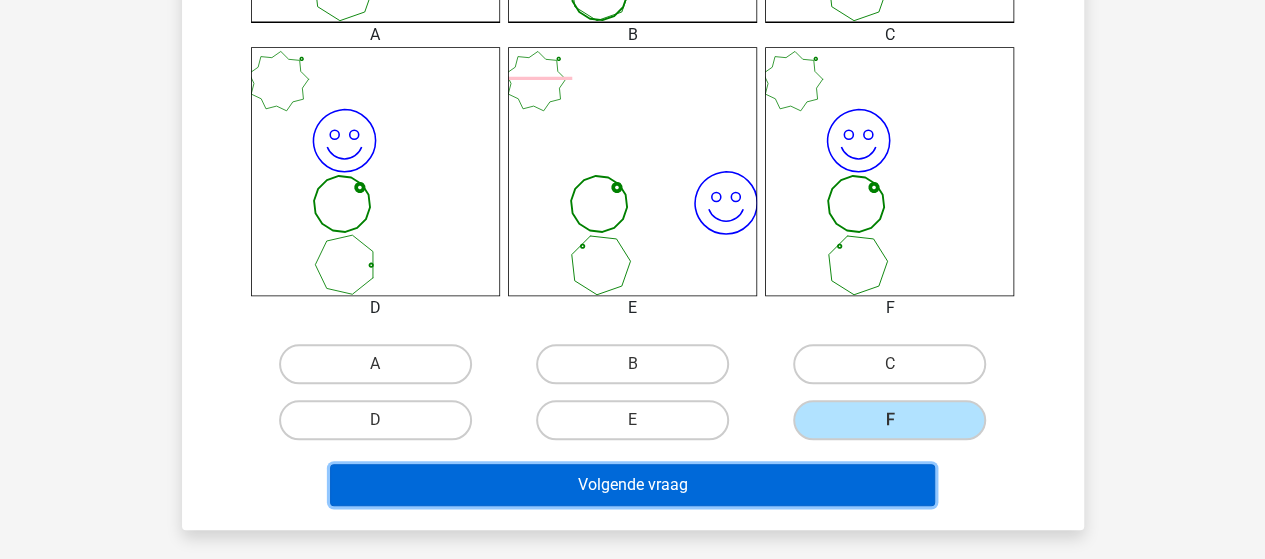 click on "Volgende vraag" at bounding box center [632, 485] 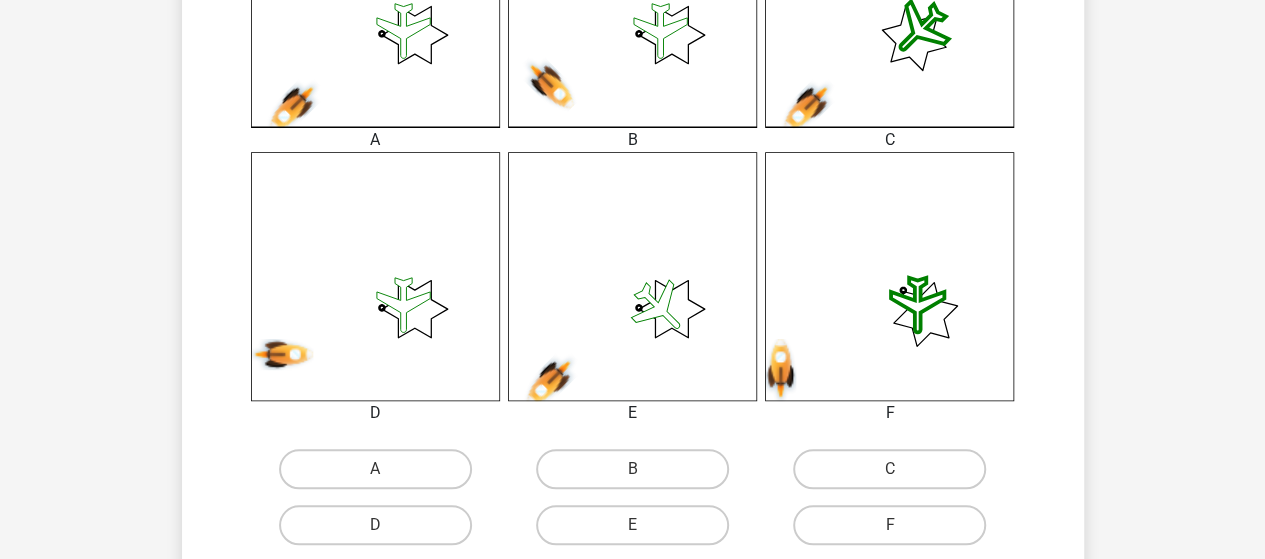 scroll, scrollTop: 692, scrollLeft: 0, axis: vertical 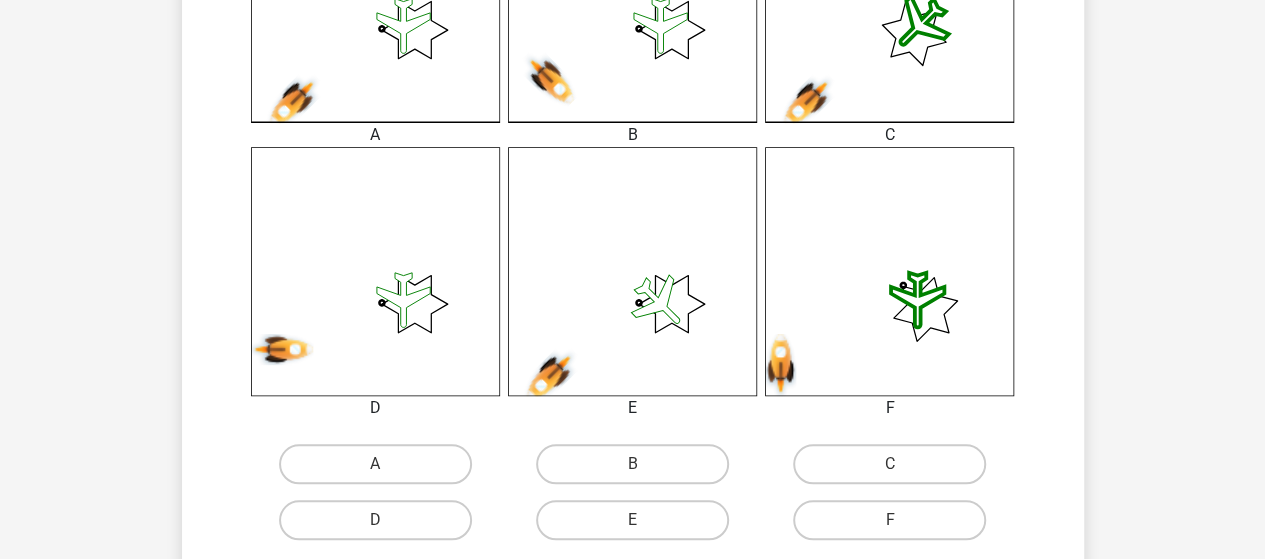 drag, startPoint x: 378, startPoint y: 453, endPoint x: 120, endPoint y: 124, distance: 418.0969 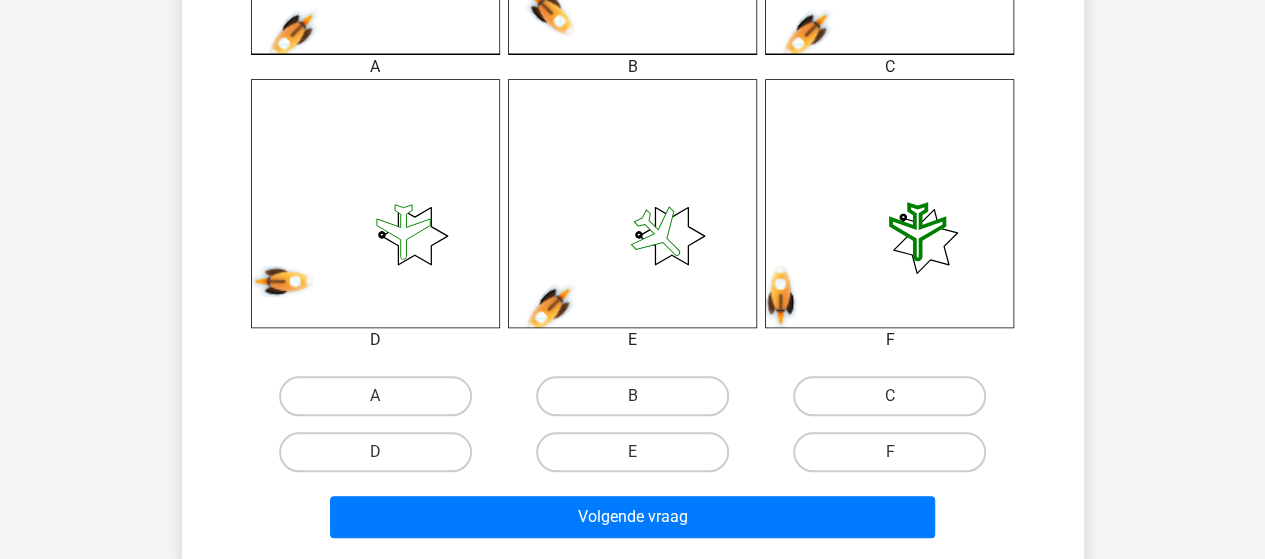 scroll, scrollTop: 792, scrollLeft: 0, axis: vertical 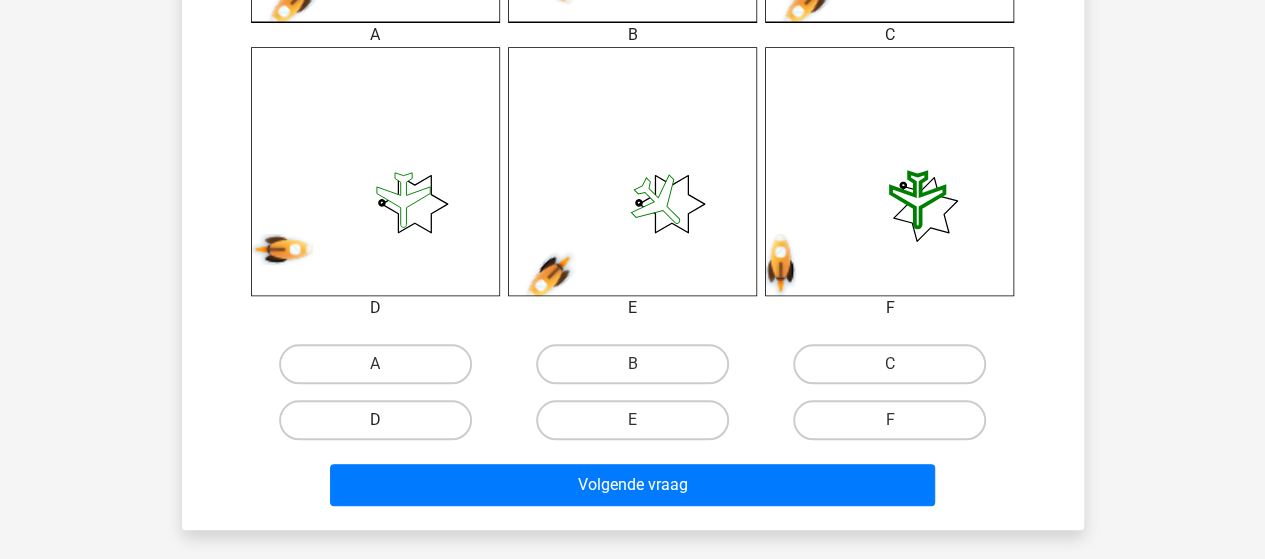 click on "D" at bounding box center [375, 420] 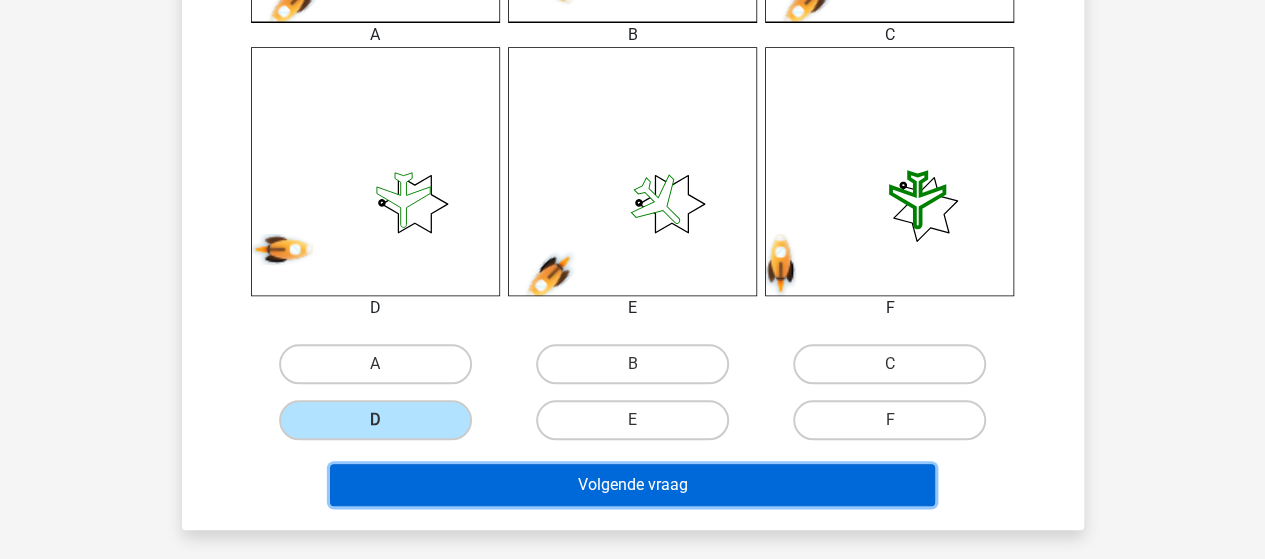 click on "Volgende vraag" at bounding box center (632, 485) 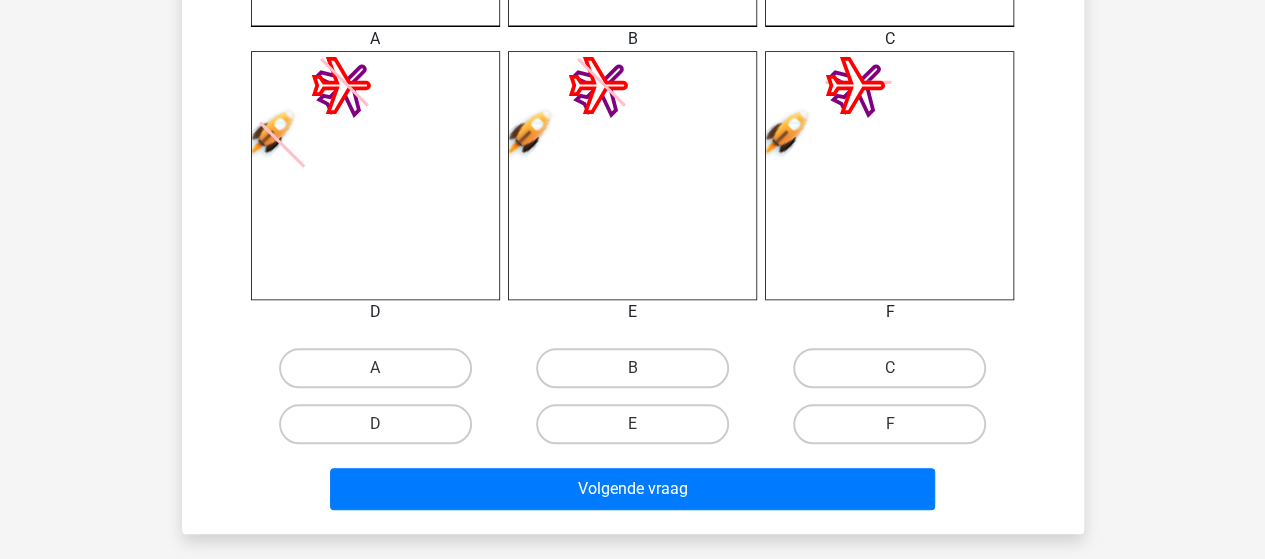 scroll, scrollTop: 792, scrollLeft: 0, axis: vertical 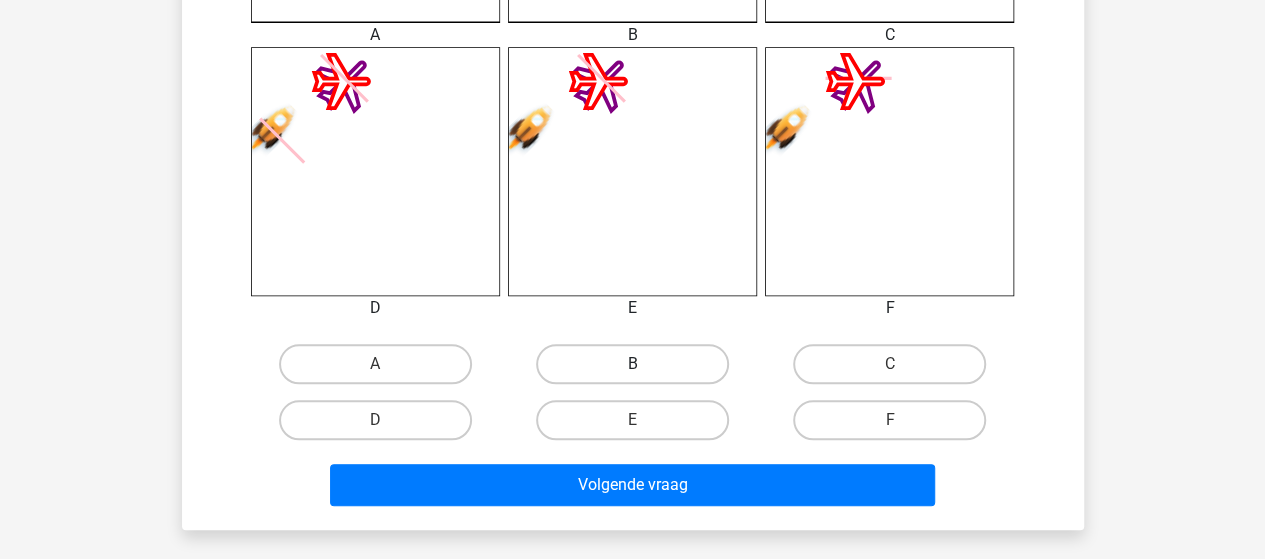 click on "B" at bounding box center [632, 364] 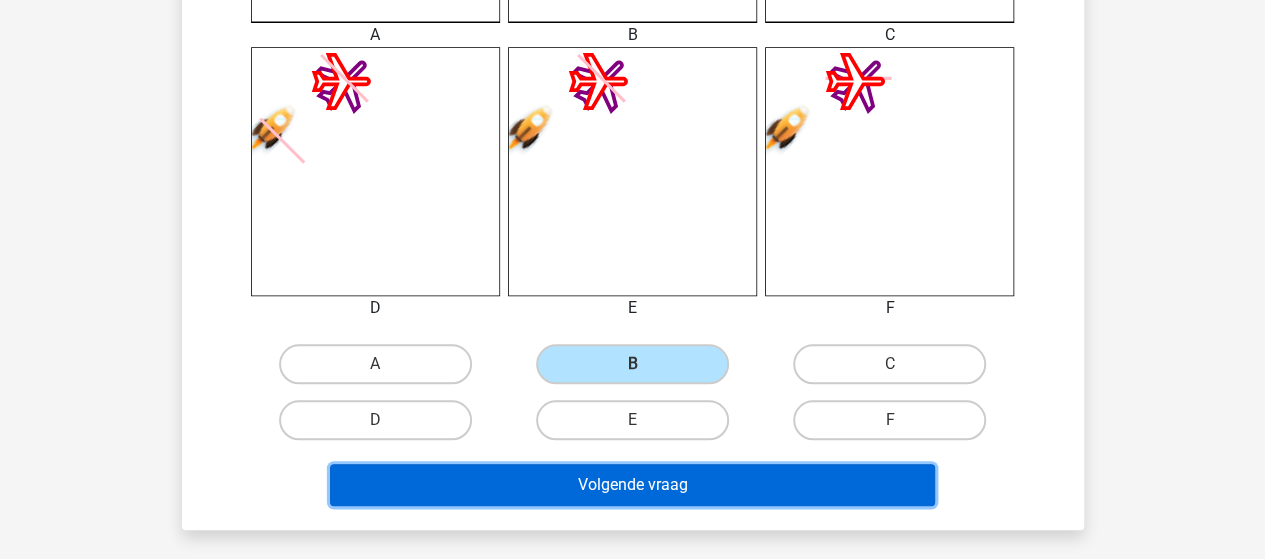 click on "Volgende vraag" at bounding box center [632, 485] 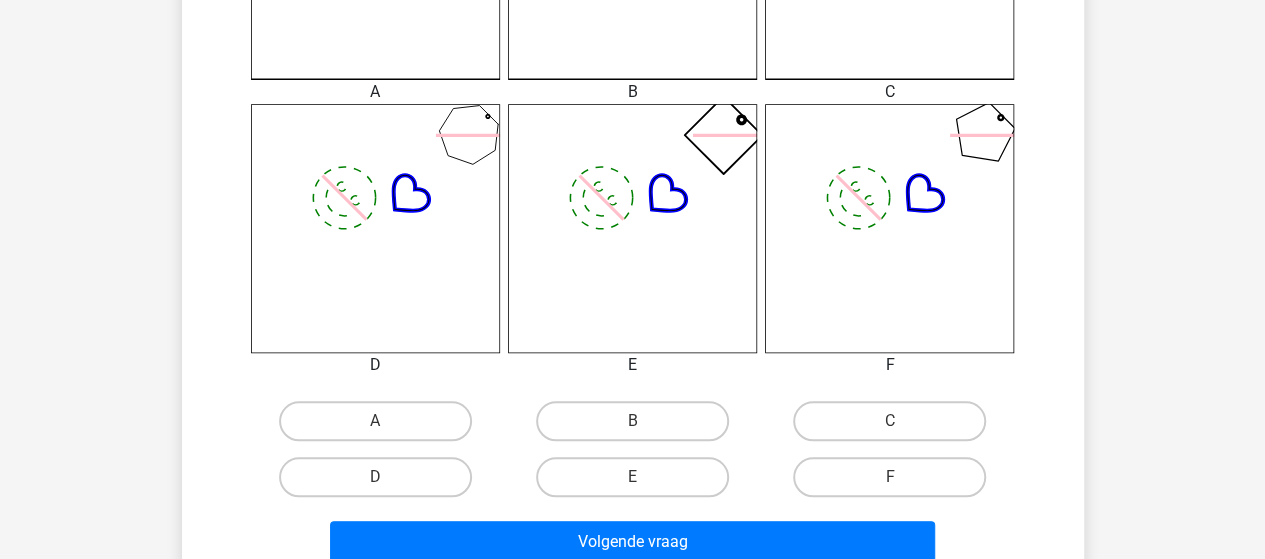 scroll, scrollTop: 800, scrollLeft: 0, axis: vertical 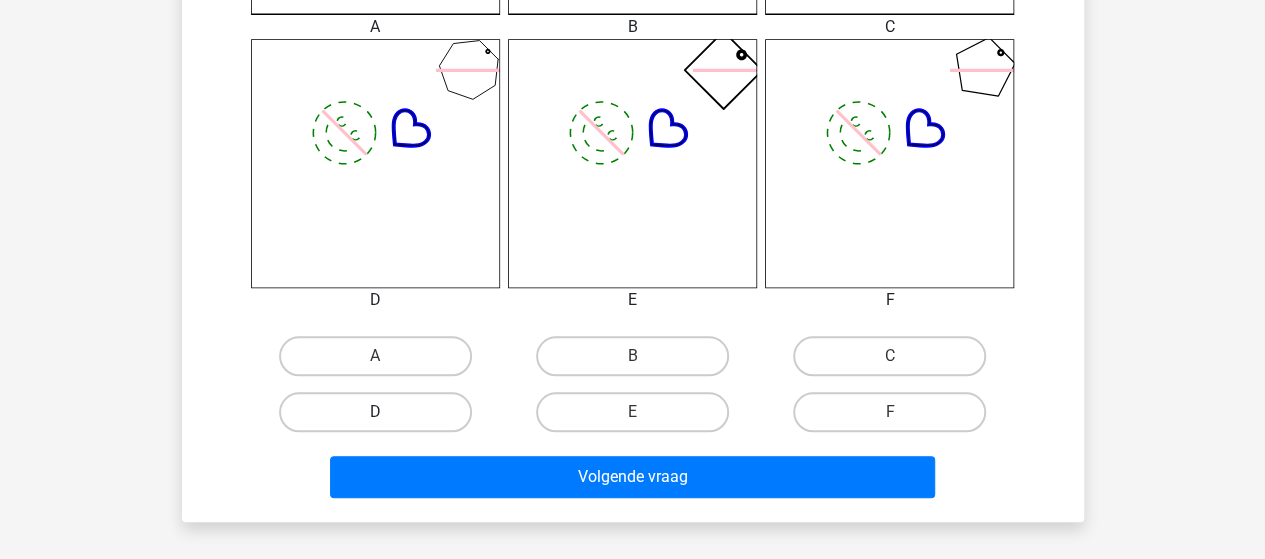 click on "D" at bounding box center (375, 412) 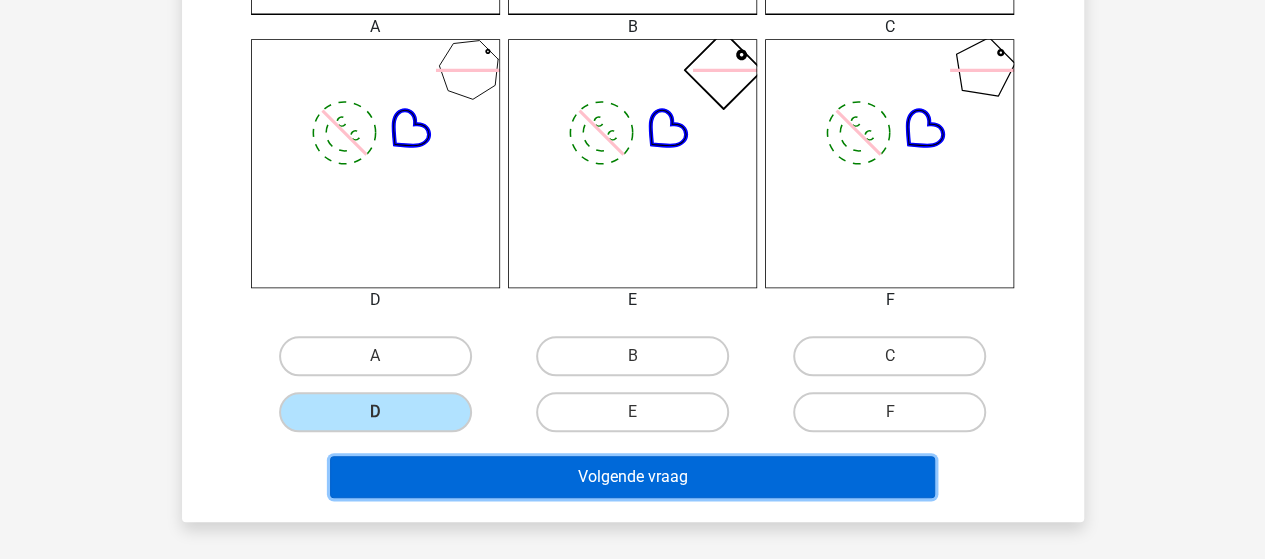 click on "Volgende vraag" at bounding box center [632, 477] 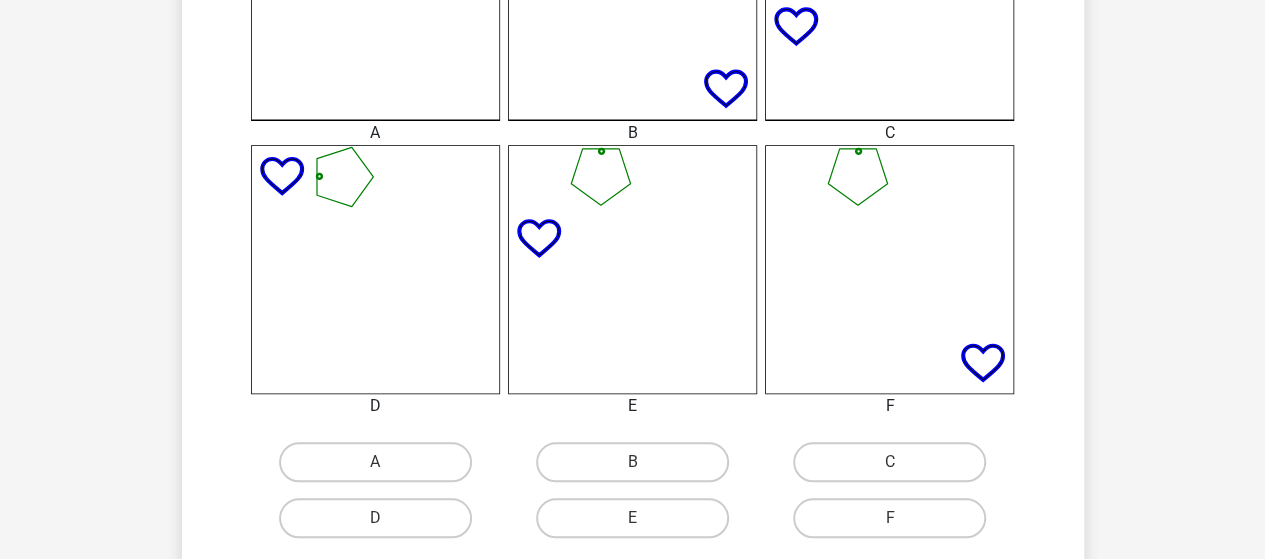 scroll, scrollTop: 700, scrollLeft: 0, axis: vertical 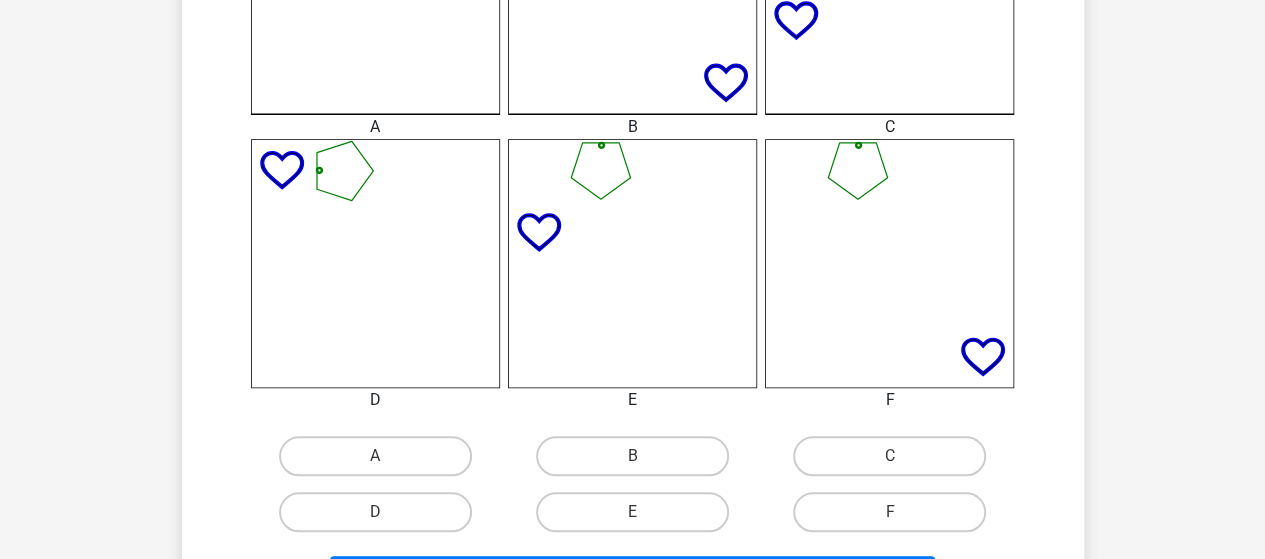 click on "B" at bounding box center (638, 462) 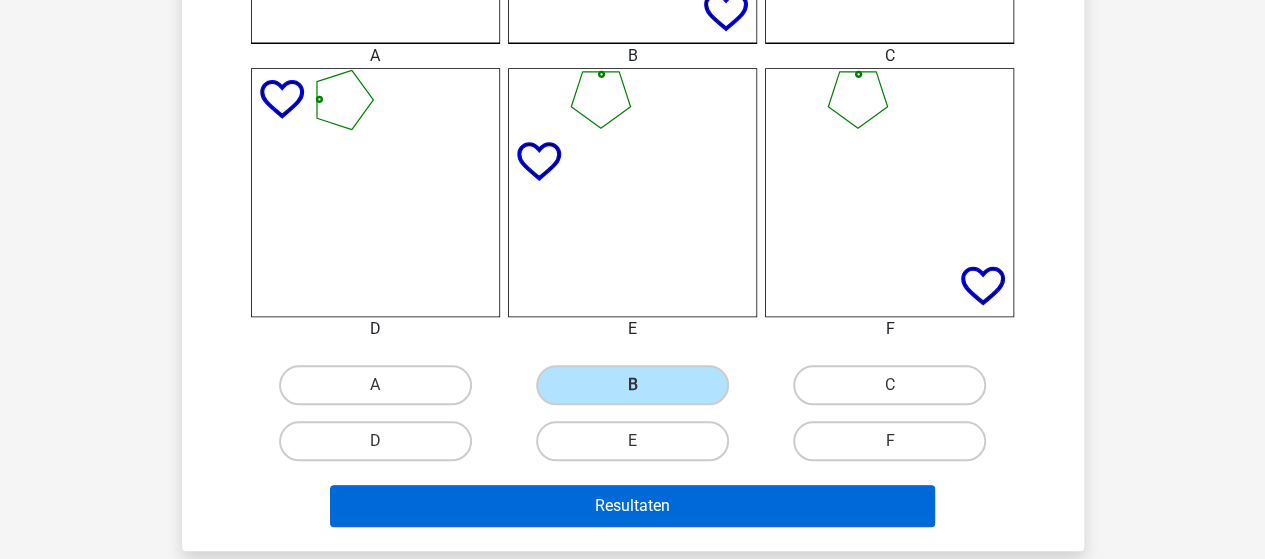 scroll, scrollTop: 900, scrollLeft: 0, axis: vertical 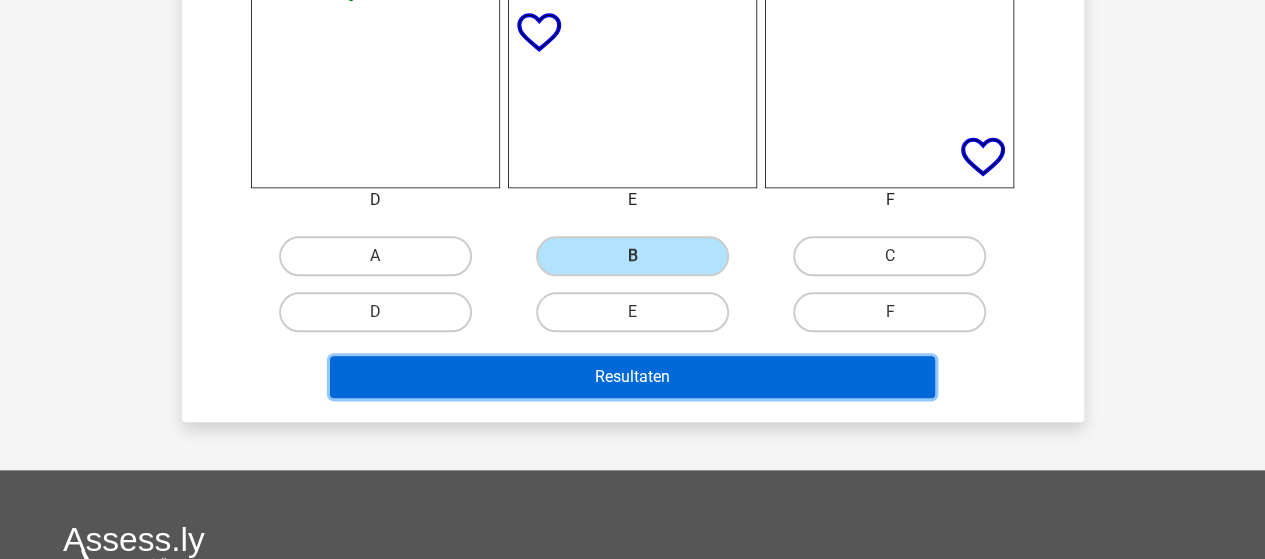 click on "Resultaten" at bounding box center [632, 377] 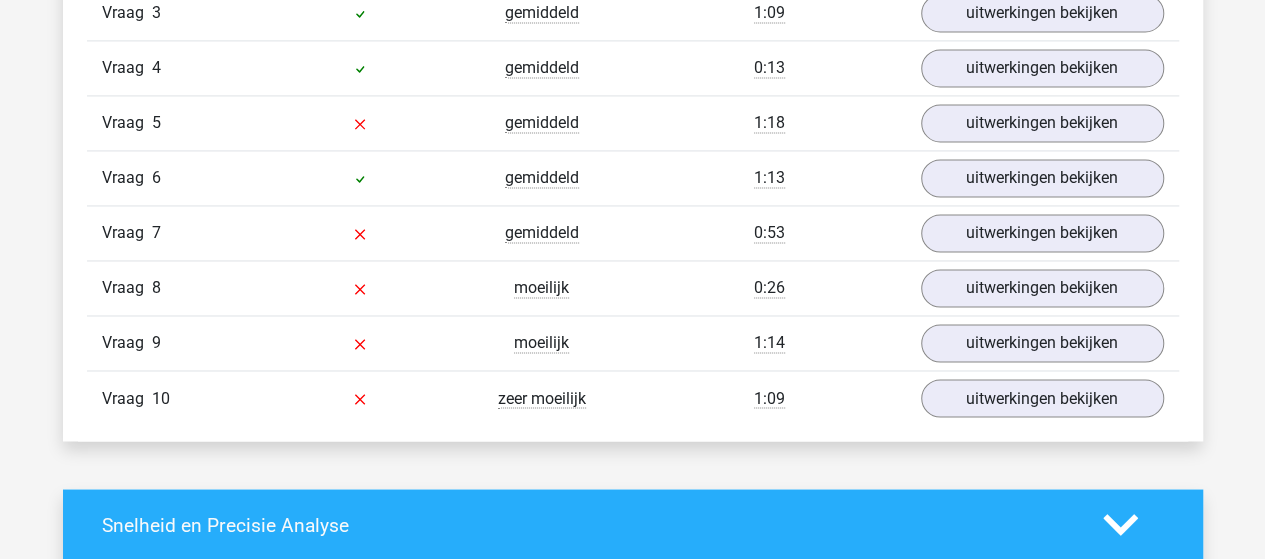 scroll, scrollTop: 1300, scrollLeft: 0, axis: vertical 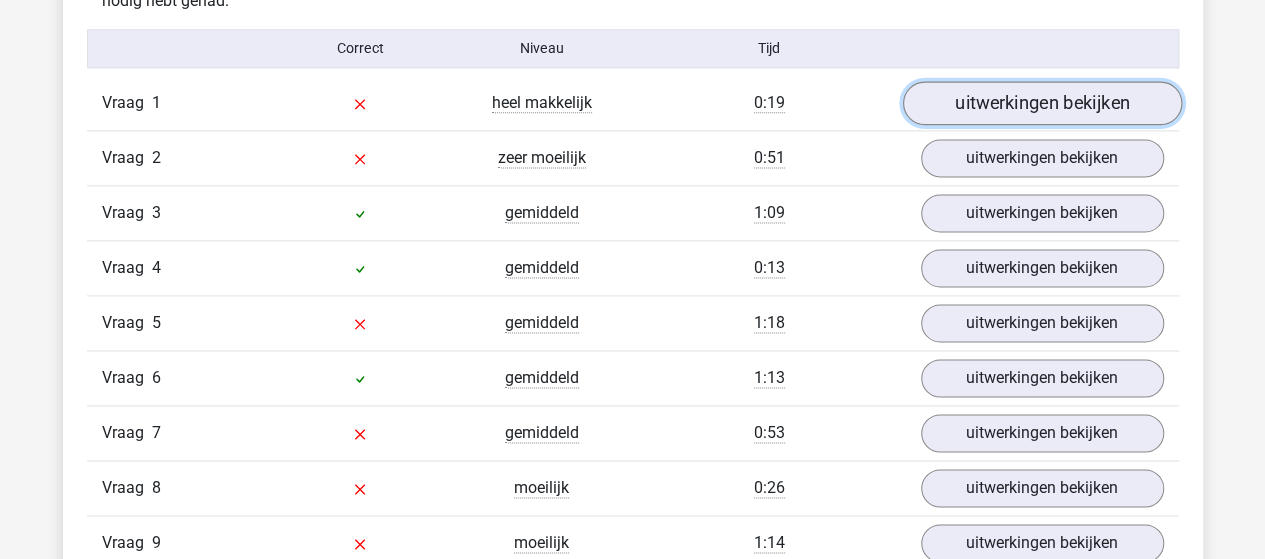click on "uitwerkingen bekijken" at bounding box center (1041, 103) 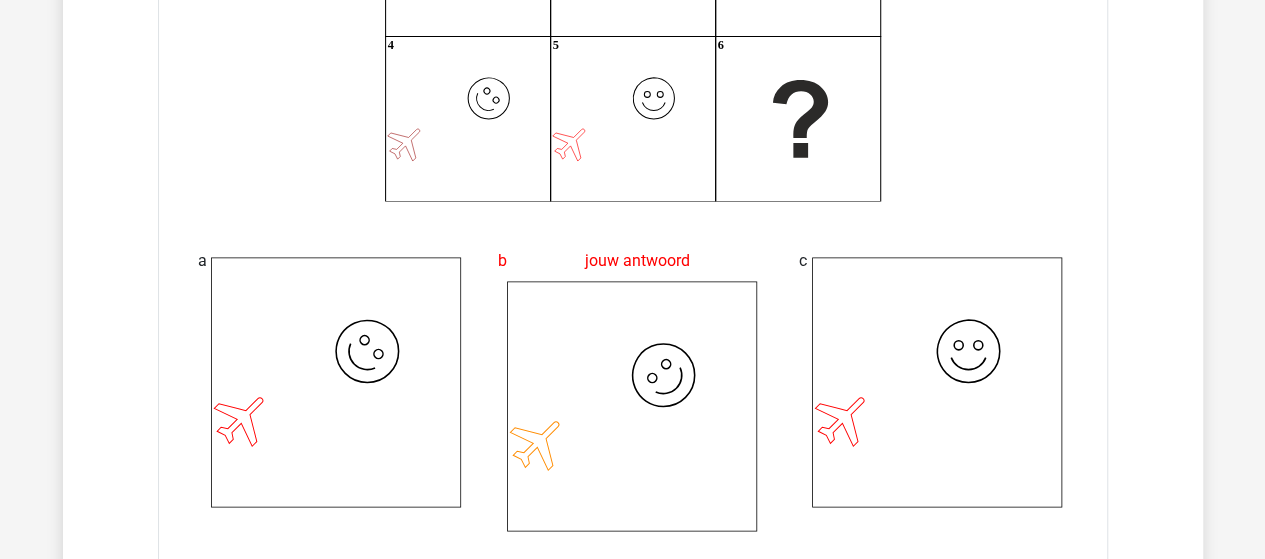 scroll, scrollTop: 1400, scrollLeft: 0, axis: vertical 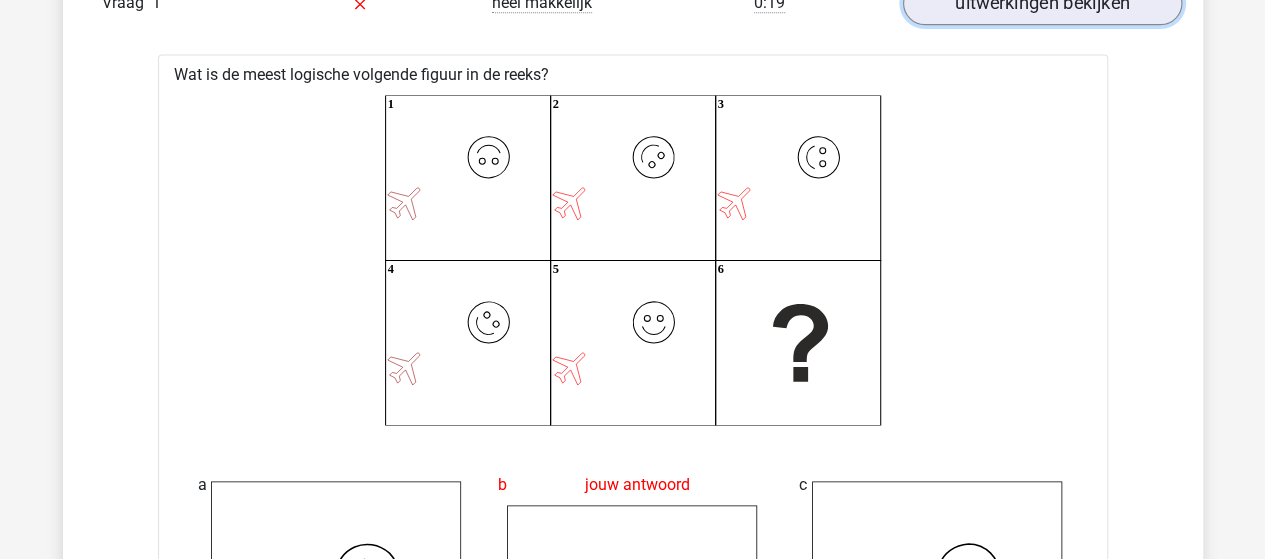 click on "uitwerkingen bekijken" at bounding box center [1041, 3] 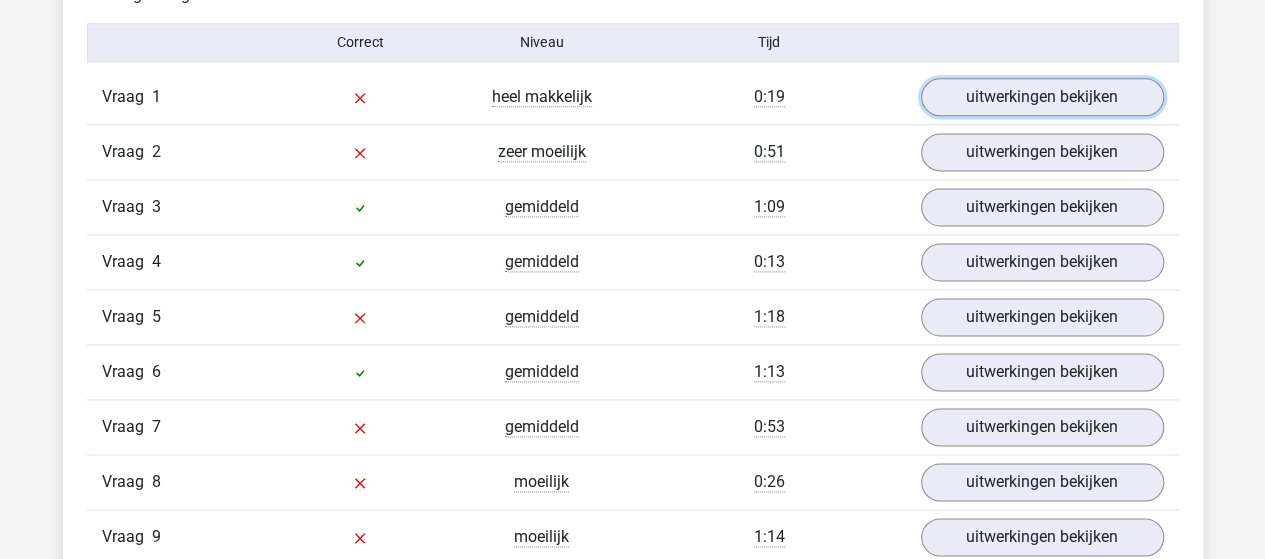 scroll, scrollTop: 1200, scrollLeft: 0, axis: vertical 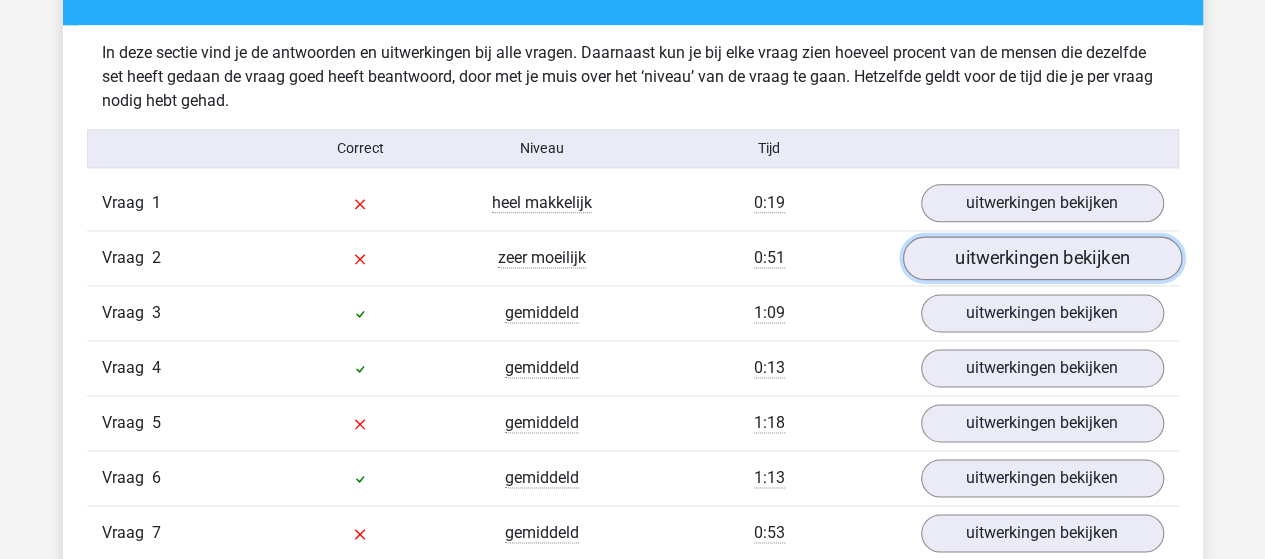 click on "uitwerkingen bekijken" at bounding box center [1041, 258] 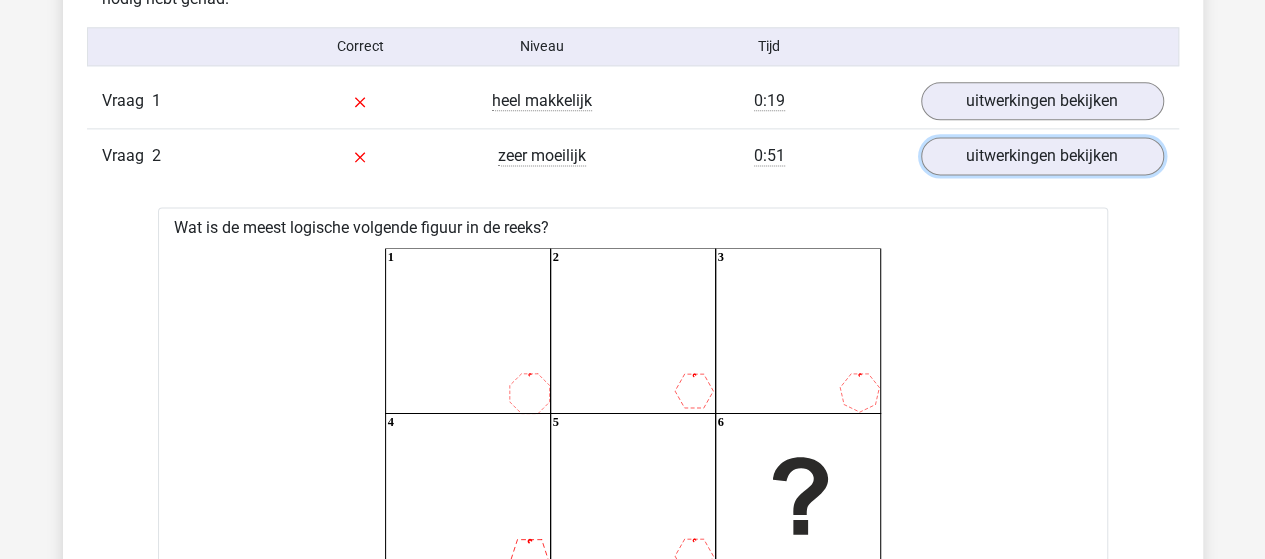 scroll, scrollTop: 1300, scrollLeft: 0, axis: vertical 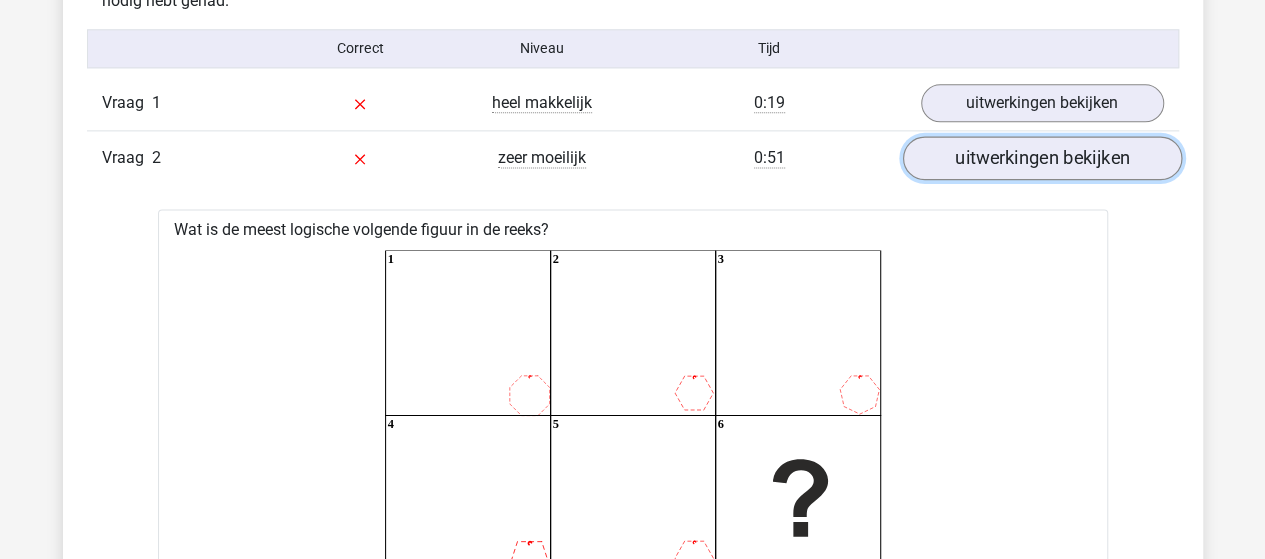 click on "uitwerkingen bekijken" at bounding box center (1041, 158) 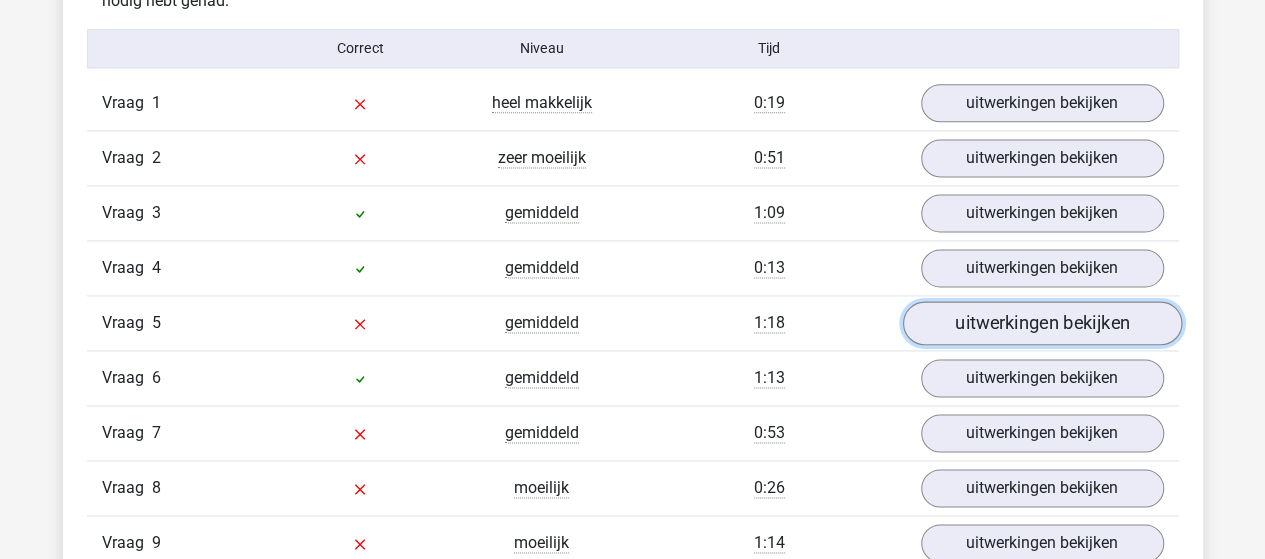 click on "uitwerkingen bekijken" at bounding box center (1041, 323) 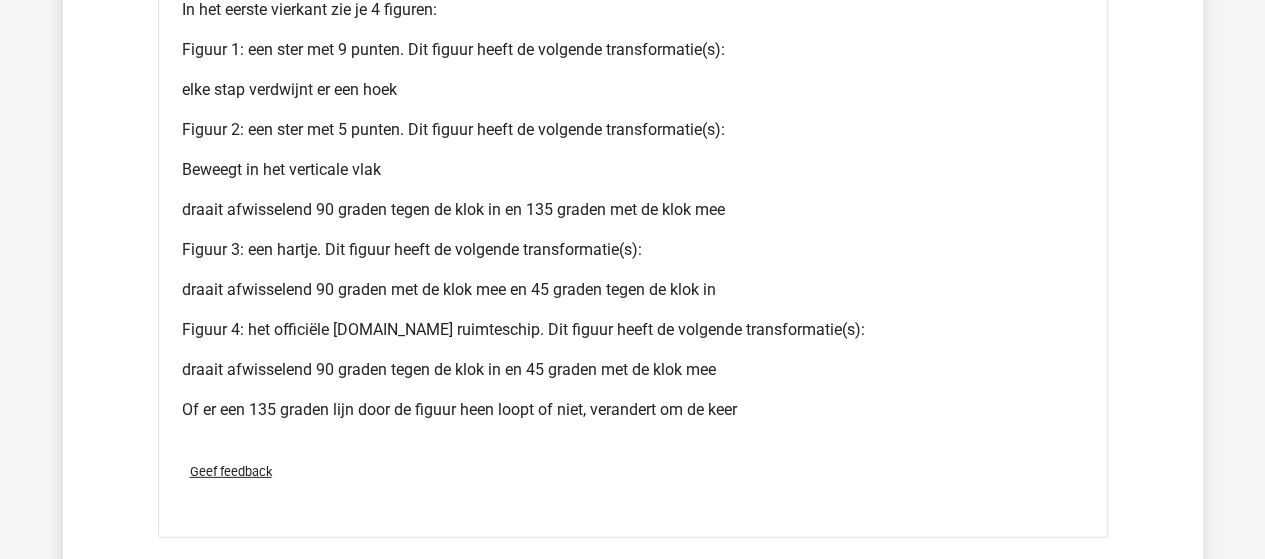 scroll, scrollTop: 2800, scrollLeft: 0, axis: vertical 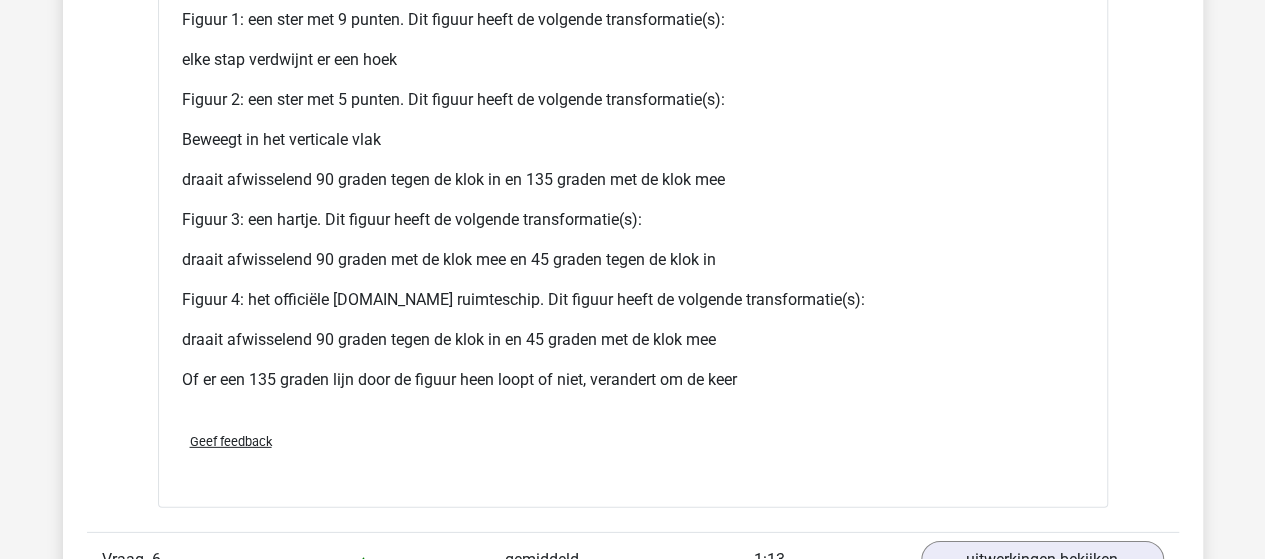 drag, startPoint x: 201, startPoint y: 341, endPoint x: 759, endPoint y: 346, distance: 558.0224 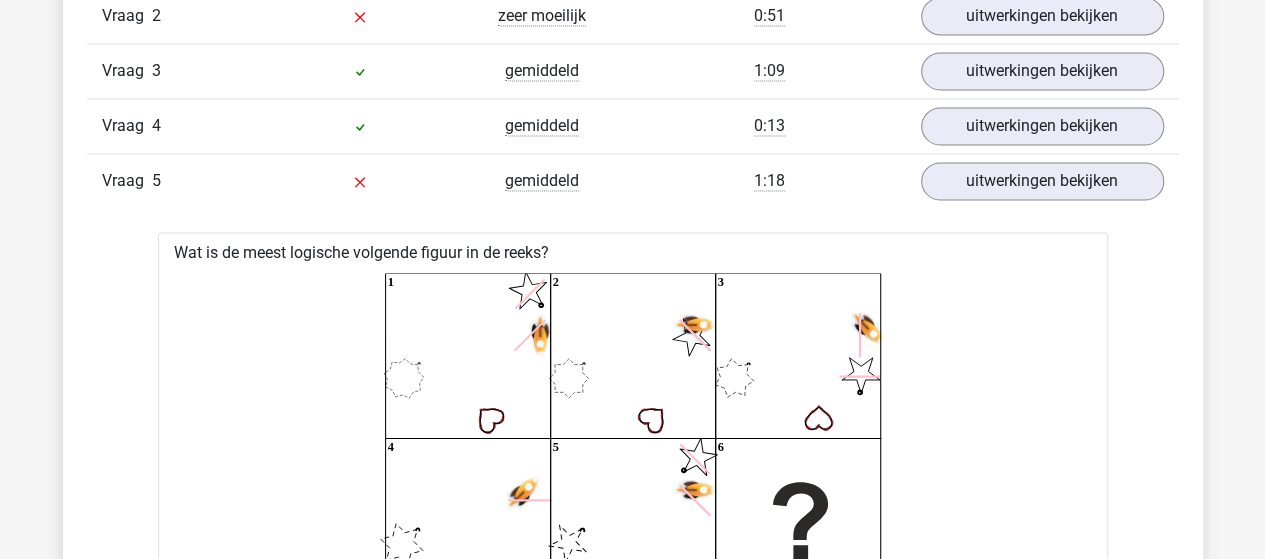 scroll, scrollTop: 1400, scrollLeft: 0, axis: vertical 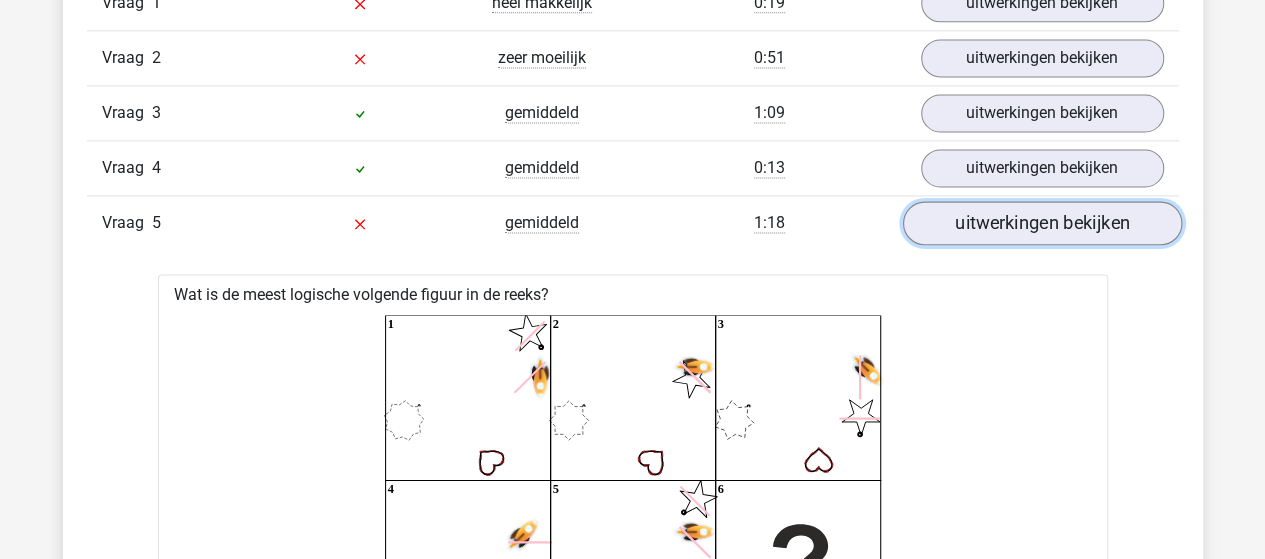 click on "uitwerkingen bekijken" at bounding box center [1041, 223] 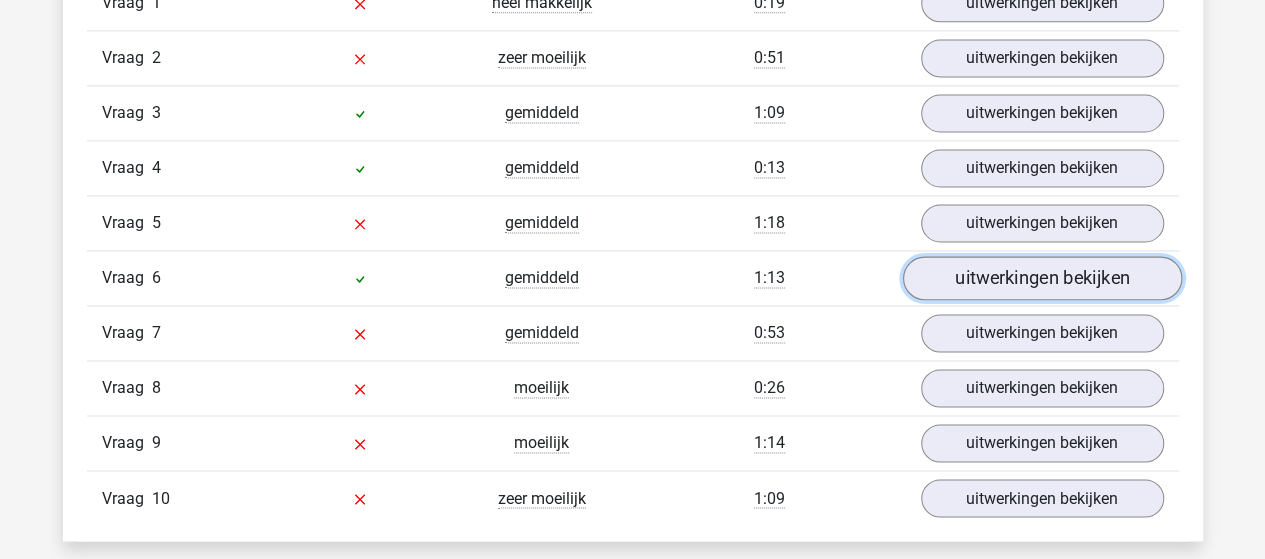 click on "uitwerkingen bekijken" at bounding box center [1041, 278] 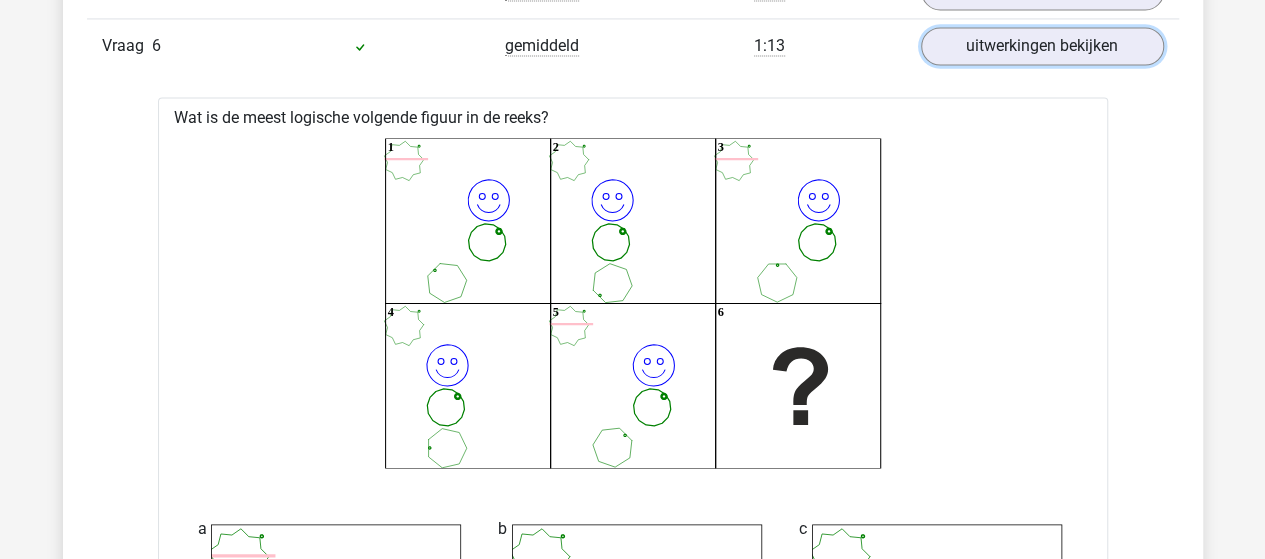 scroll, scrollTop: 1400, scrollLeft: 0, axis: vertical 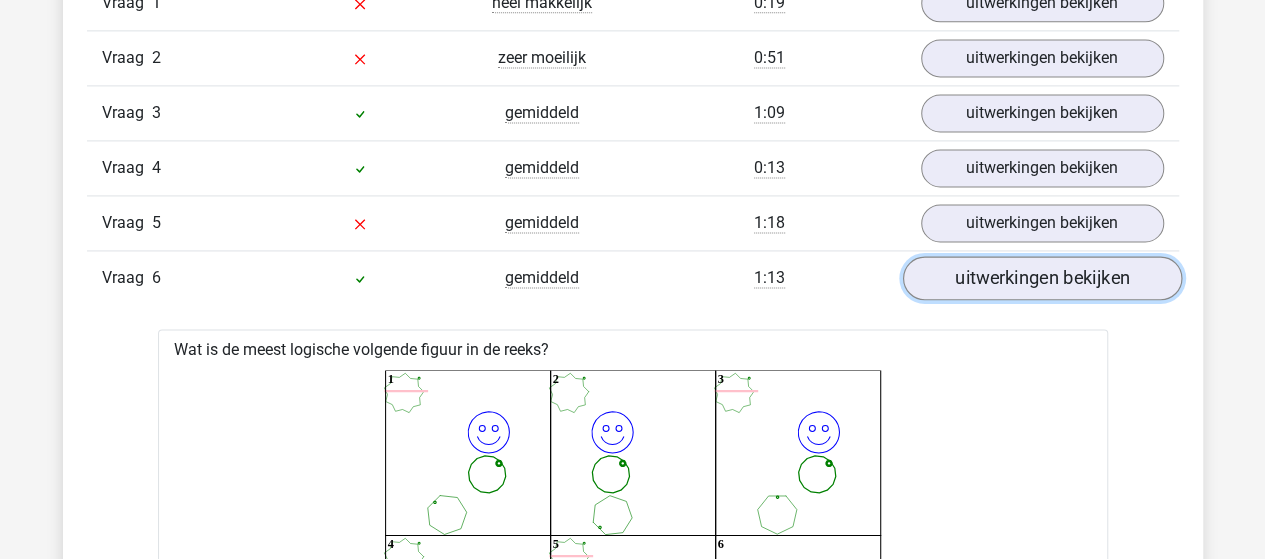 click on "uitwerkingen bekijken" at bounding box center (1041, 278) 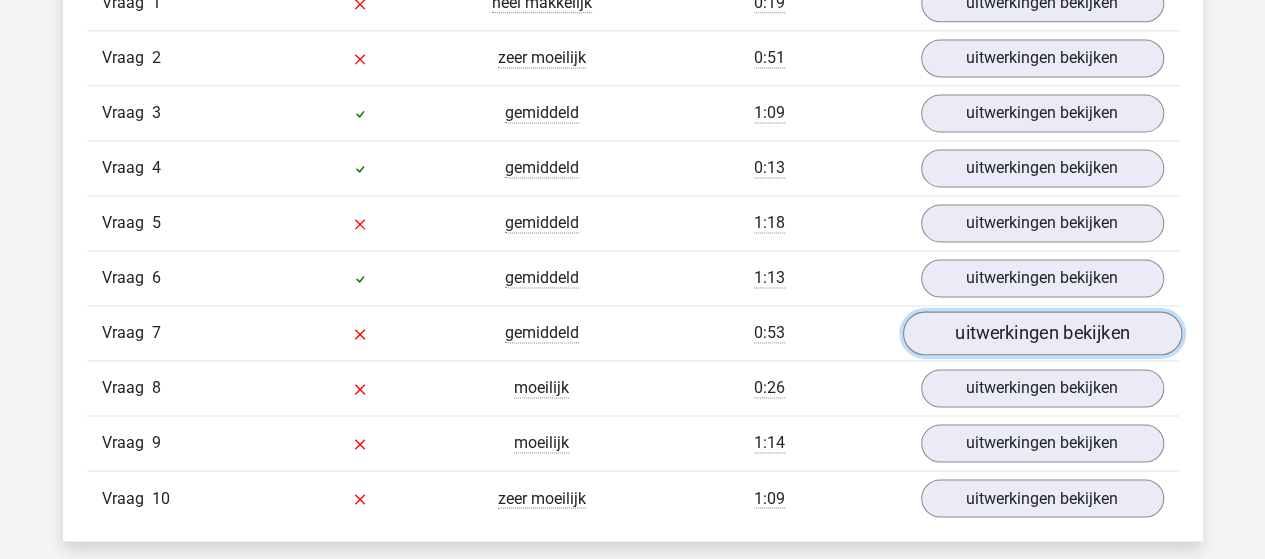 click on "uitwerkingen bekijken" at bounding box center [1041, 333] 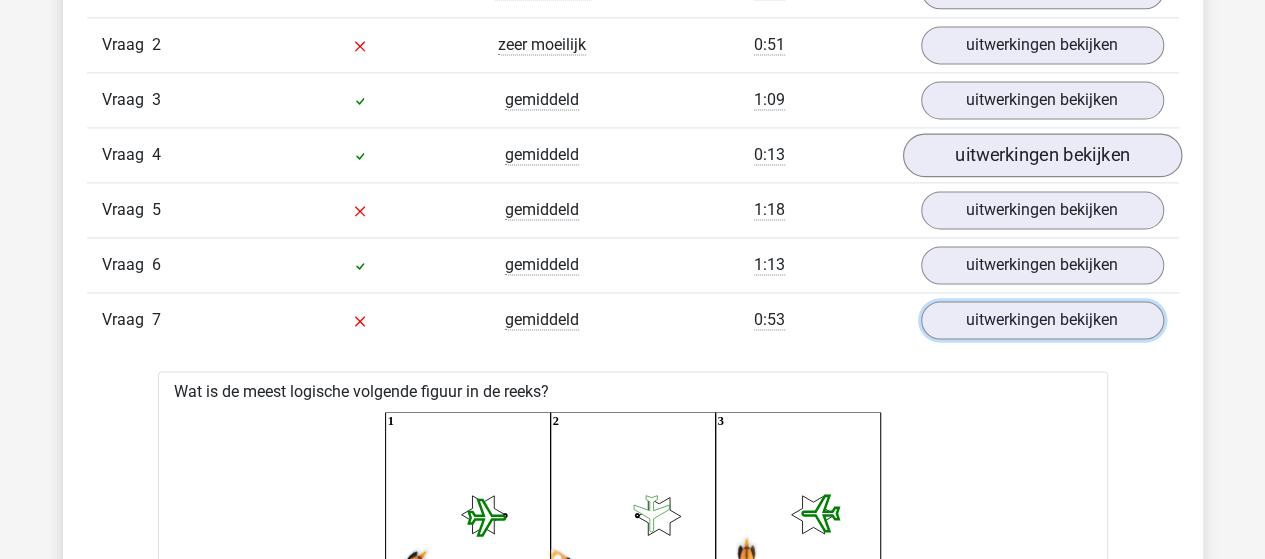 scroll, scrollTop: 1400, scrollLeft: 0, axis: vertical 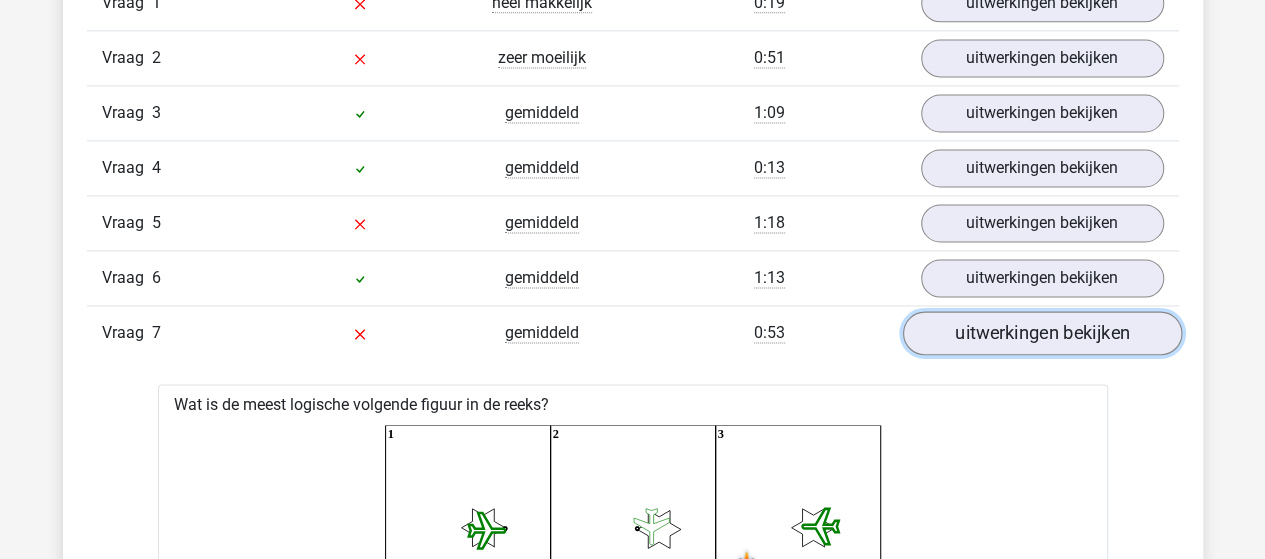 click on "uitwerkingen bekijken" at bounding box center (1041, 333) 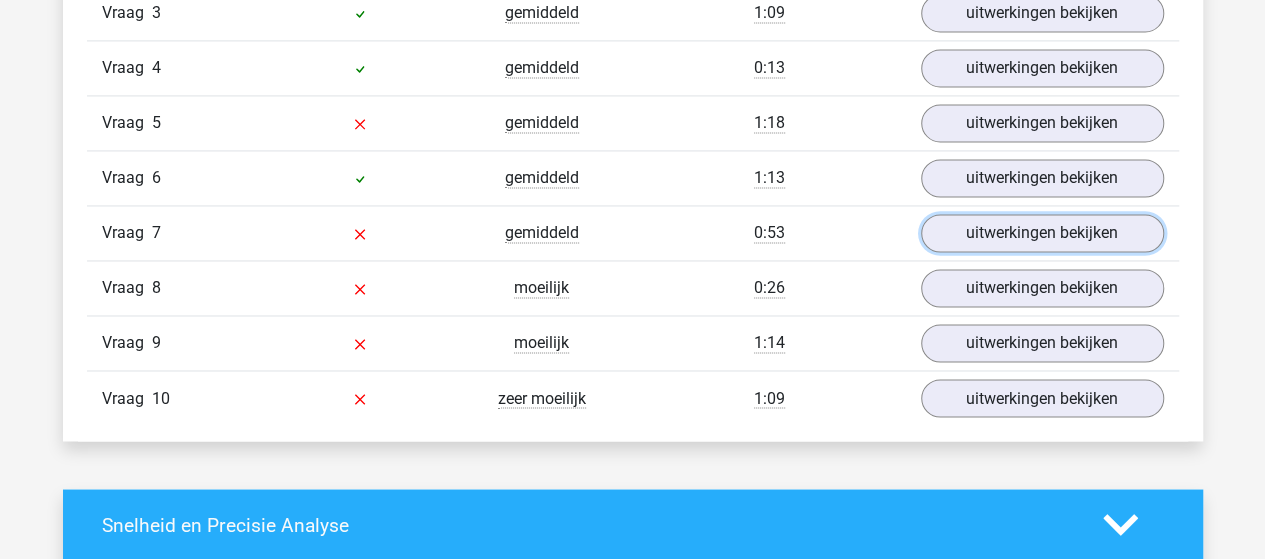 scroll, scrollTop: 1500, scrollLeft: 0, axis: vertical 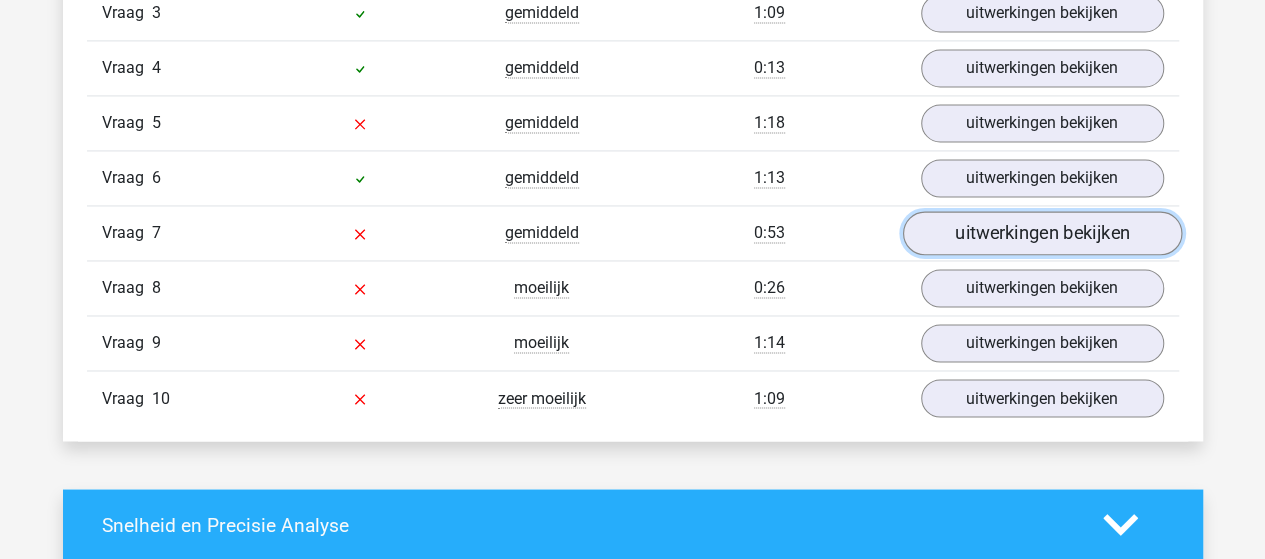 click on "uitwerkingen bekijken" at bounding box center [1041, 233] 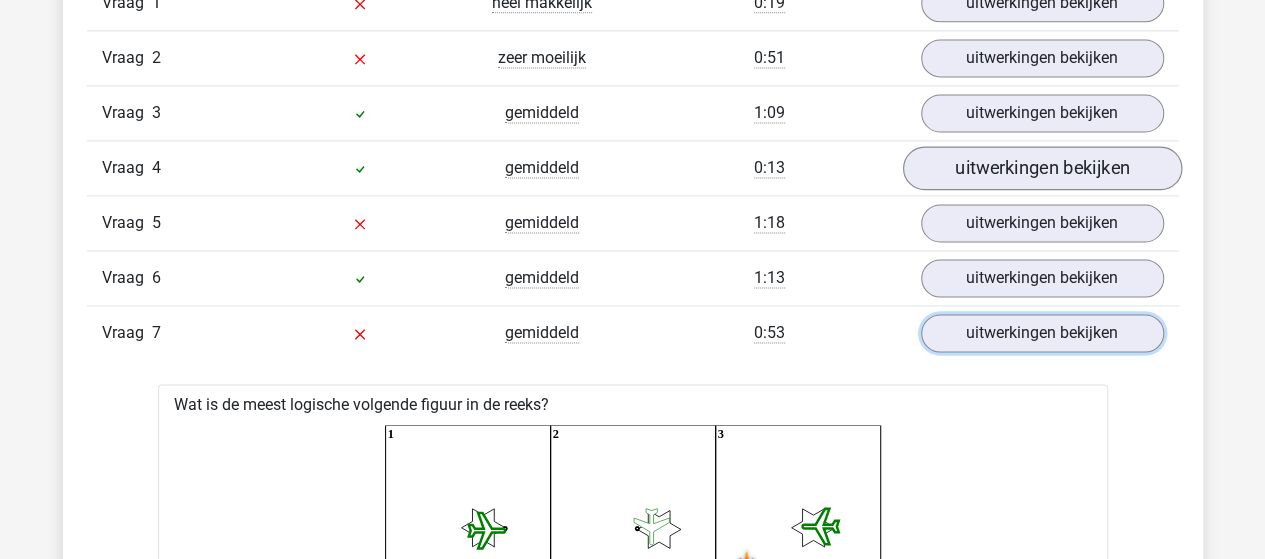 scroll, scrollTop: 1400, scrollLeft: 0, axis: vertical 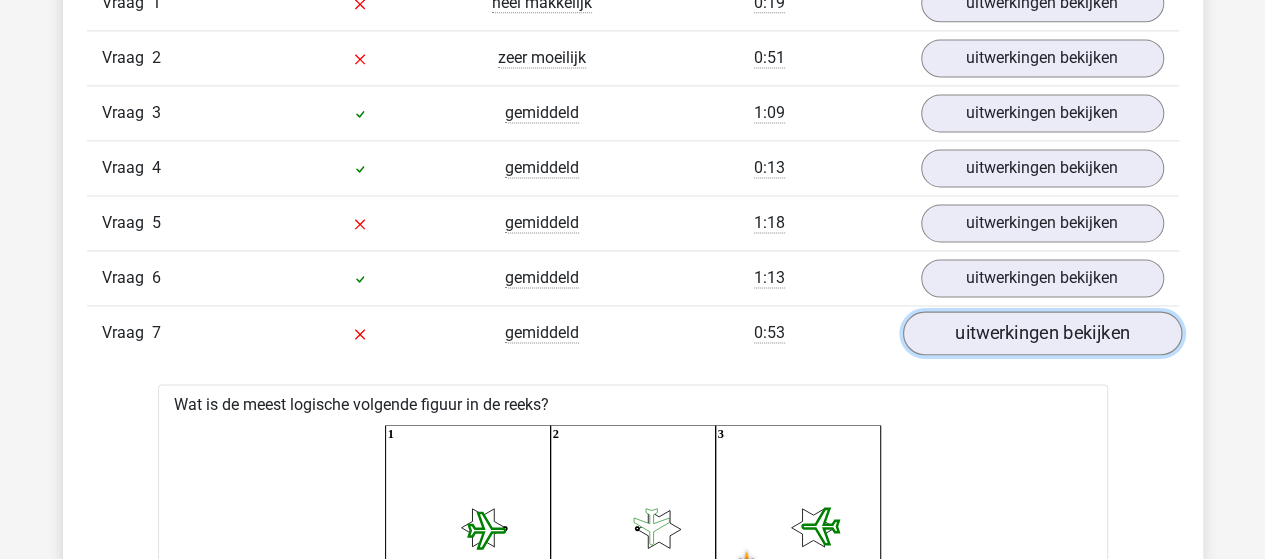 click on "uitwerkingen bekijken" at bounding box center (1041, 333) 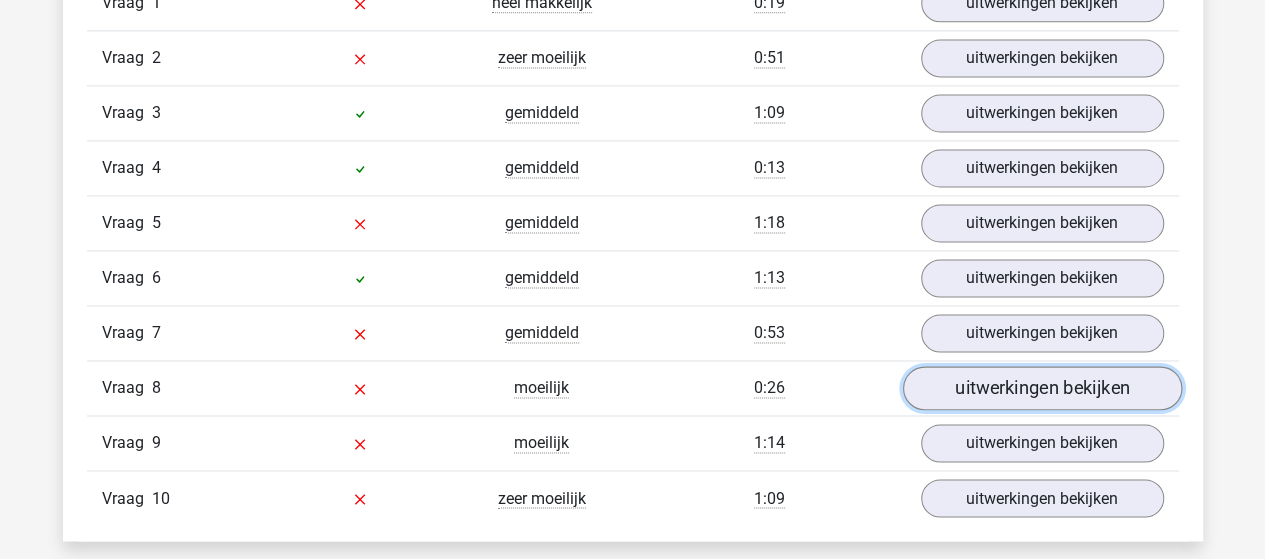 click on "uitwerkingen bekijken" at bounding box center [1041, 388] 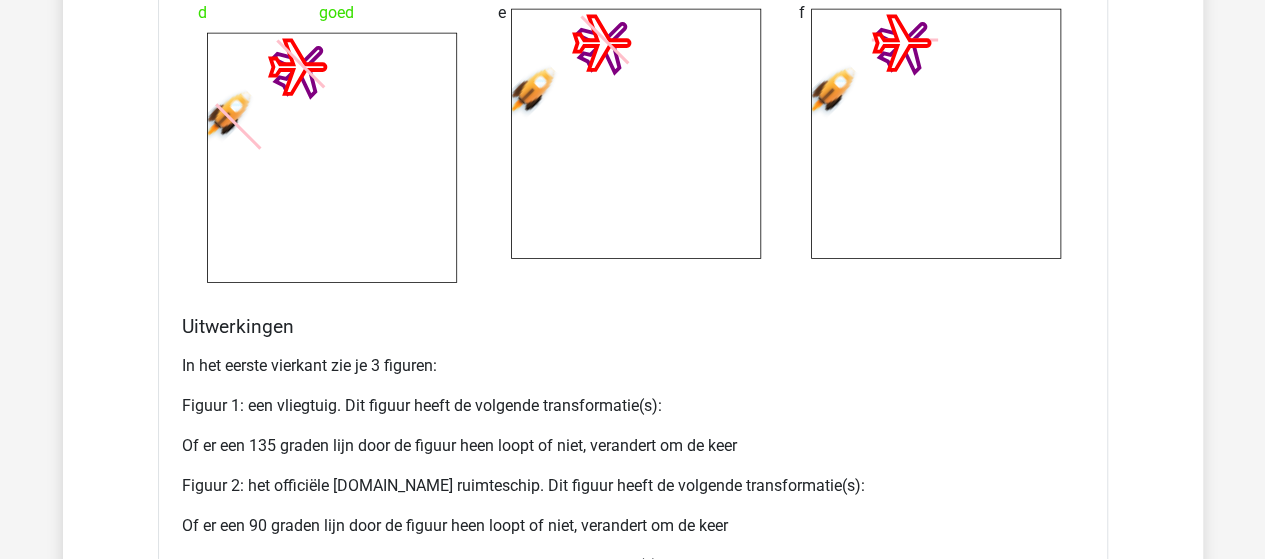 scroll, scrollTop: 2700, scrollLeft: 0, axis: vertical 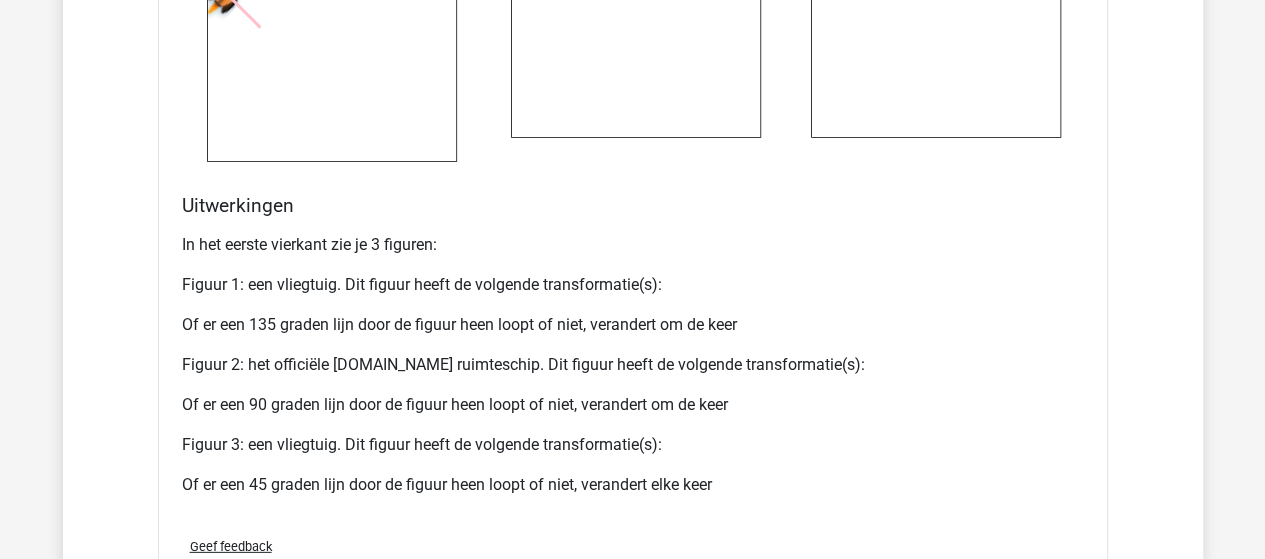 drag, startPoint x: 188, startPoint y: 351, endPoint x: 753, endPoint y: 380, distance: 565.7438 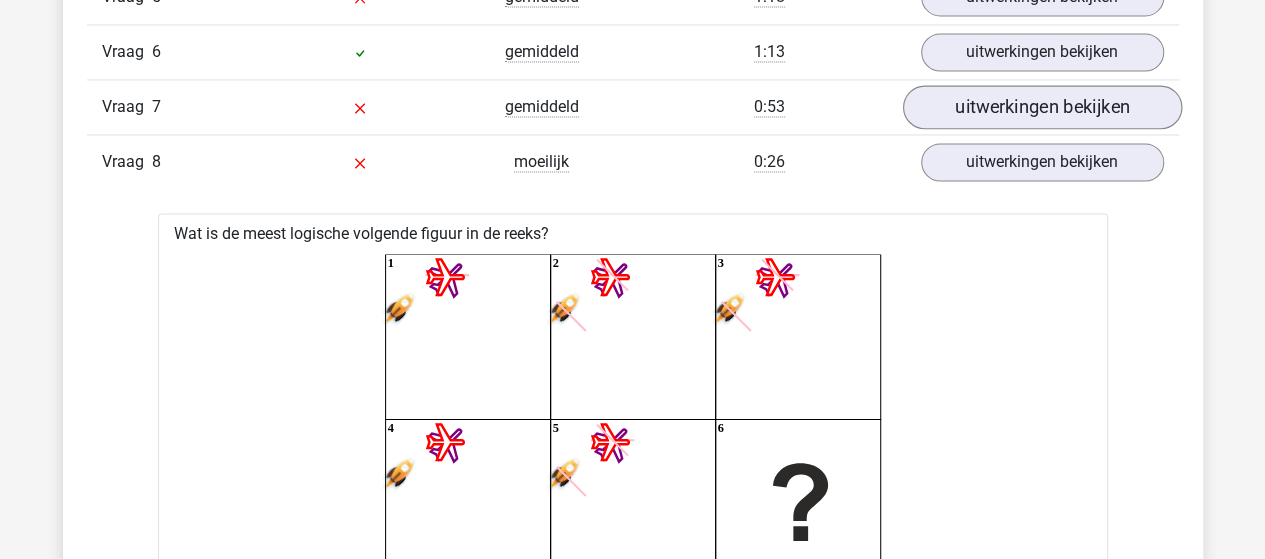 scroll, scrollTop: 1500, scrollLeft: 0, axis: vertical 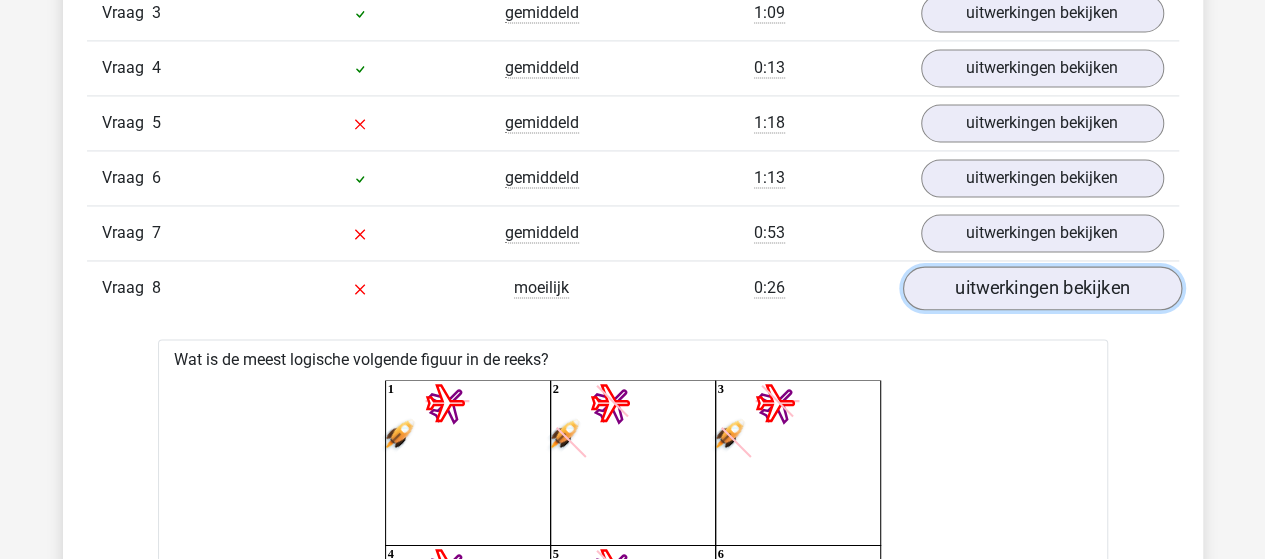 click on "uitwerkingen bekijken" at bounding box center [1041, 288] 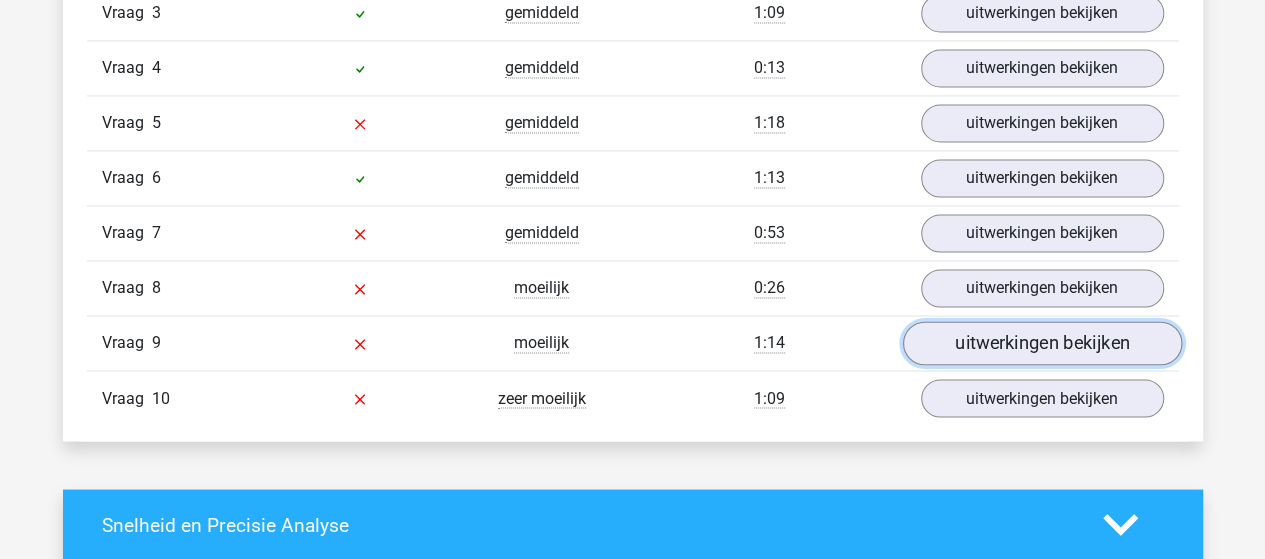 click on "uitwerkingen bekijken" at bounding box center [1041, 343] 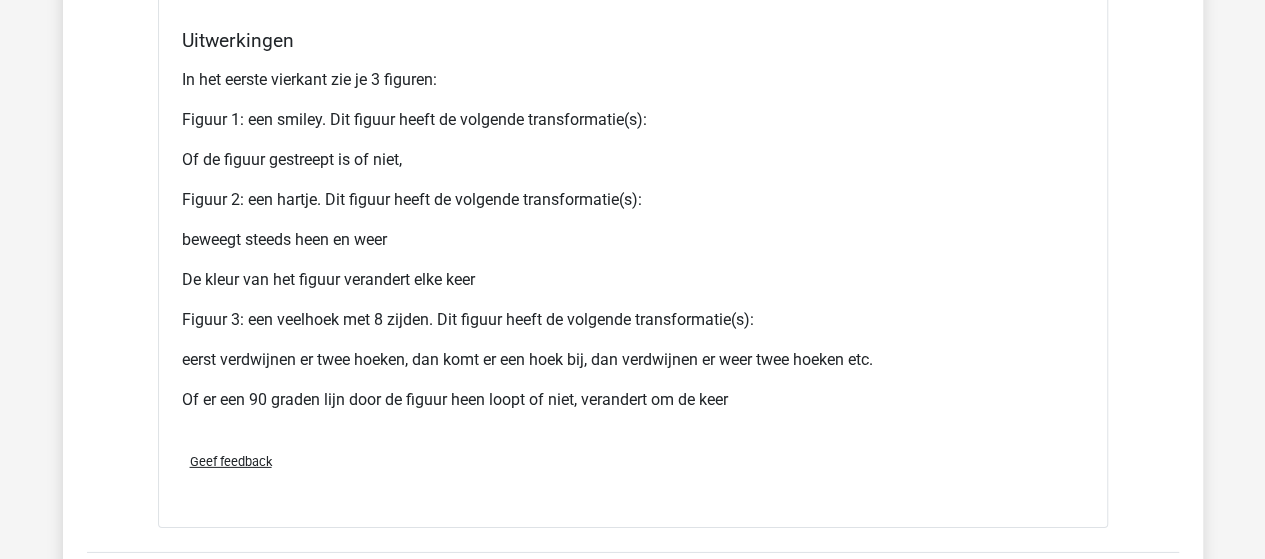 scroll, scrollTop: 2900, scrollLeft: 0, axis: vertical 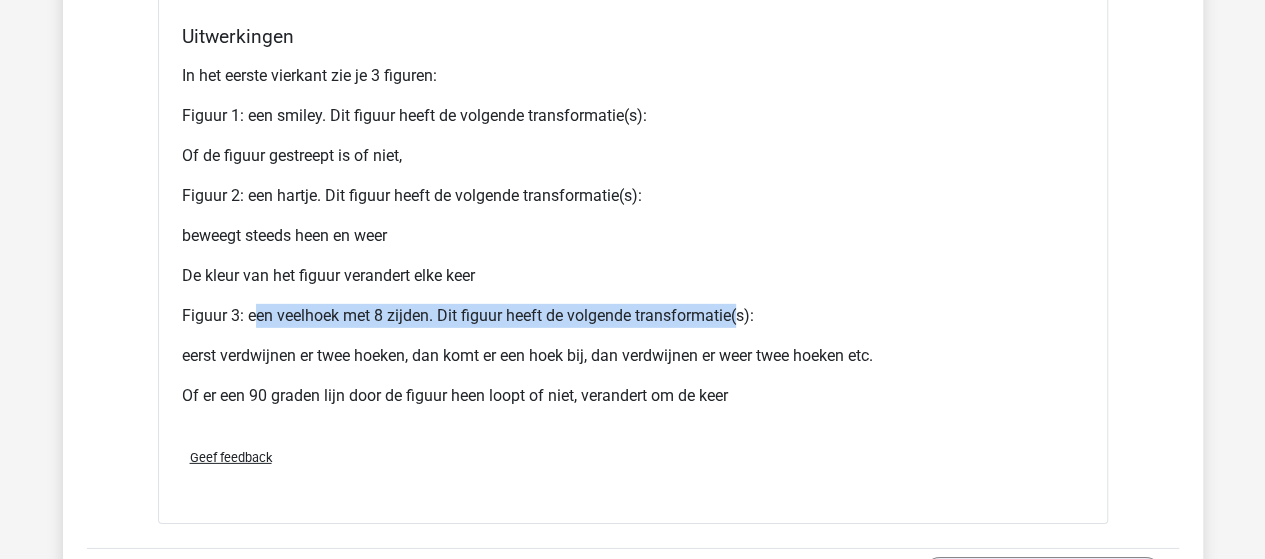 drag, startPoint x: 248, startPoint y: 307, endPoint x: 733, endPoint y: 306, distance: 485.00104 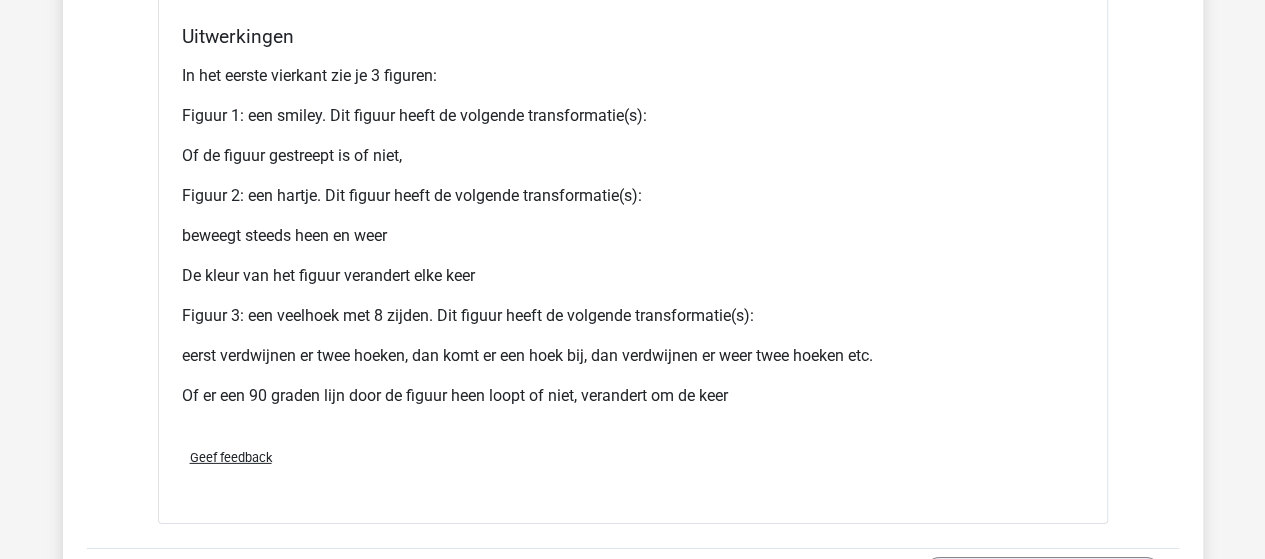 click on "eerst verdwijnen er twee hoeken, dan komt er een hoek bij, dan verdwijnen er weer twee hoeken etc." at bounding box center (633, 356) 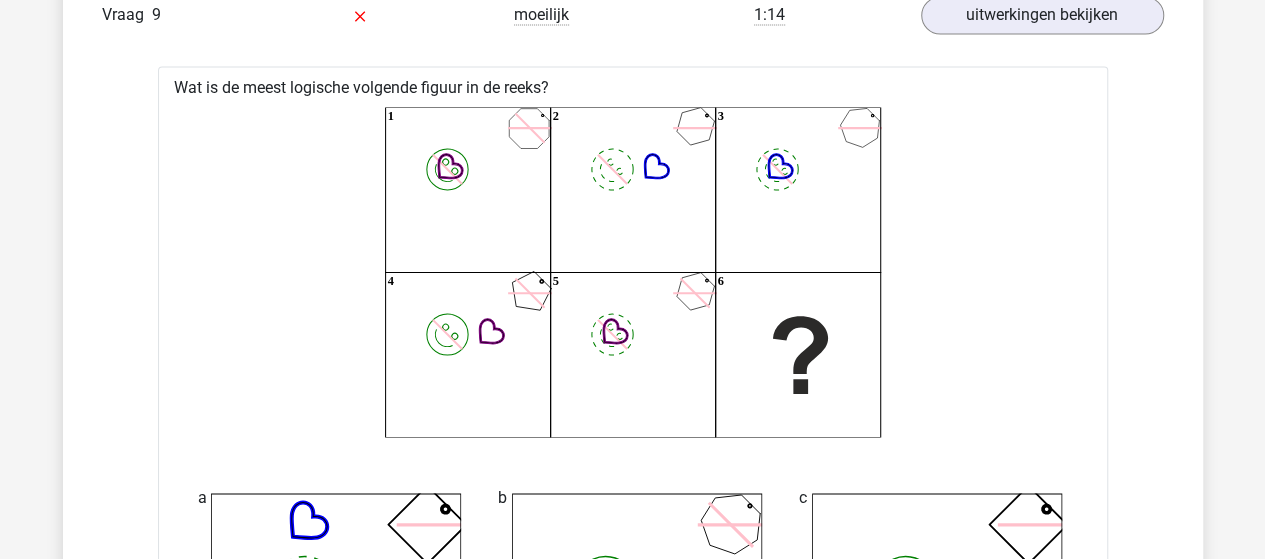 scroll, scrollTop: 1700, scrollLeft: 0, axis: vertical 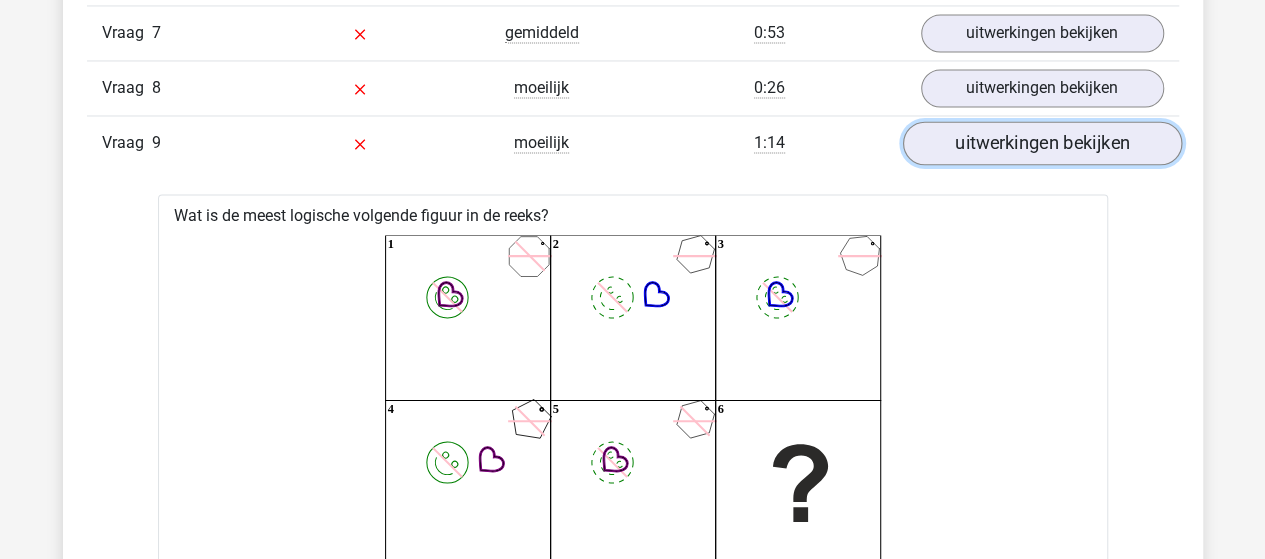 click on "uitwerkingen bekijken" at bounding box center (1041, 143) 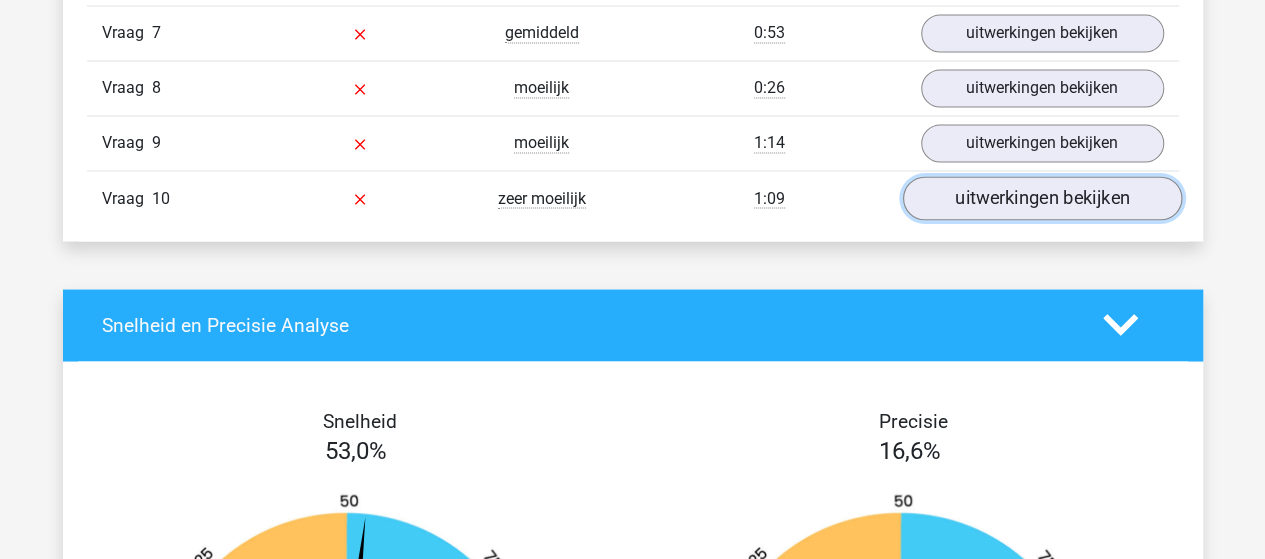 click on "uitwerkingen bekijken" at bounding box center (1041, 198) 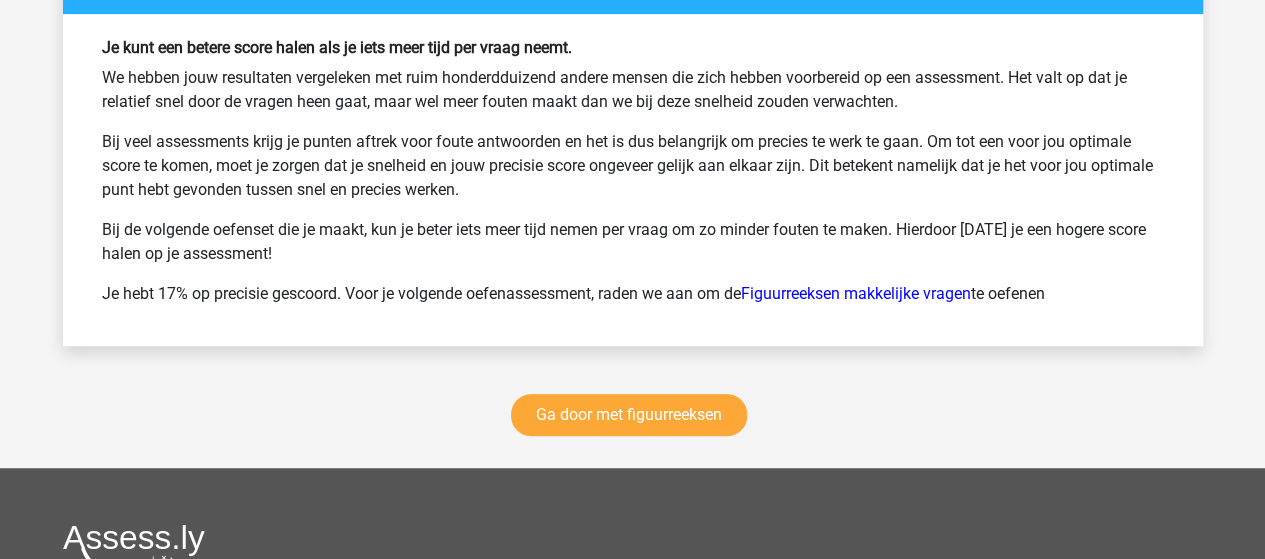 scroll, scrollTop: 4200, scrollLeft: 0, axis: vertical 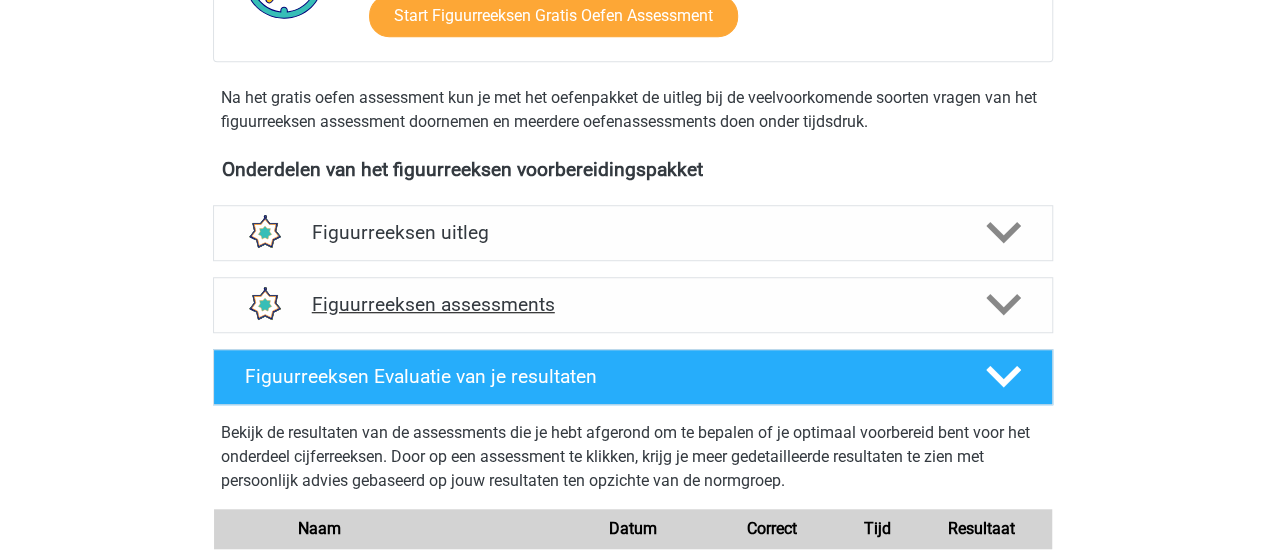 click 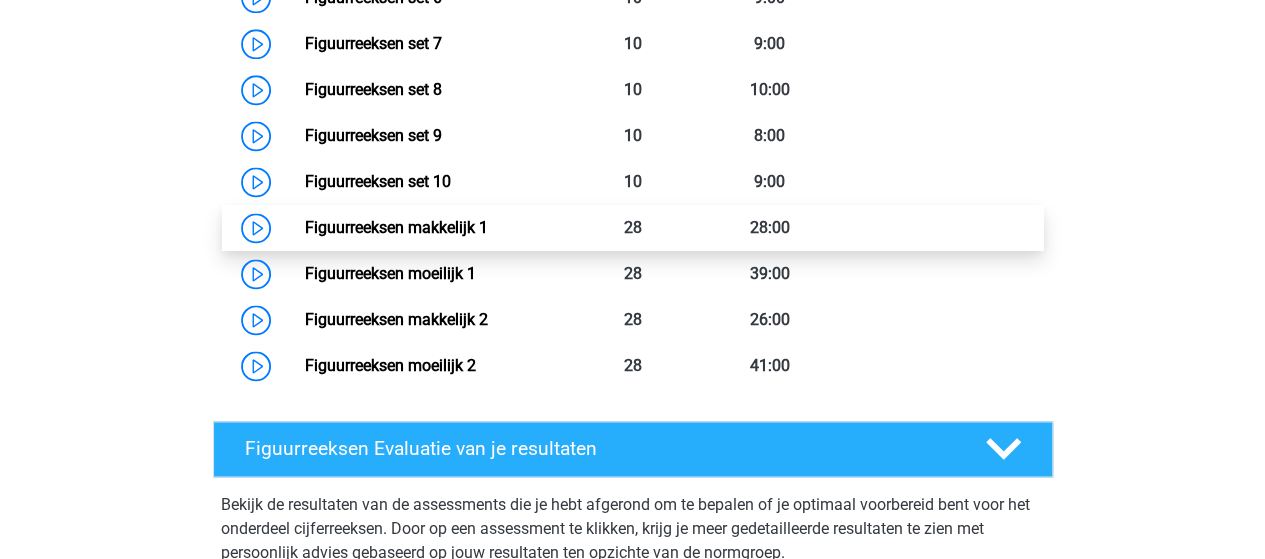 scroll, scrollTop: 1300, scrollLeft: 0, axis: vertical 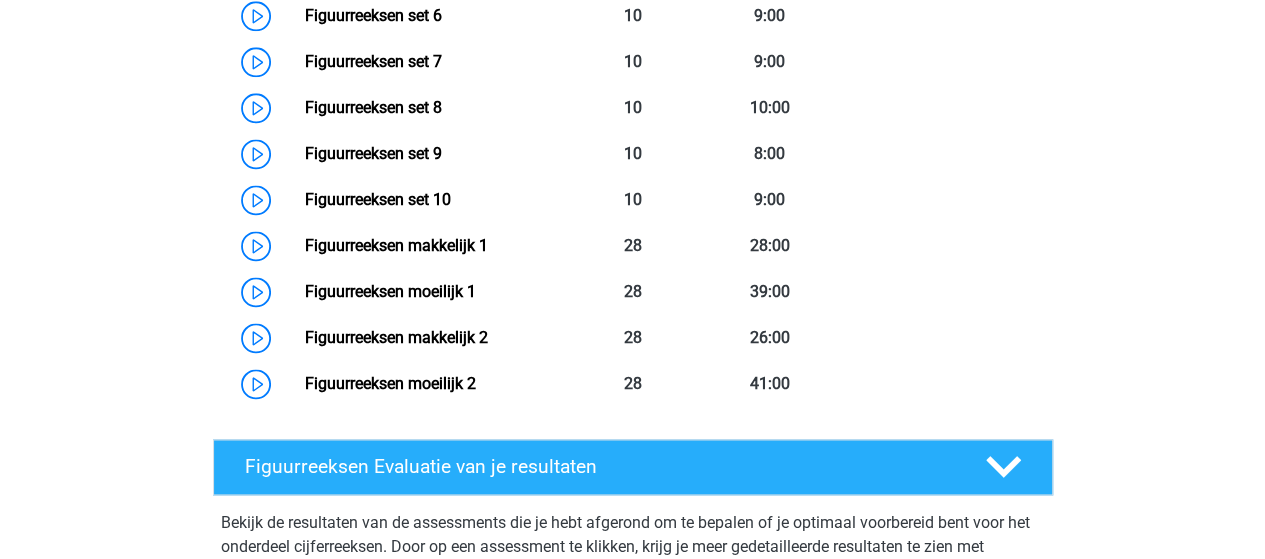 click on "Siertteelt
sierteeltmedewerker@hotmail.com
Nederlands
English" at bounding box center (632, -31) 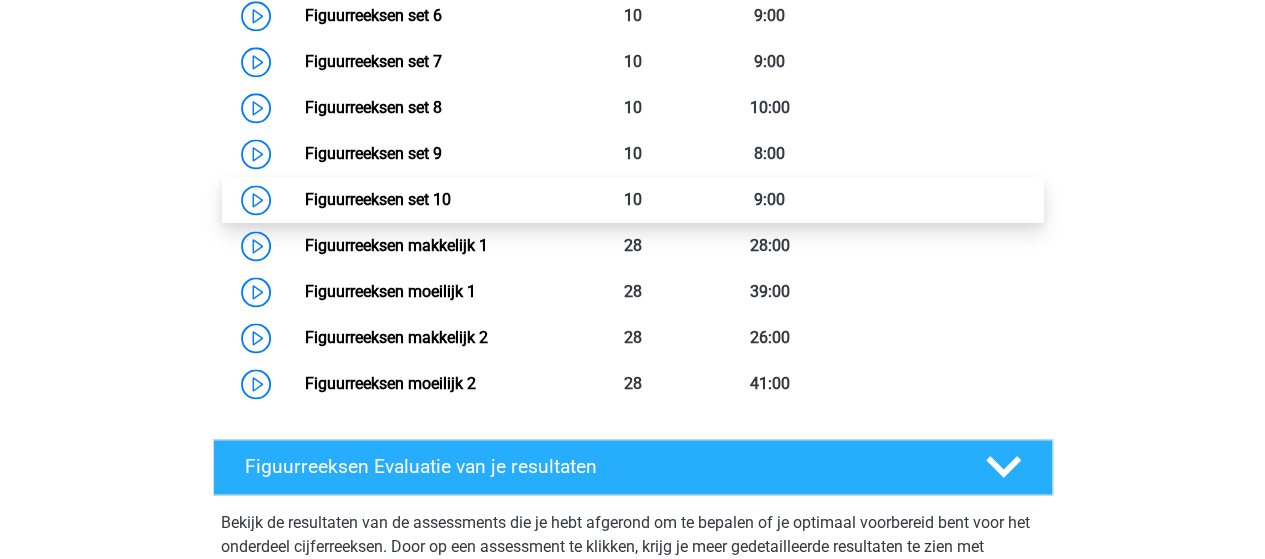 click on "Figuurreeksen
set 10" at bounding box center [378, 199] 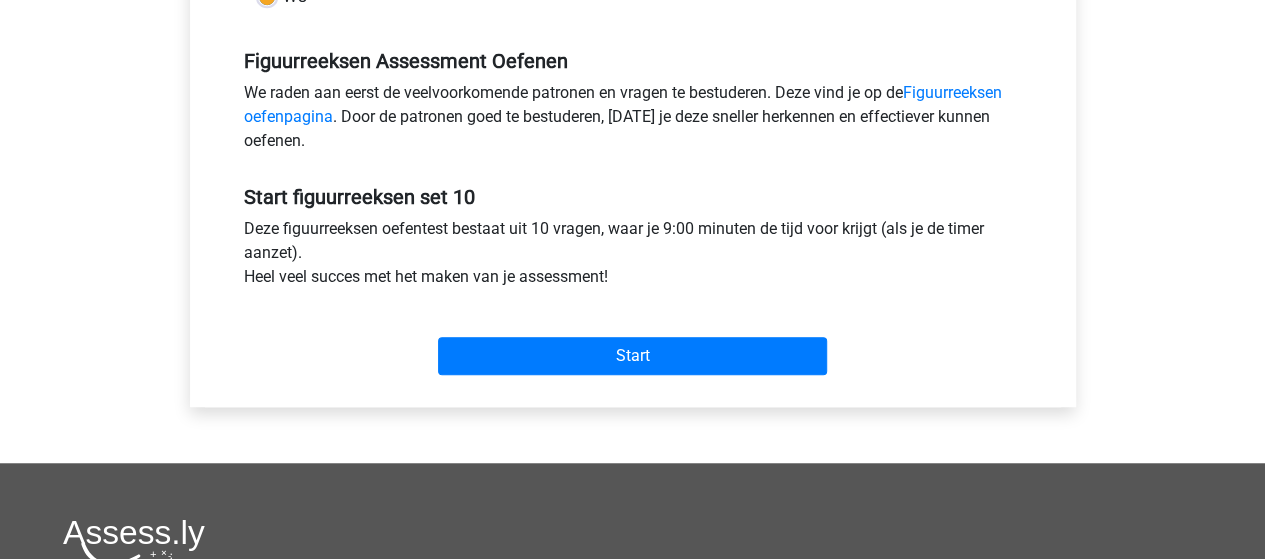 scroll, scrollTop: 700, scrollLeft: 0, axis: vertical 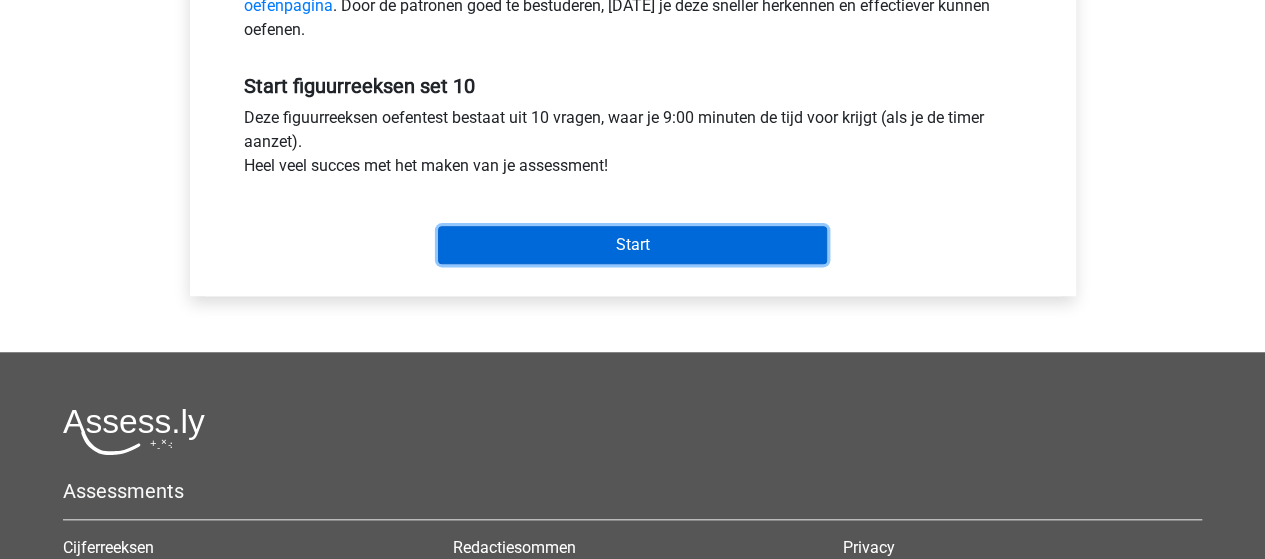 click on "Start" at bounding box center (632, 245) 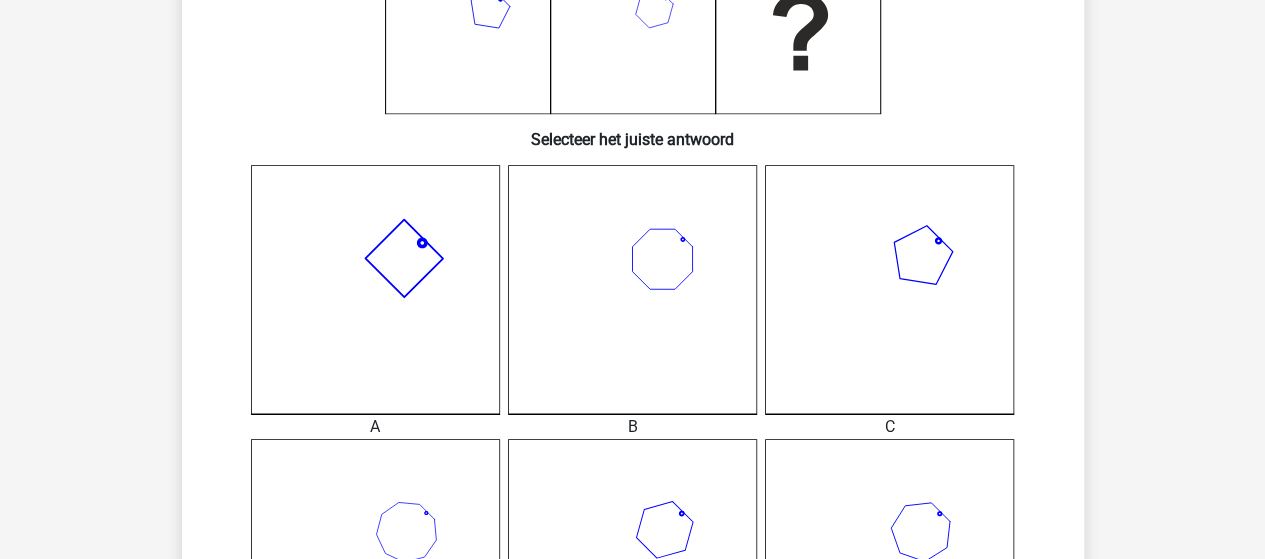scroll, scrollTop: 700, scrollLeft: 0, axis: vertical 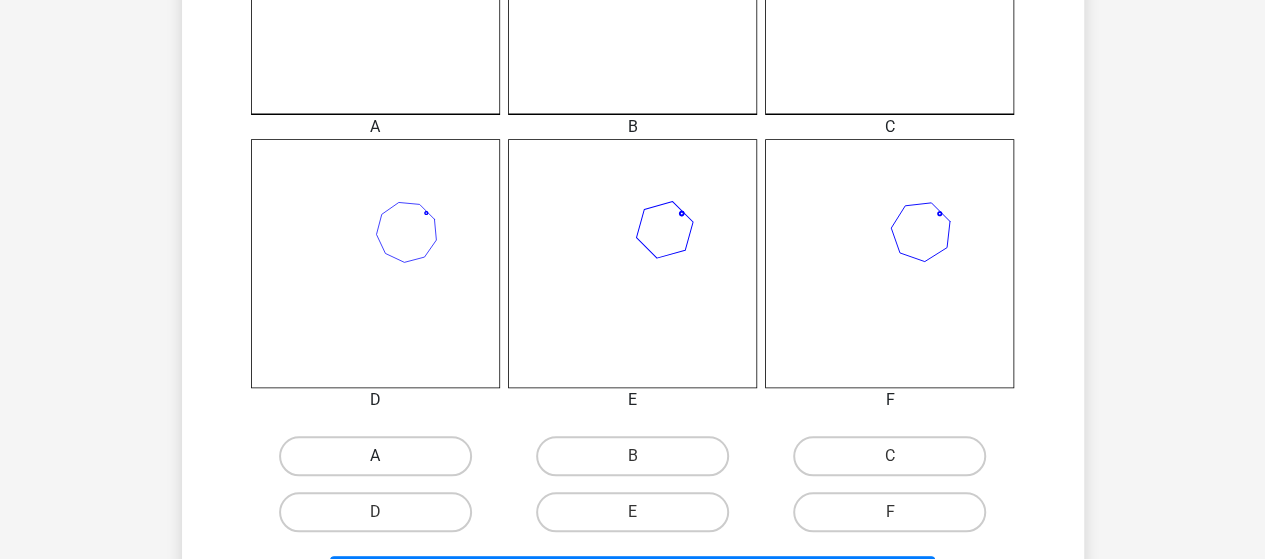click on "A" at bounding box center (375, 456) 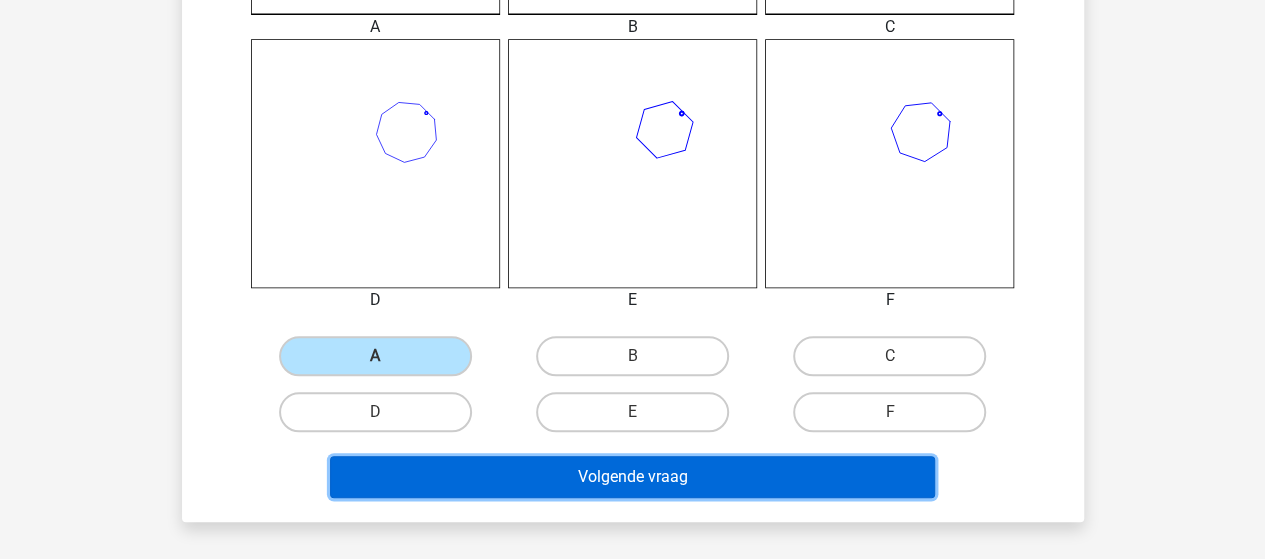 click on "Volgende vraag" at bounding box center [632, 477] 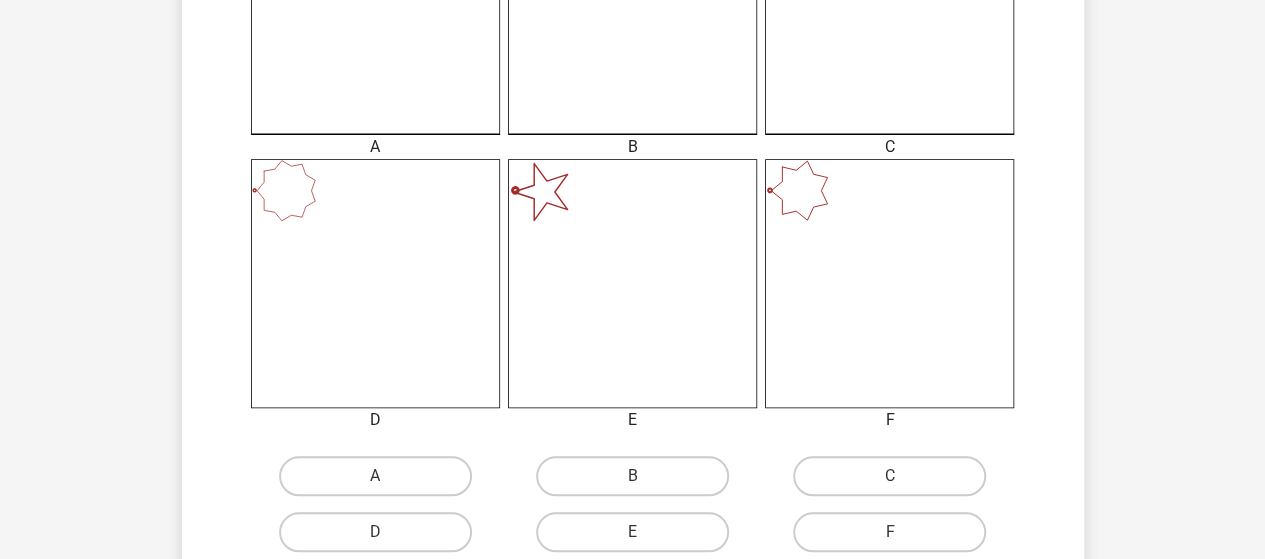 scroll, scrollTop: 700, scrollLeft: 0, axis: vertical 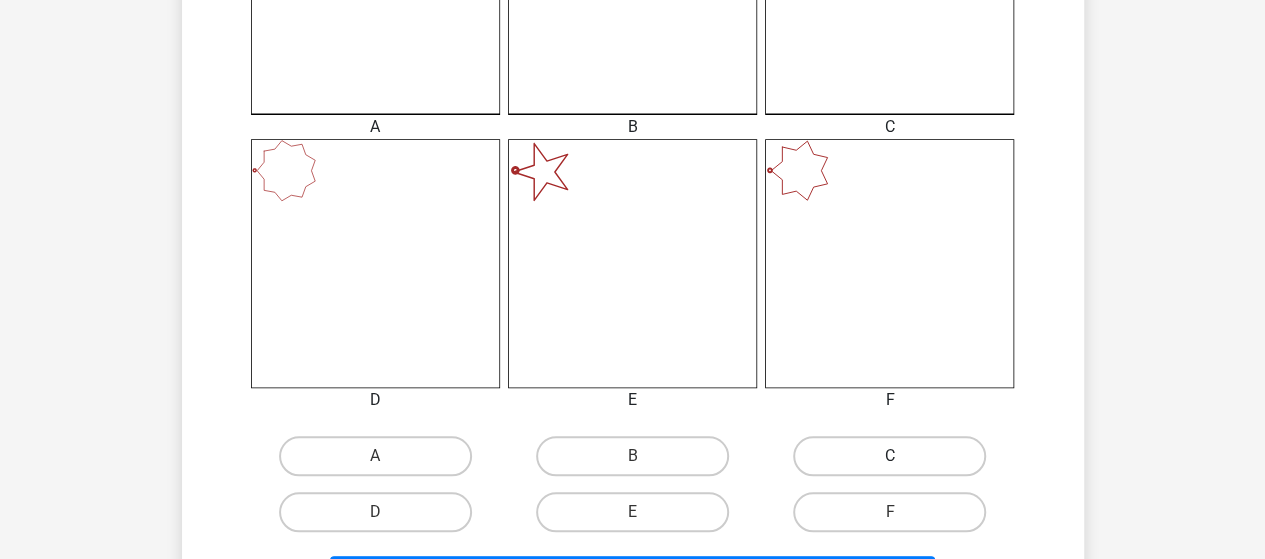 click on "C" at bounding box center (889, 456) 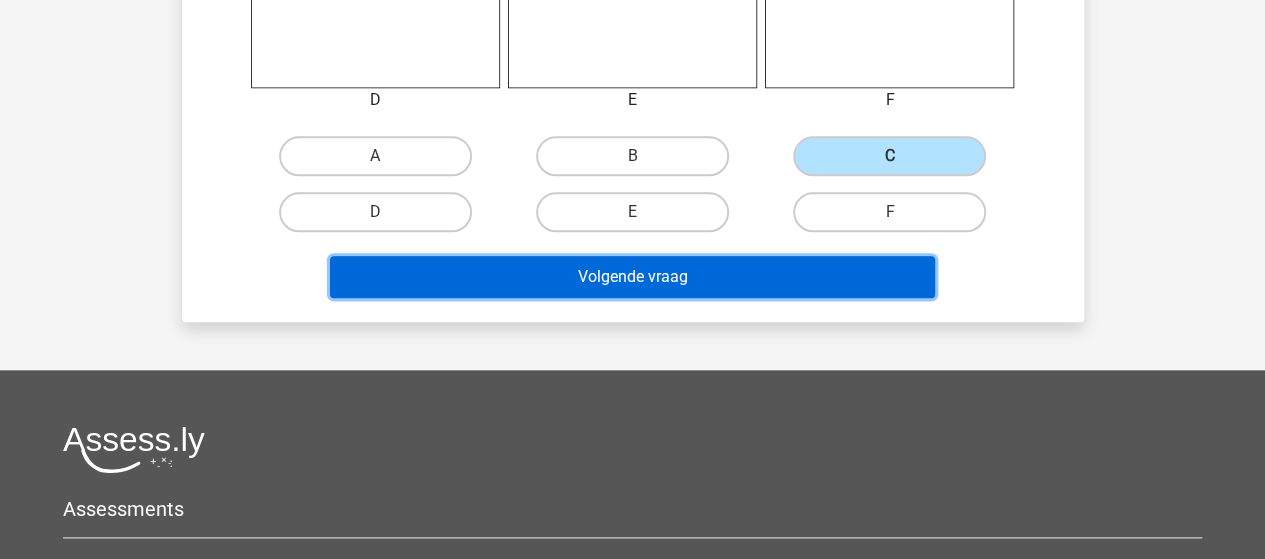 click on "Volgende vraag" at bounding box center [632, 277] 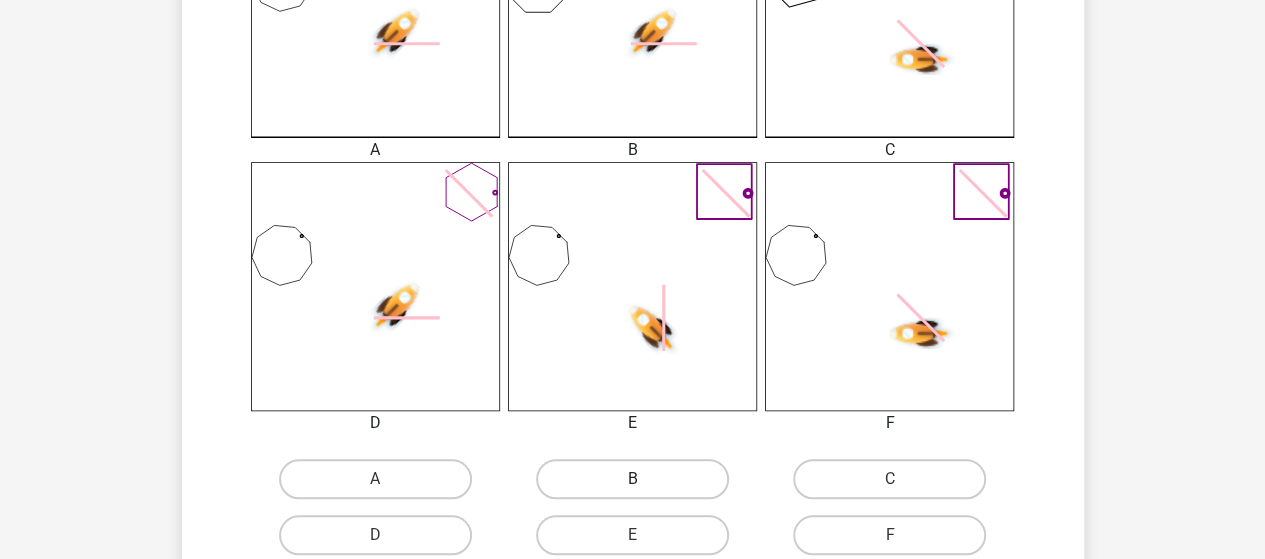 scroll, scrollTop: 800, scrollLeft: 0, axis: vertical 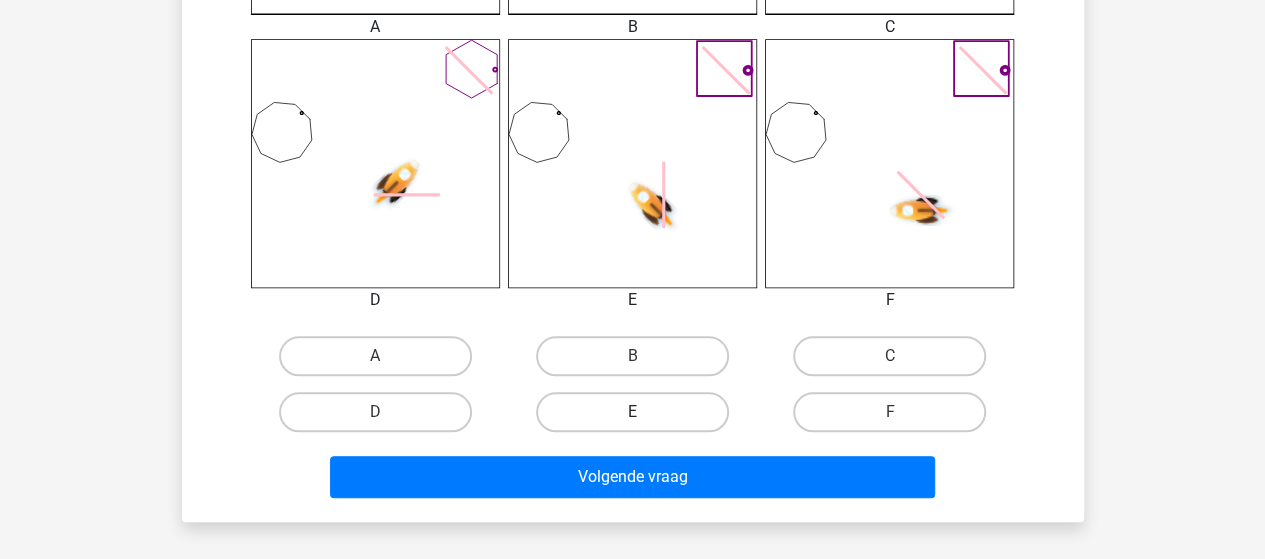 click on "E" at bounding box center [632, 412] 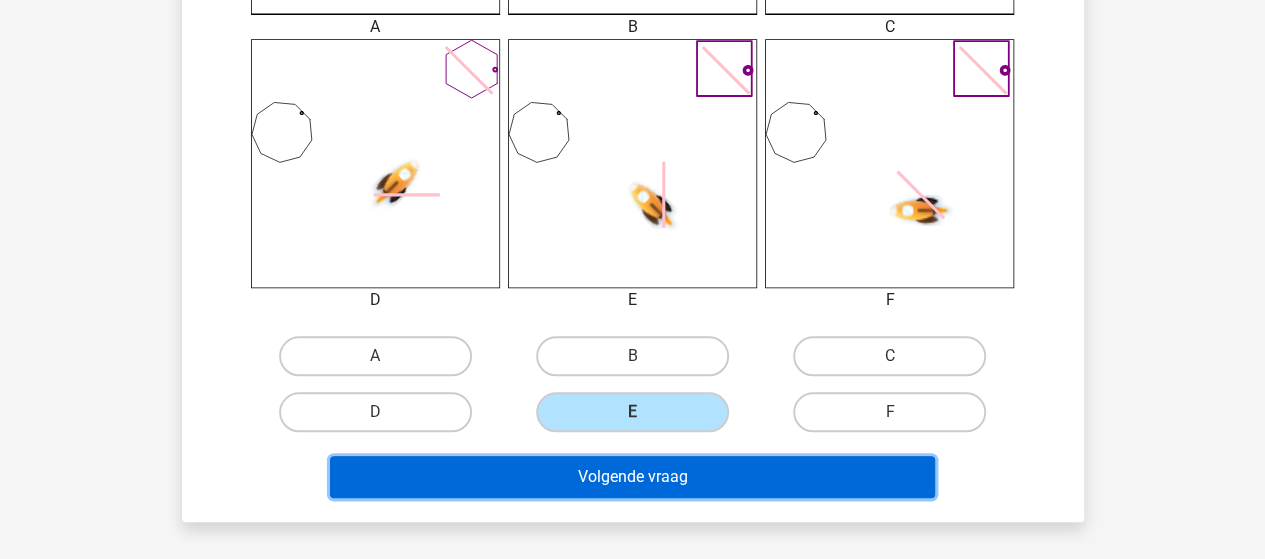 click on "Volgende vraag" at bounding box center [632, 477] 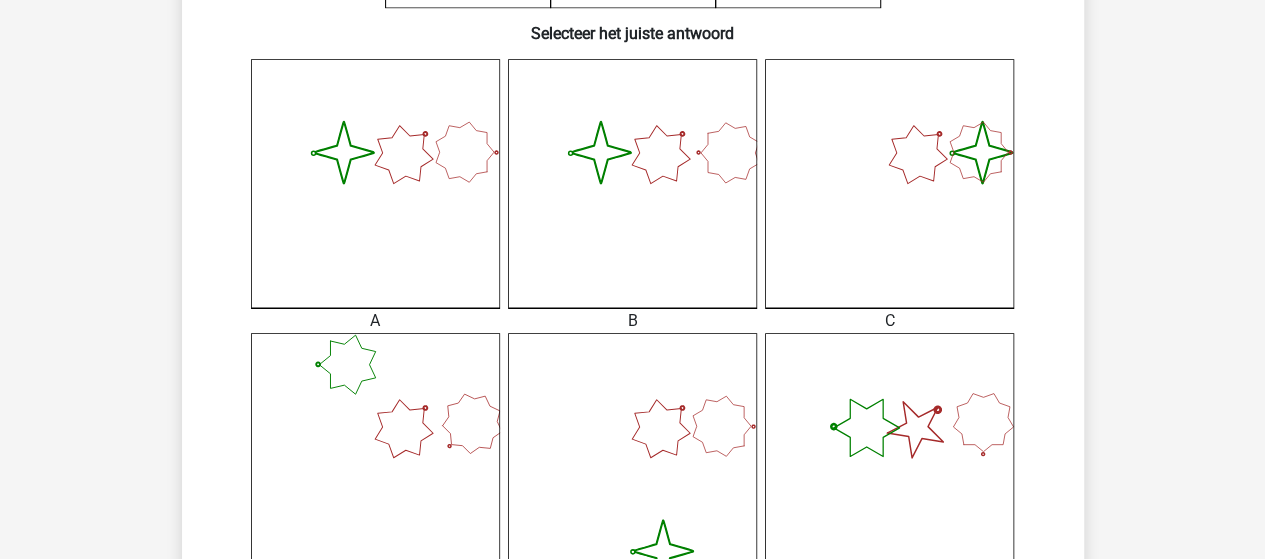 scroll, scrollTop: 500, scrollLeft: 0, axis: vertical 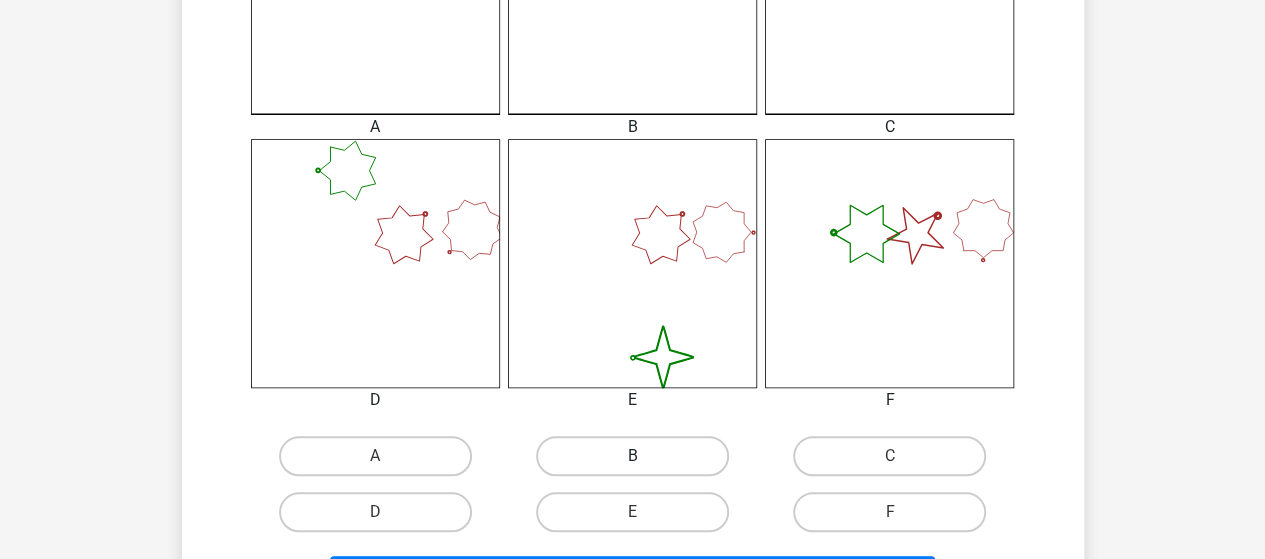 click on "B" at bounding box center (632, 456) 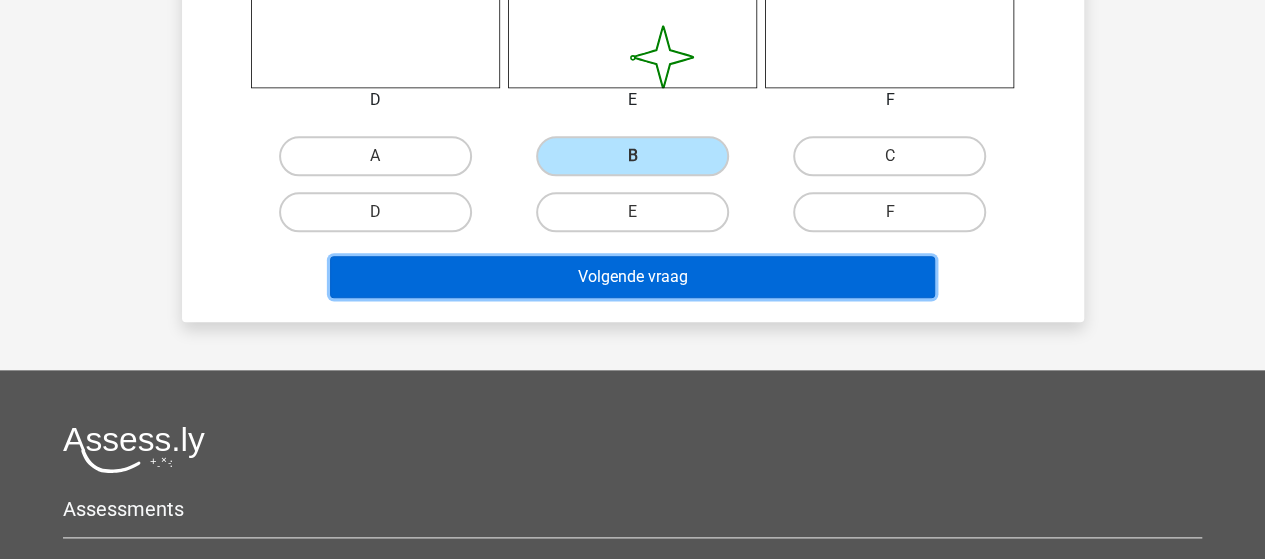 click on "Volgende vraag" at bounding box center [632, 277] 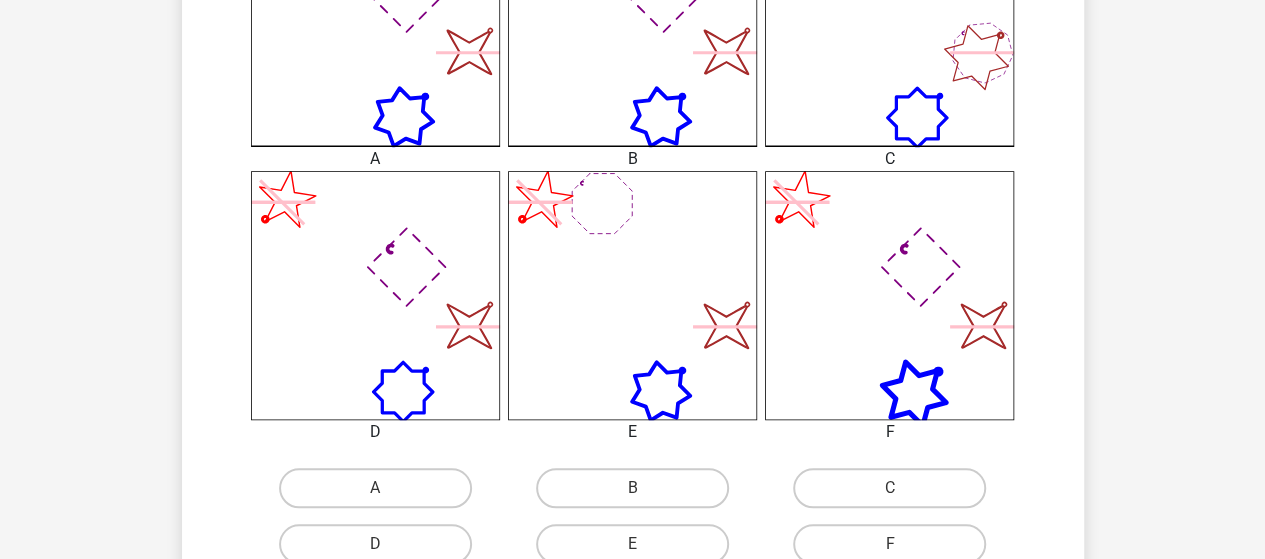 scroll, scrollTop: 700, scrollLeft: 0, axis: vertical 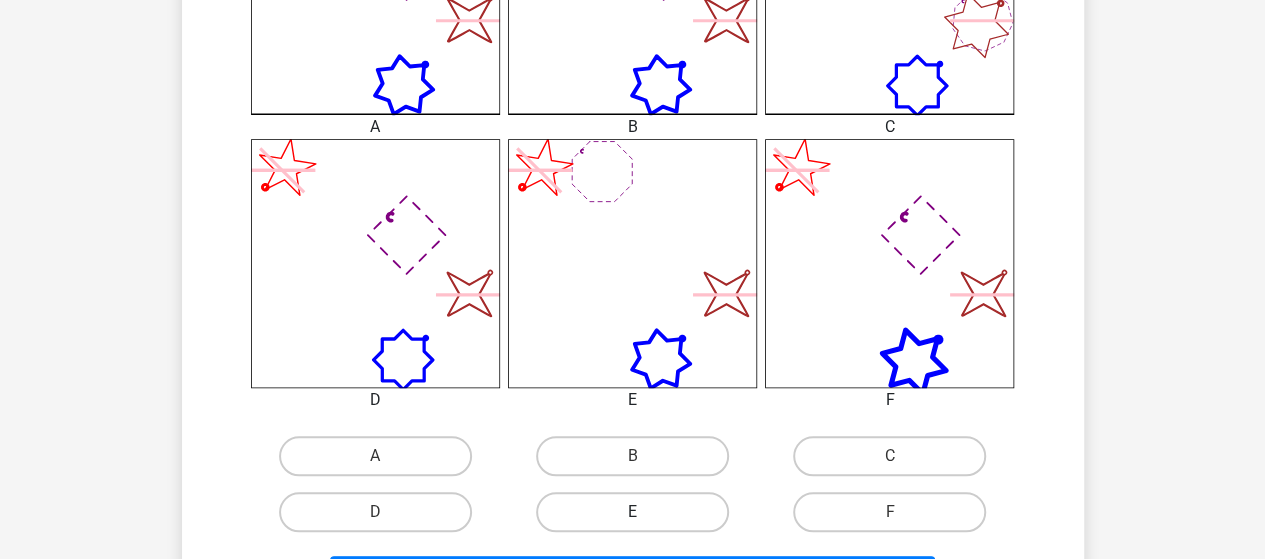 click on "E" at bounding box center [632, 512] 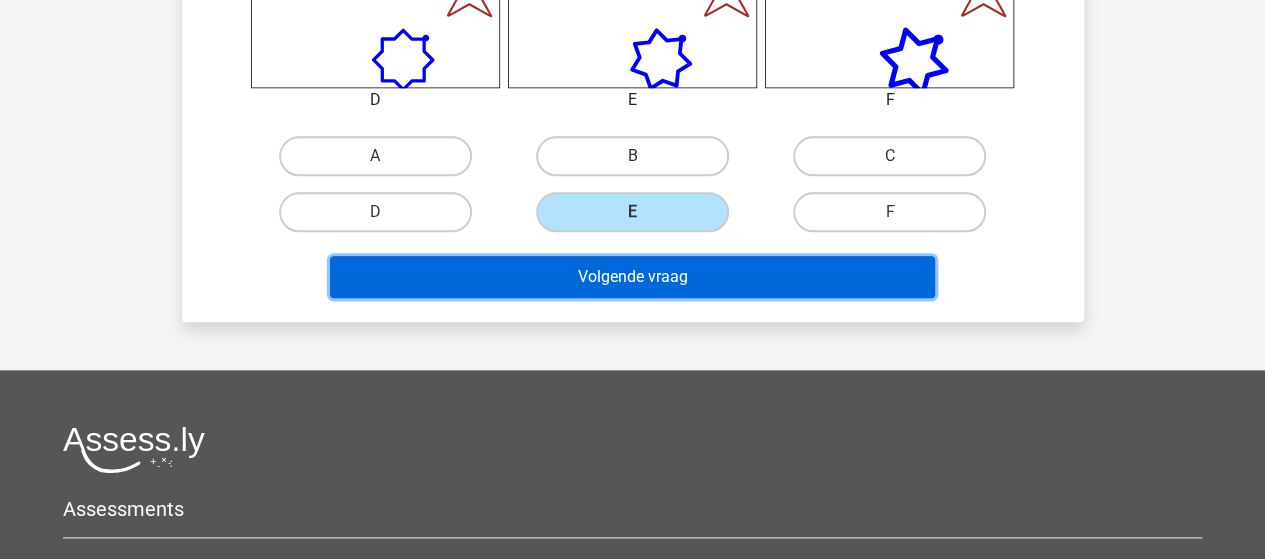 click on "Volgende vraag" at bounding box center [632, 277] 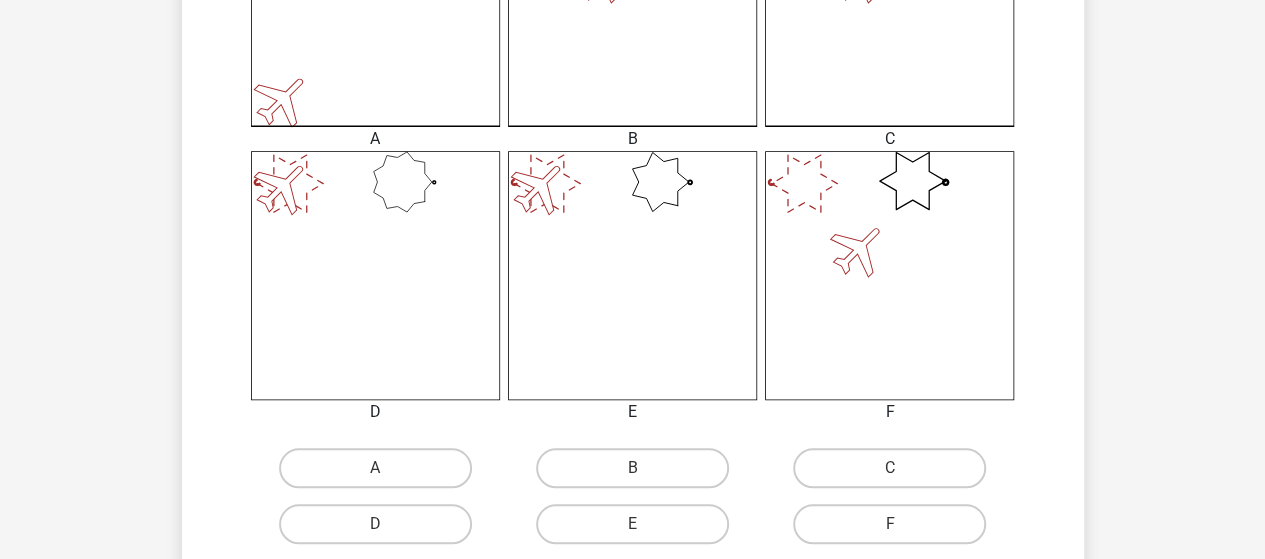 scroll, scrollTop: 800, scrollLeft: 0, axis: vertical 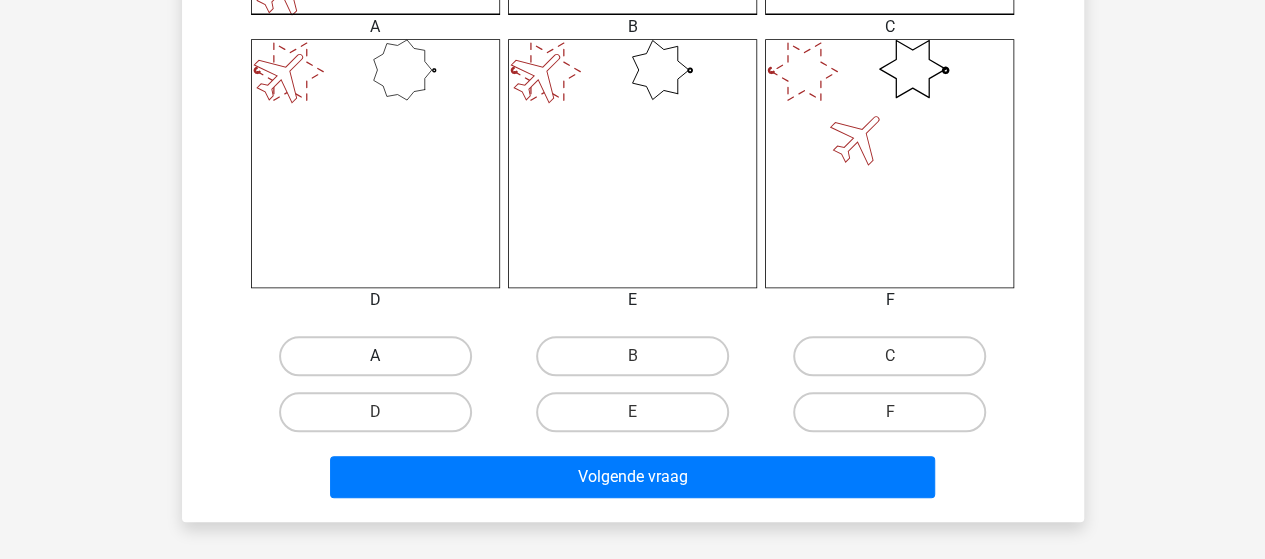 click on "A" at bounding box center (375, 356) 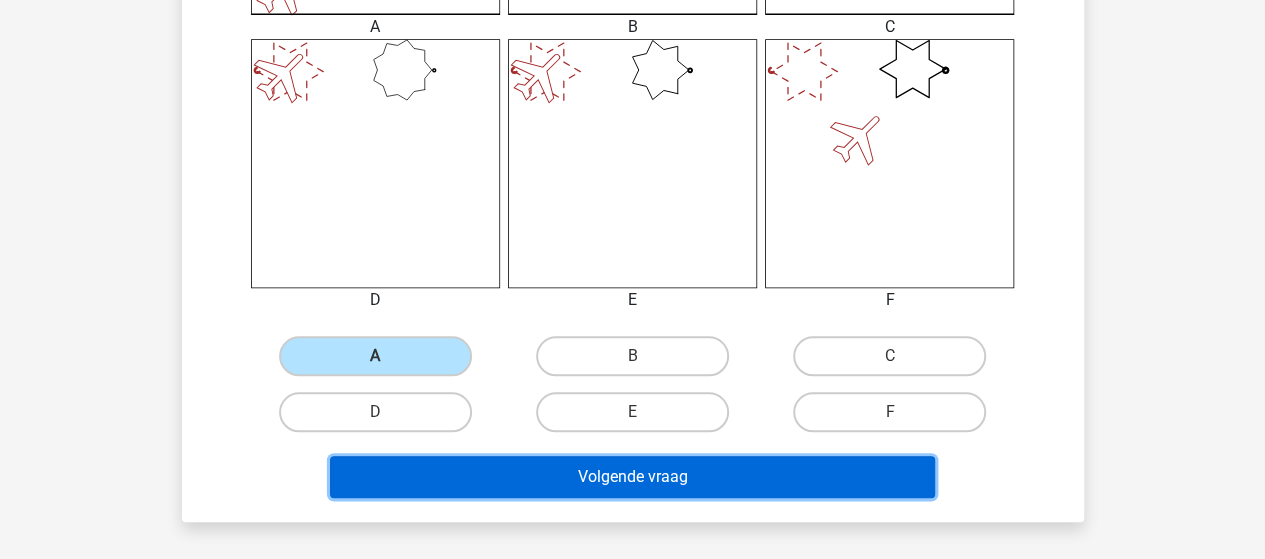 click on "Volgende vraag" at bounding box center (632, 477) 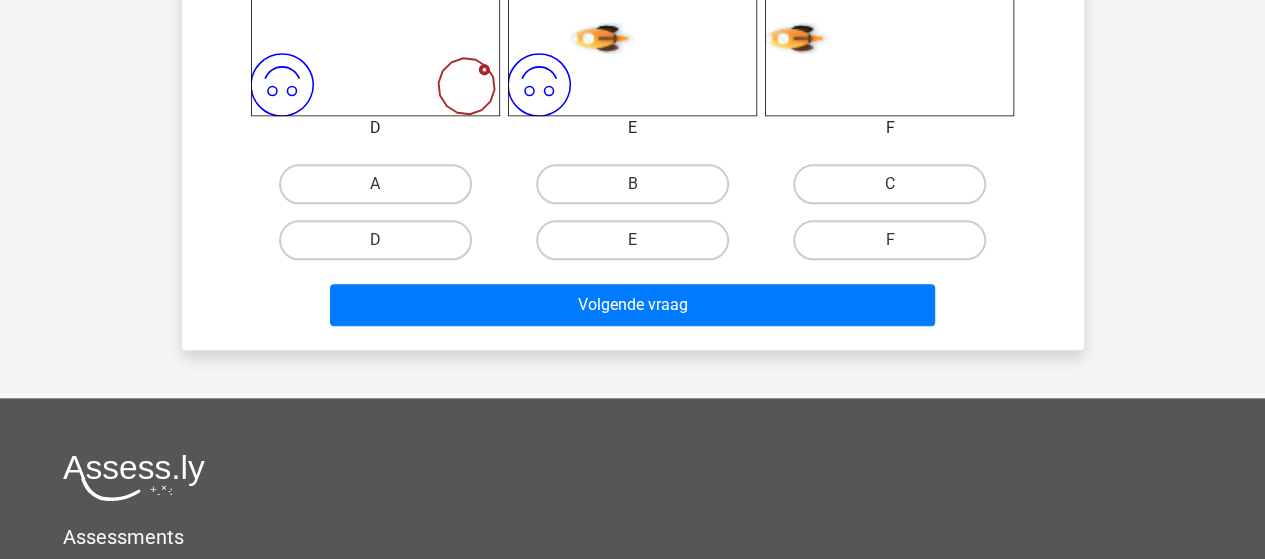 scroll, scrollTop: 992, scrollLeft: 0, axis: vertical 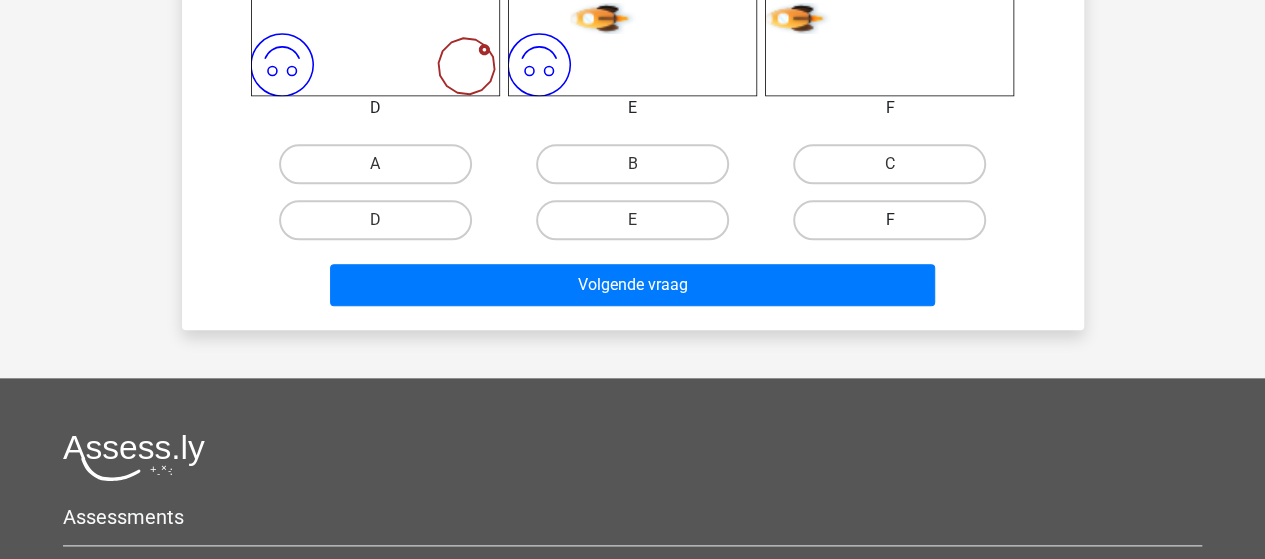 click on "F" at bounding box center (889, 220) 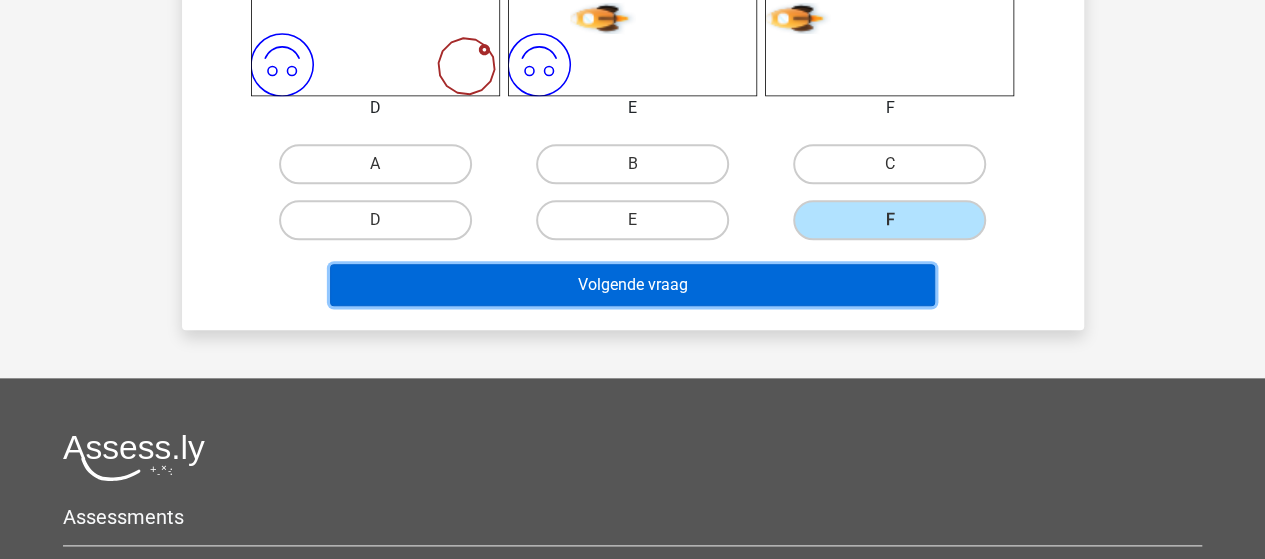 click on "Volgende vraag" at bounding box center (632, 285) 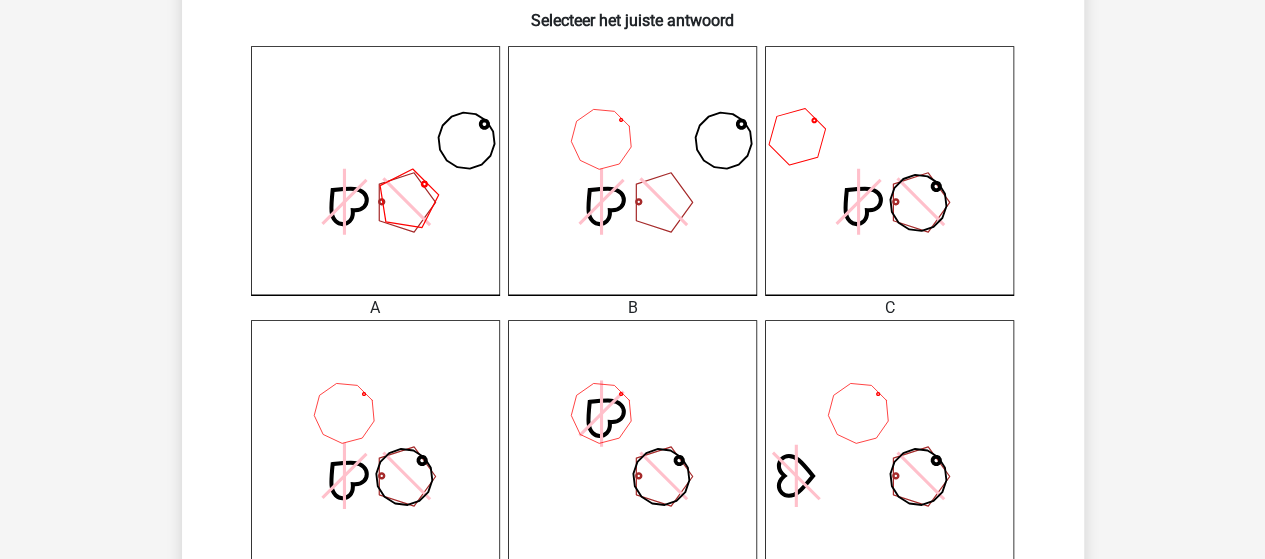 scroll, scrollTop: 792, scrollLeft: 0, axis: vertical 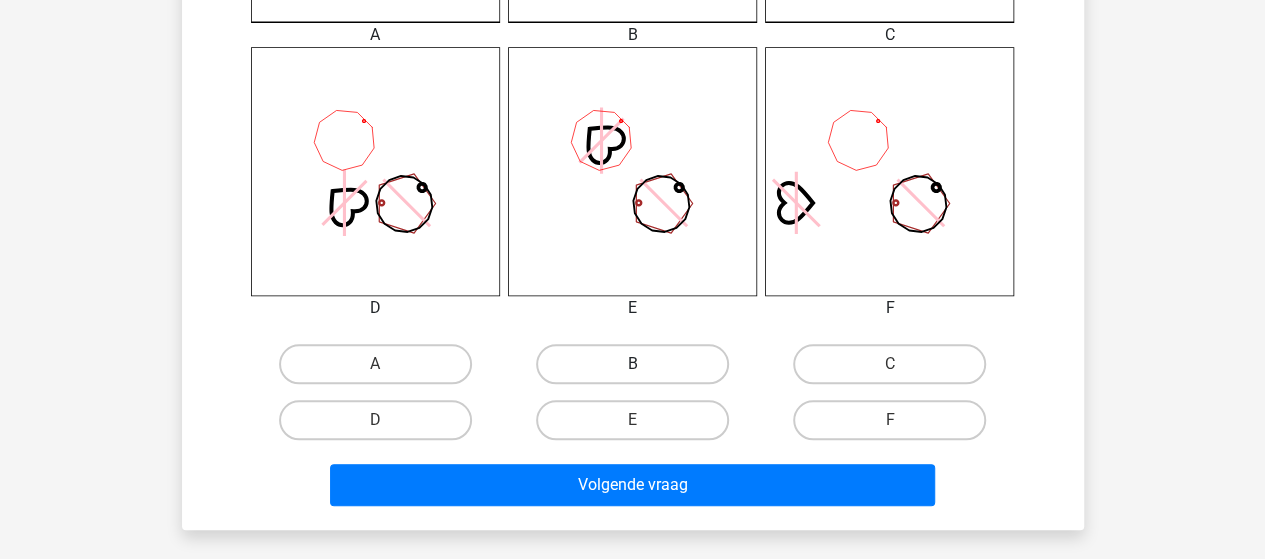 drag, startPoint x: 606, startPoint y: 359, endPoint x: 654, endPoint y: 408, distance: 68.593 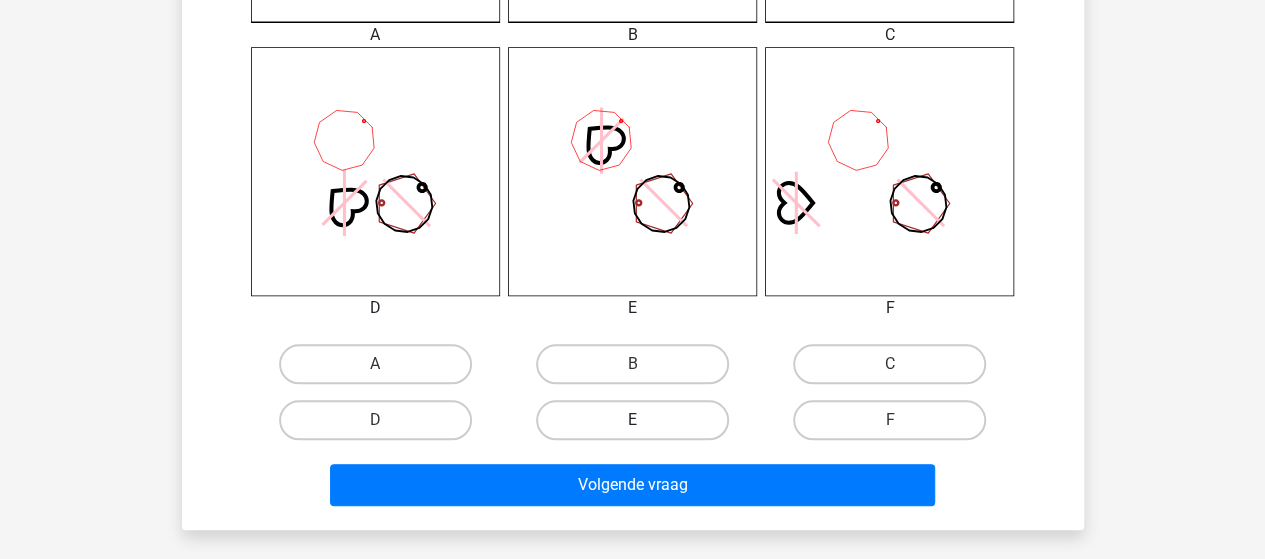 click on "B" at bounding box center [638, 370] 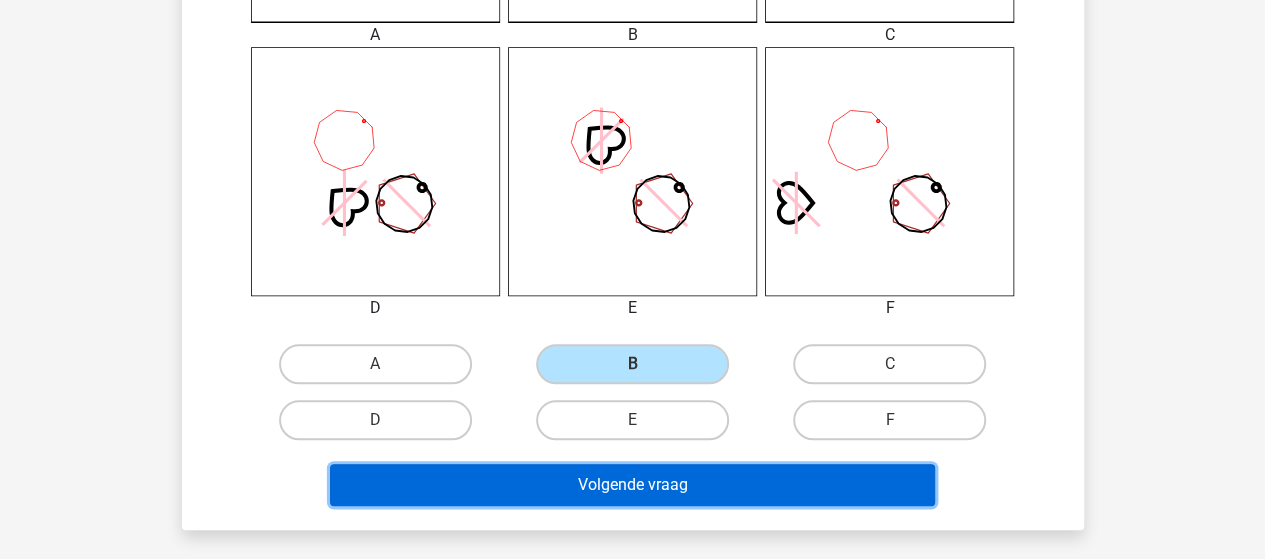 click on "Volgende vraag" at bounding box center (632, 485) 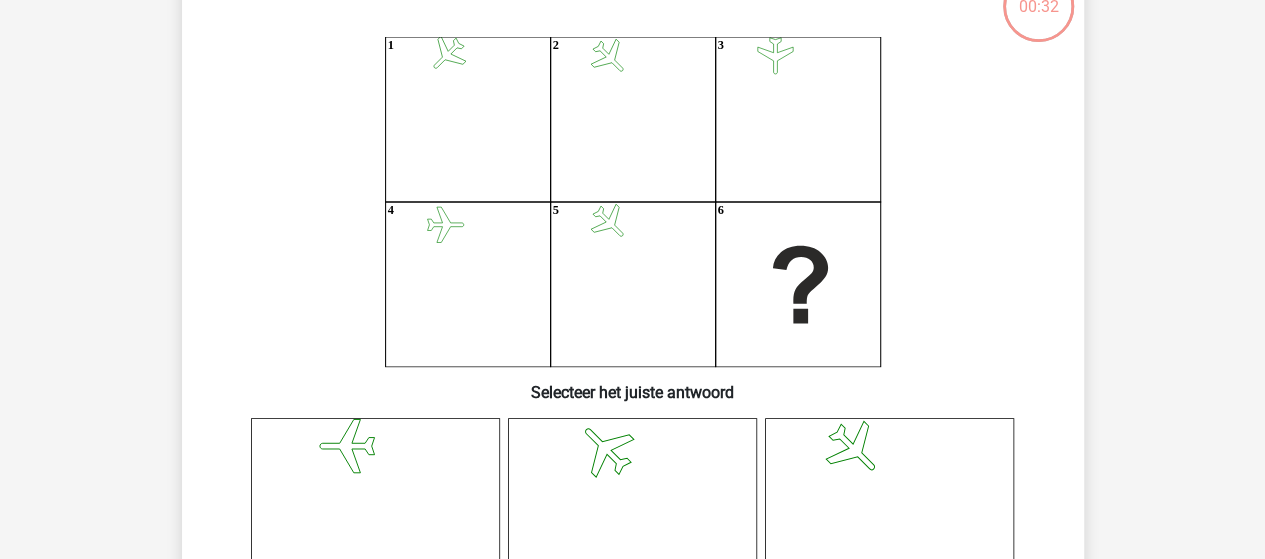 scroll, scrollTop: 92, scrollLeft: 0, axis: vertical 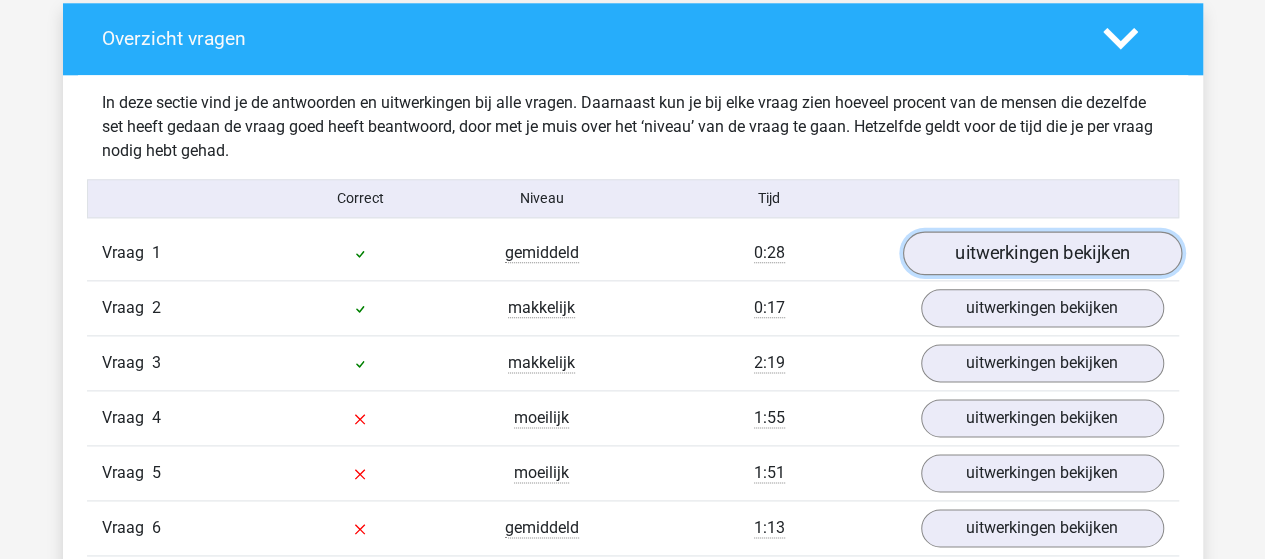 click on "uitwerkingen bekijken" at bounding box center [1041, 253] 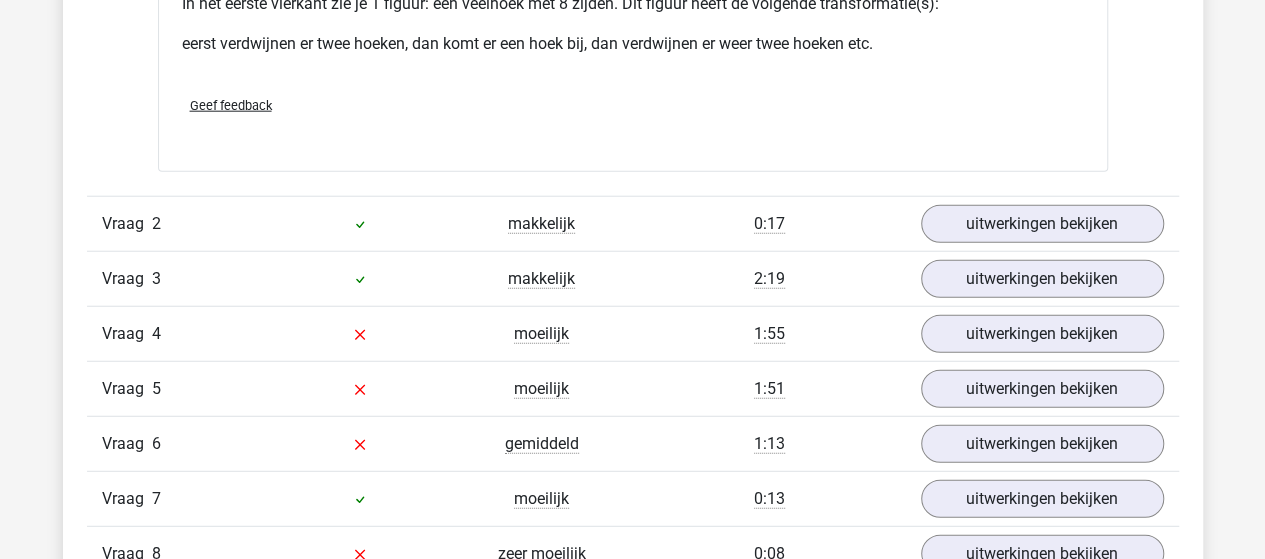 scroll, scrollTop: 2600, scrollLeft: 0, axis: vertical 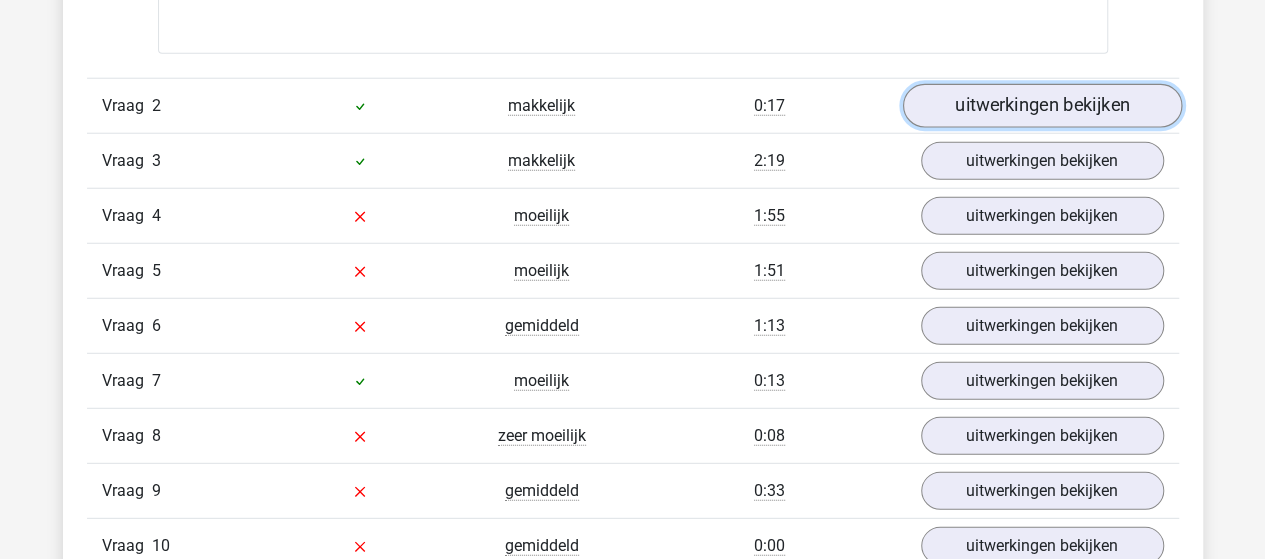 click on "uitwerkingen bekijken" at bounding box center [1041, 106] 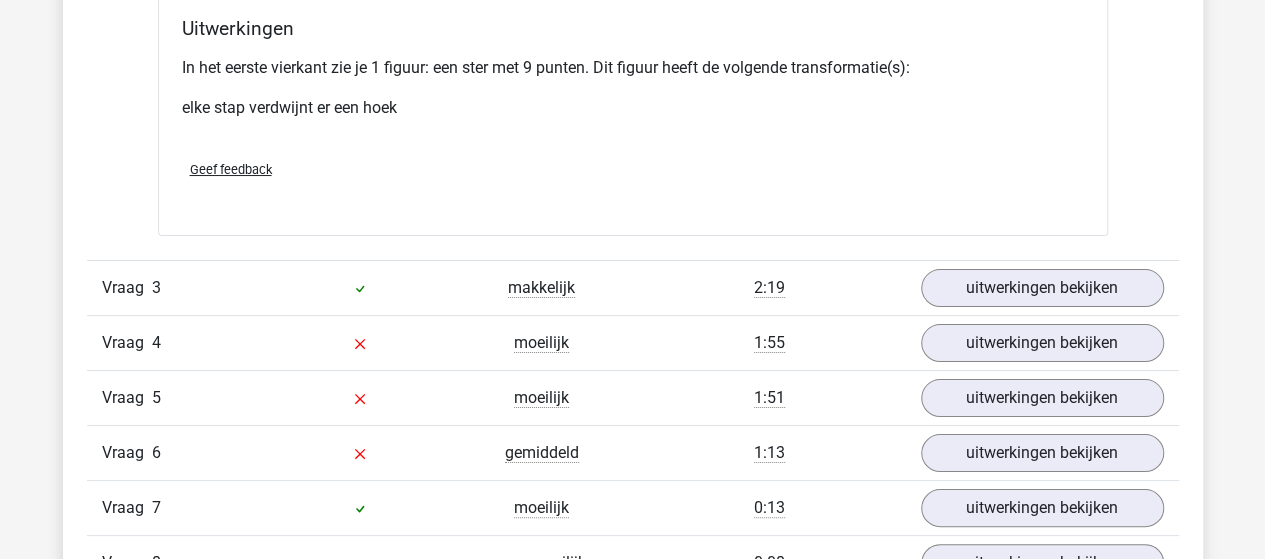 scroll, scrollTop: 3900, scrollLeft: 0, axis: vertical 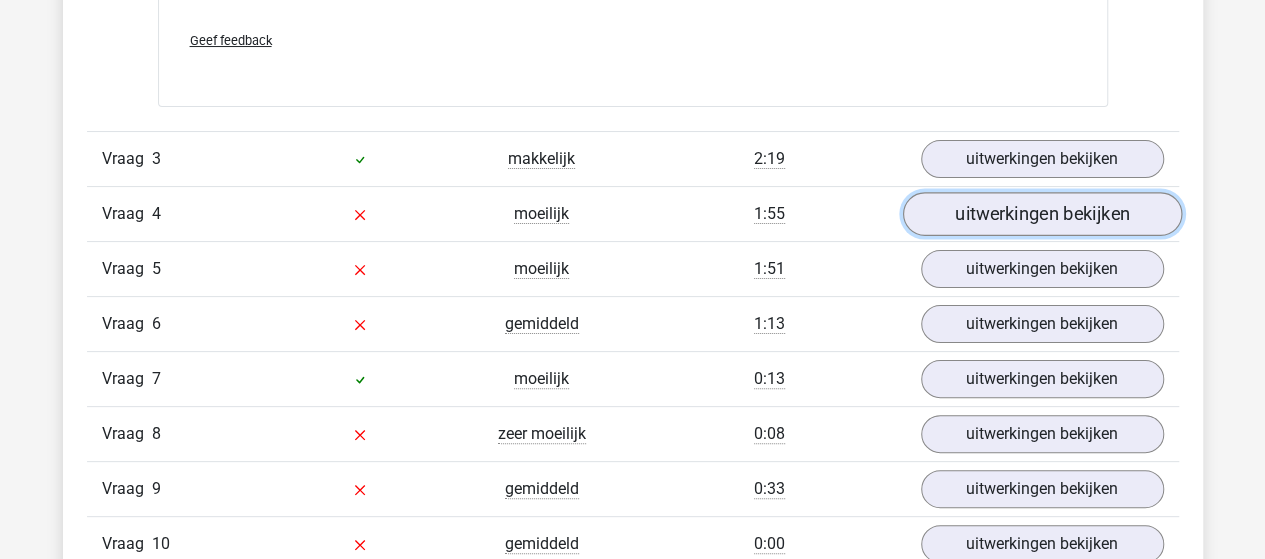 click on "uitwerkingen bekijken" at bounding box center (1041, 215) 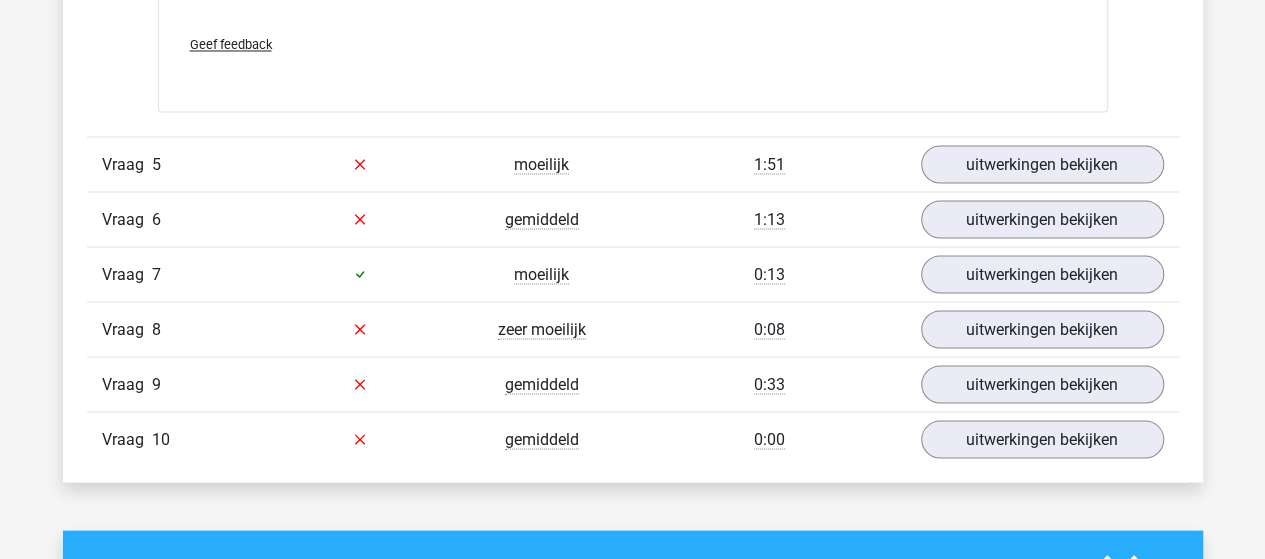scroll, scrollTop: 5500, scrollLeft: 0, axis: vertical 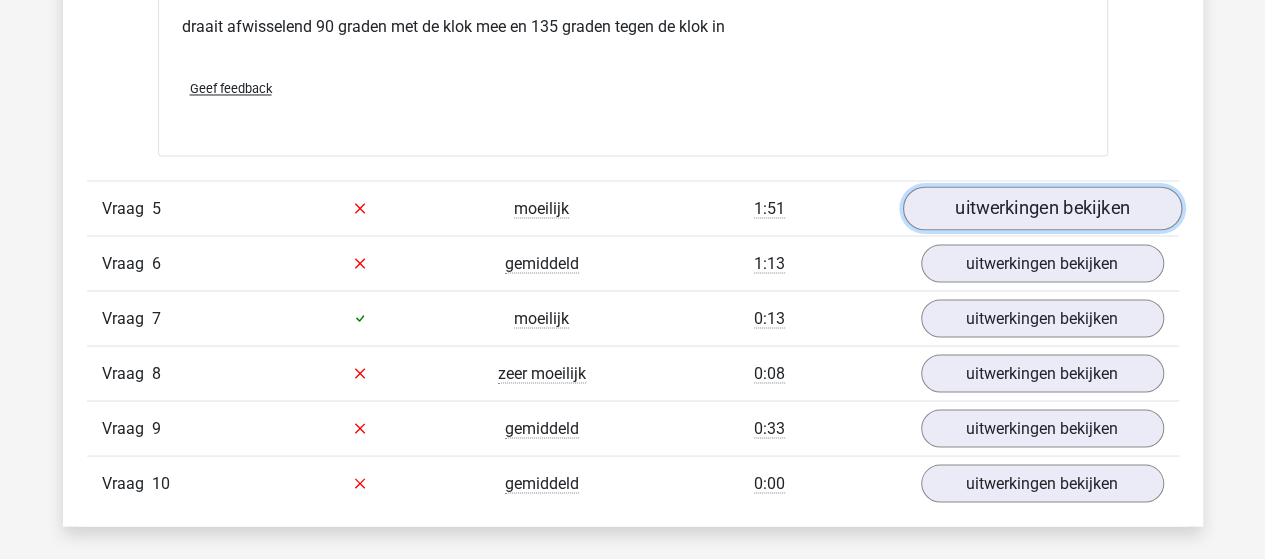 click on "uitwerkingen bekijken" at bounding box center (1041, 208) 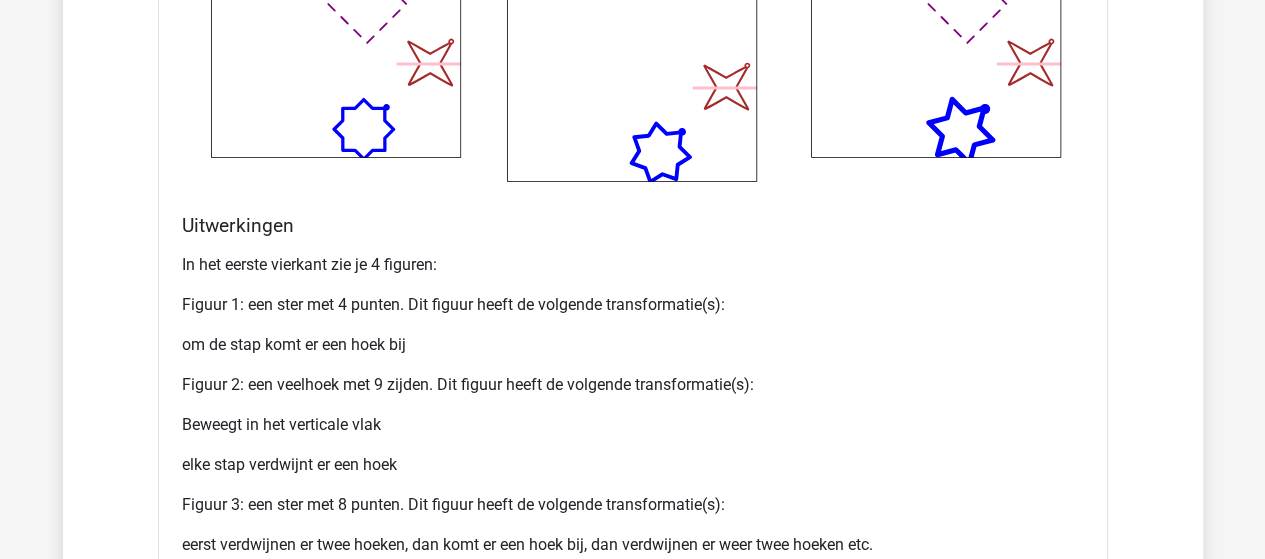 scroll, scrollTop: 6700, scrollLeft: 0, axis: vertical 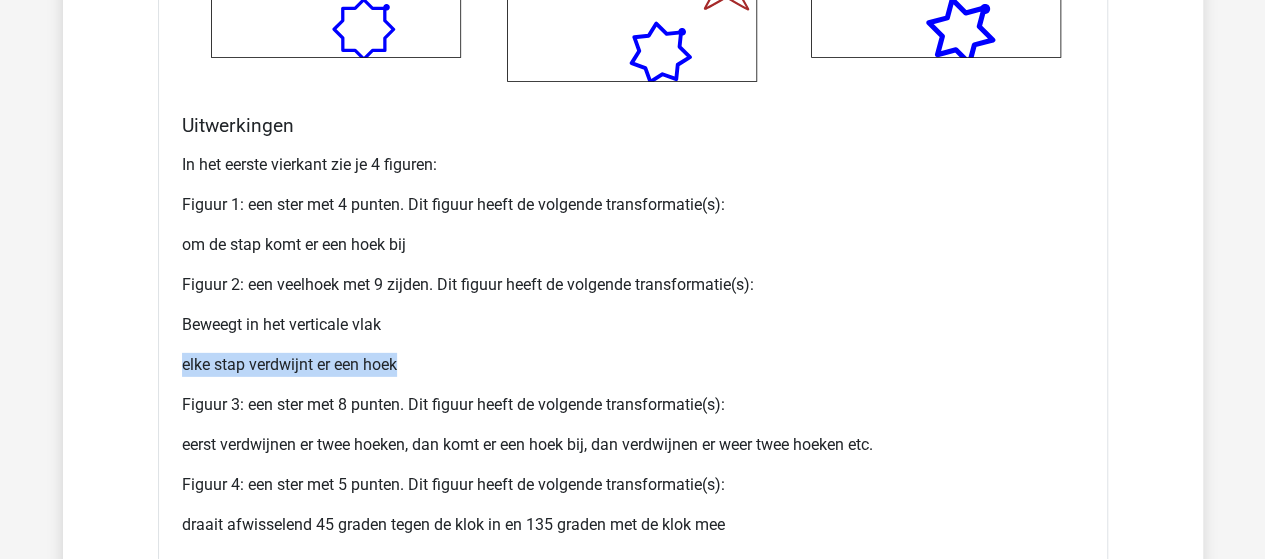 drag, startPoint x: 180, startPoint y: 360, endPoint x: 407, endPoint y: 366, distance: 227.07928 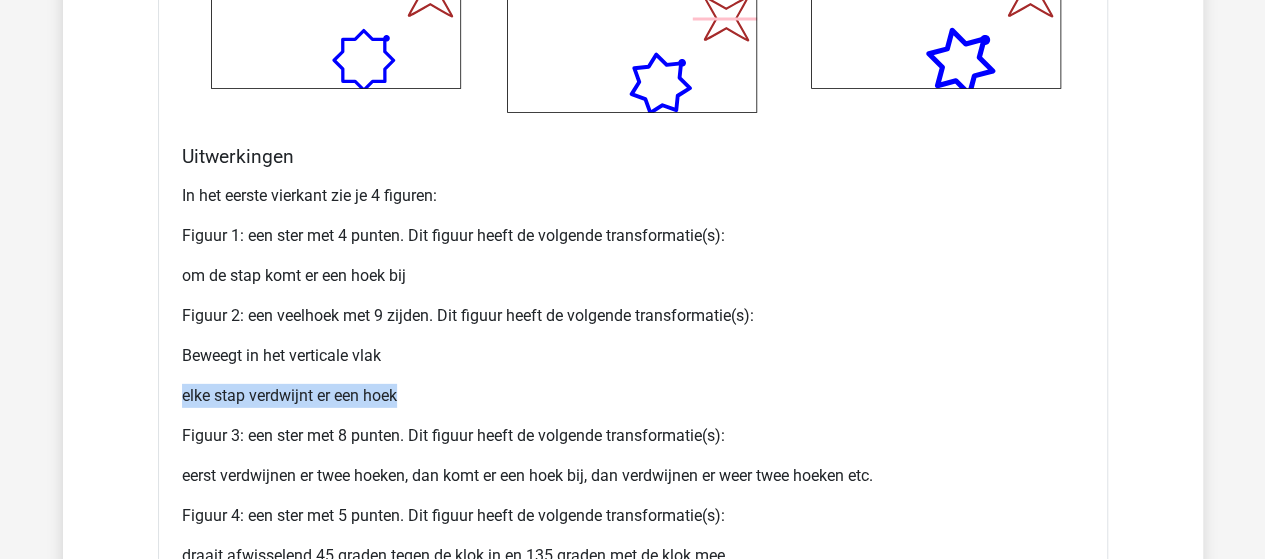scroll, scrollTop: 6700, scrollLeft: 0, axis: vertical 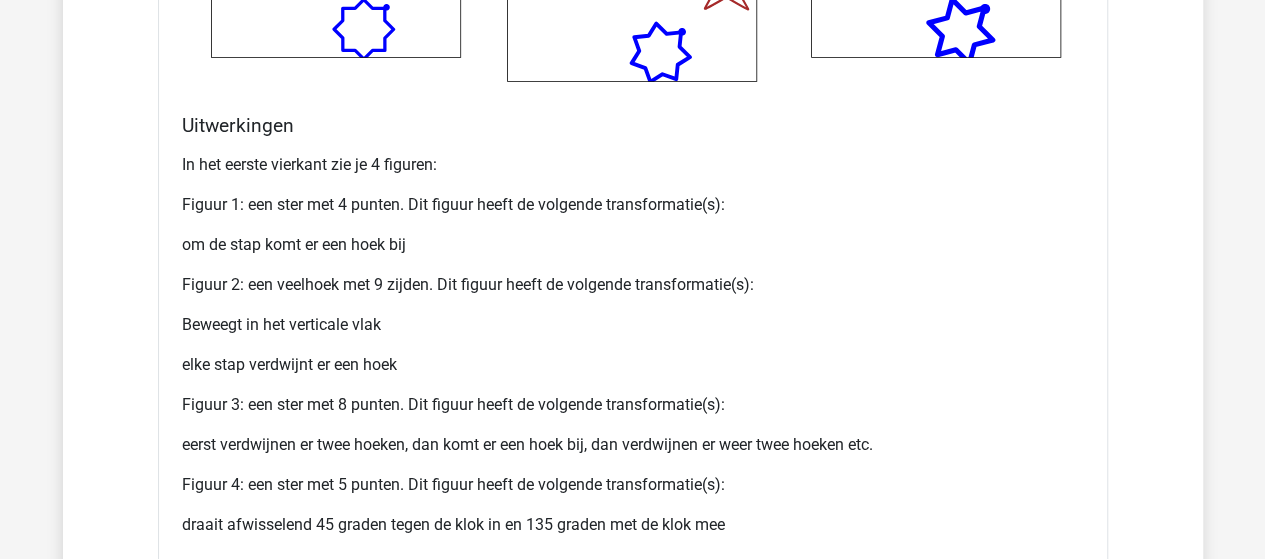 click on "Figuur 3: een ster met 8 punten. Dit figuur heeft de volgende transformatie(s):" at bounding box center [633, 405] 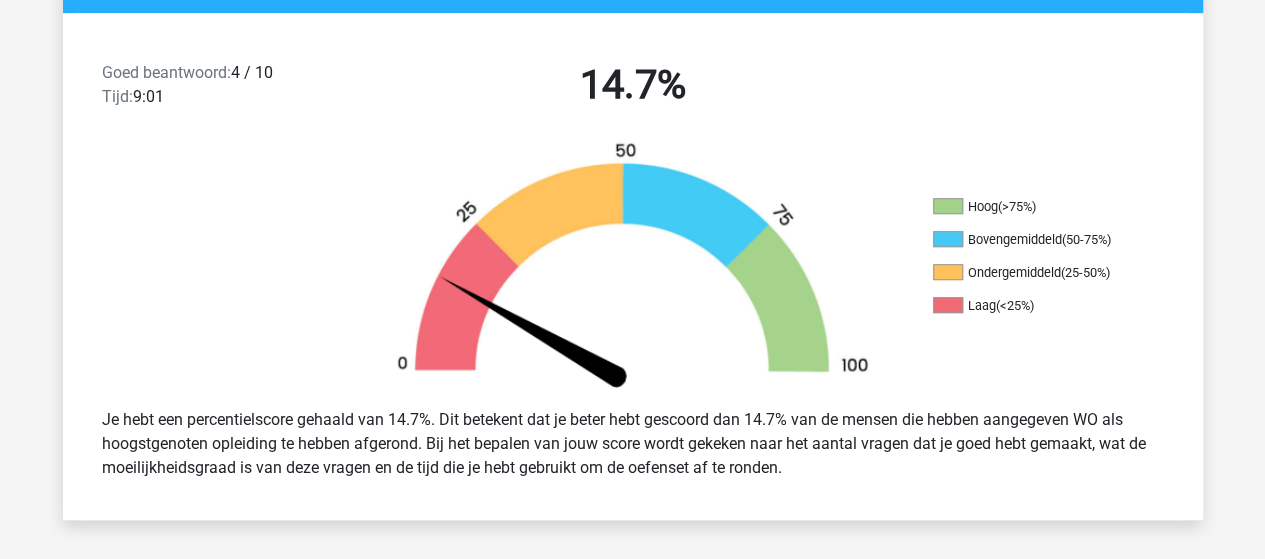 scroll, scrollTop: 500, scrollLeft: 0, axis: vertical 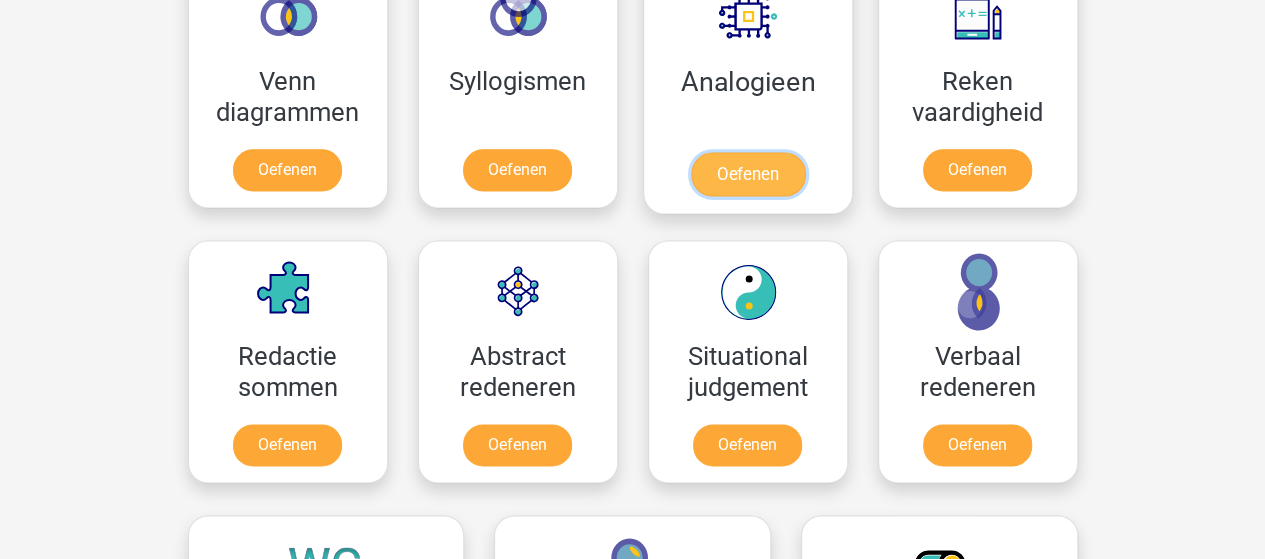 click on "Oefenen" at bounding box center [747, 174] 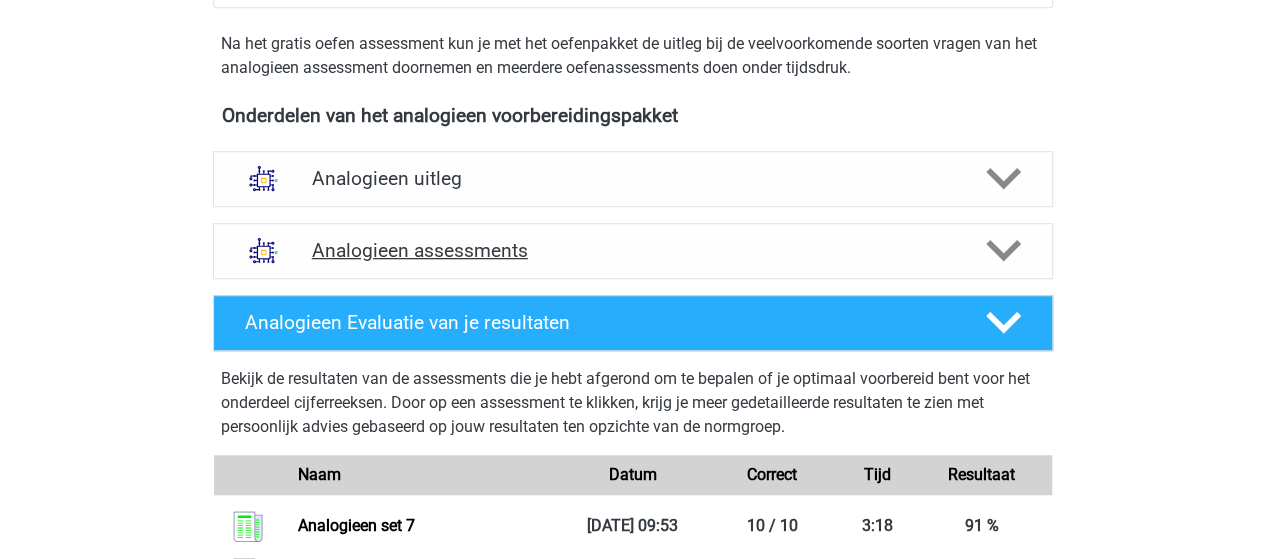 scroll, scrollTop: 600, scrollLeft: 0, axis: vertical 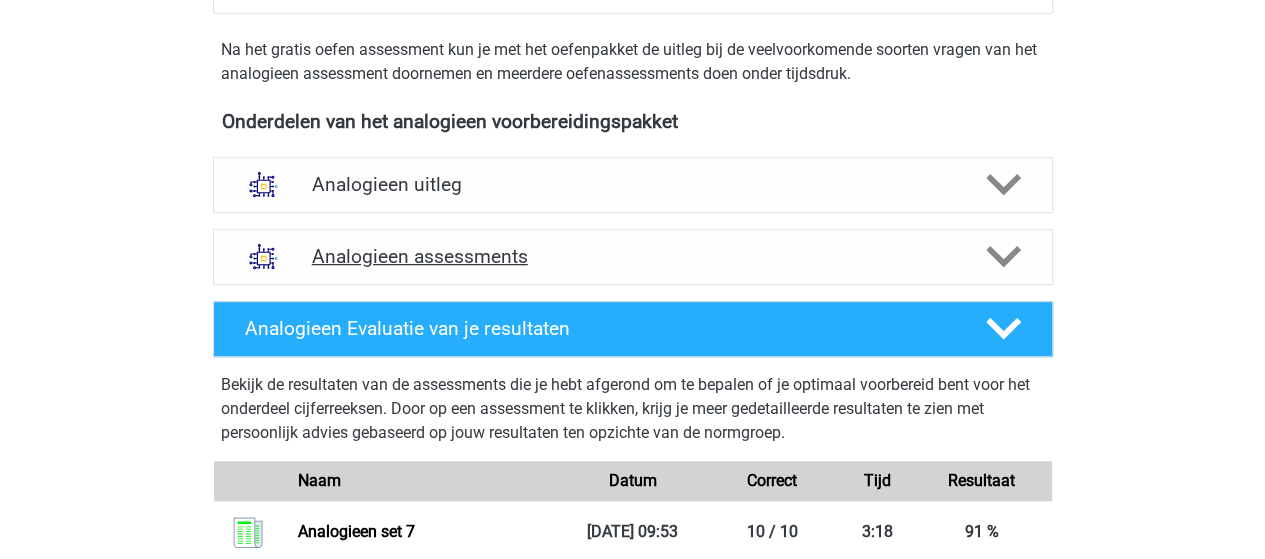 click 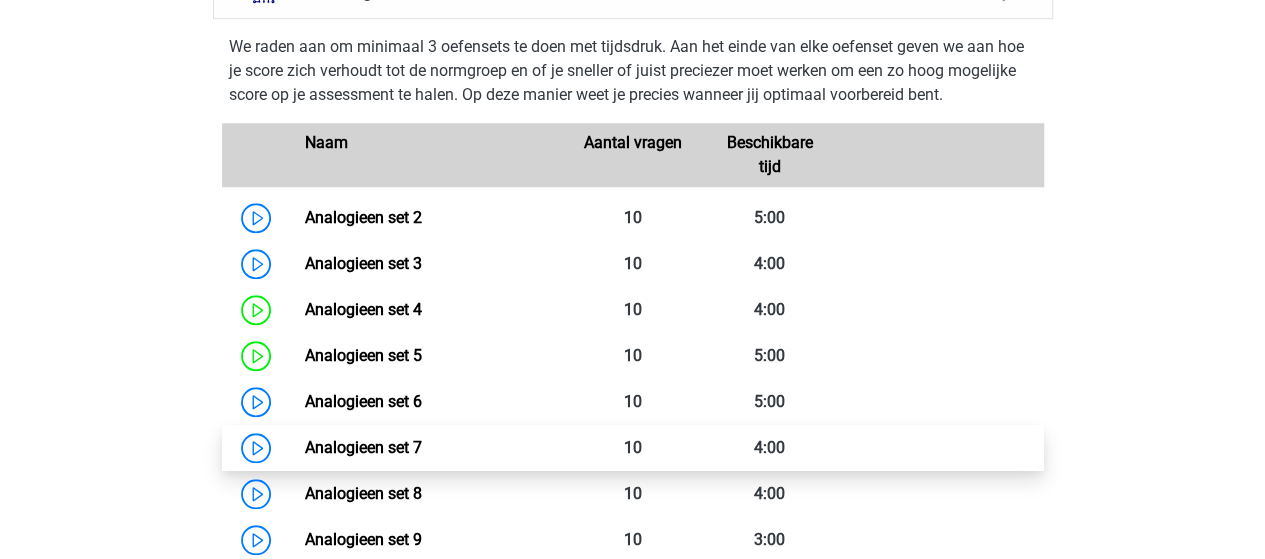 scroll, scrollTop: 1000, scrollLeft: 0, axis: vertical 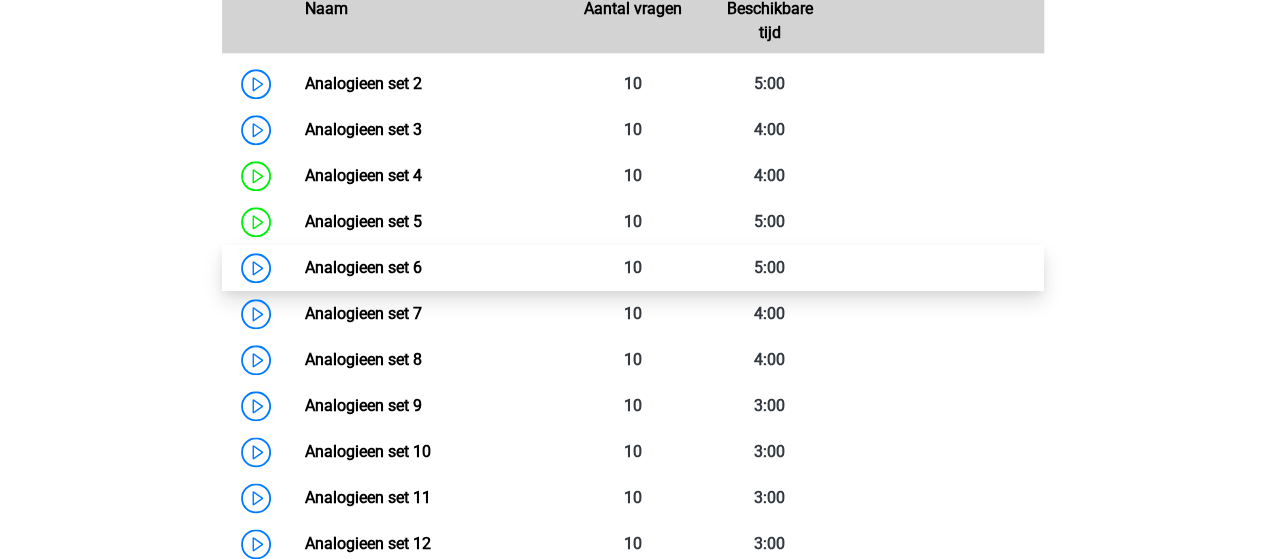 click on "Analogieen
set 6" at bounding box center (363, 267) 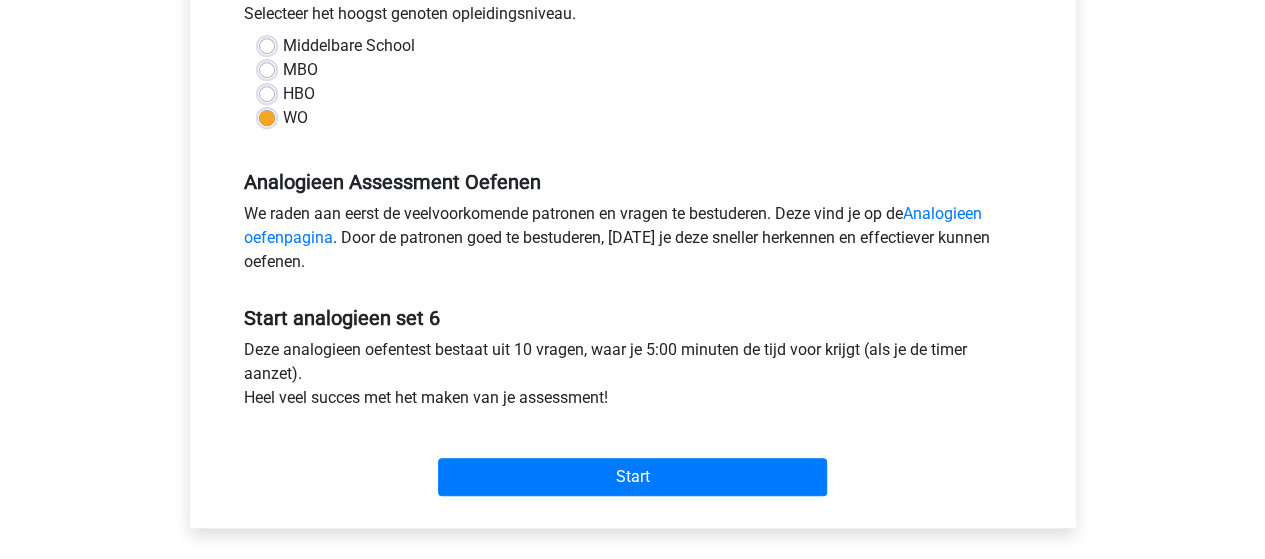 scroll, scrollTop: 500, scrollLeft: 0, axis: vertical 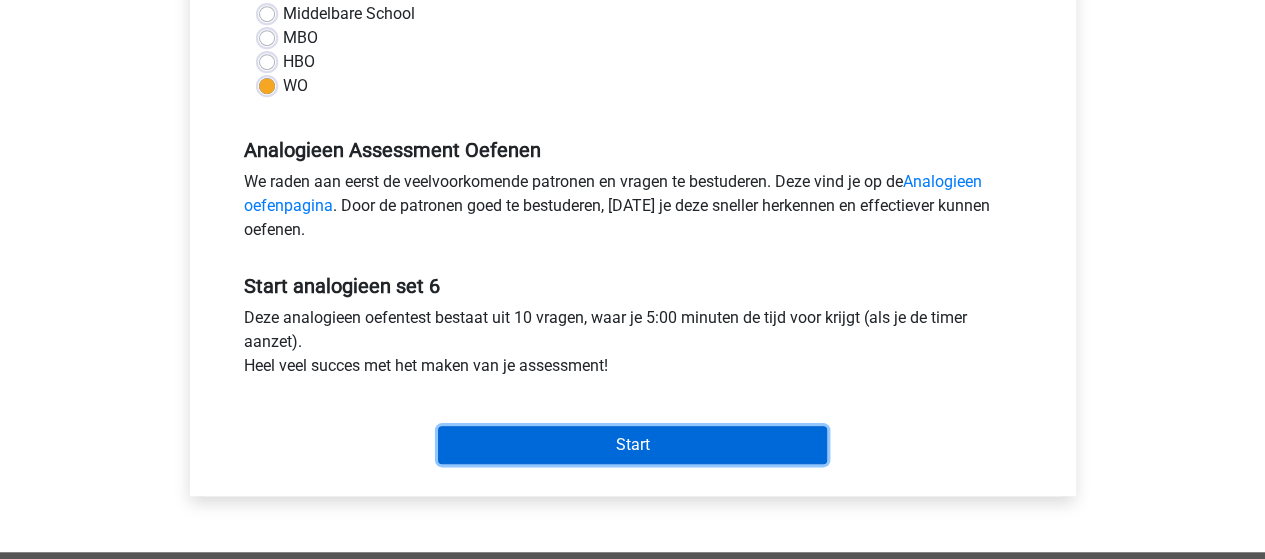 click on "Start" at bounding box center [632, 445] 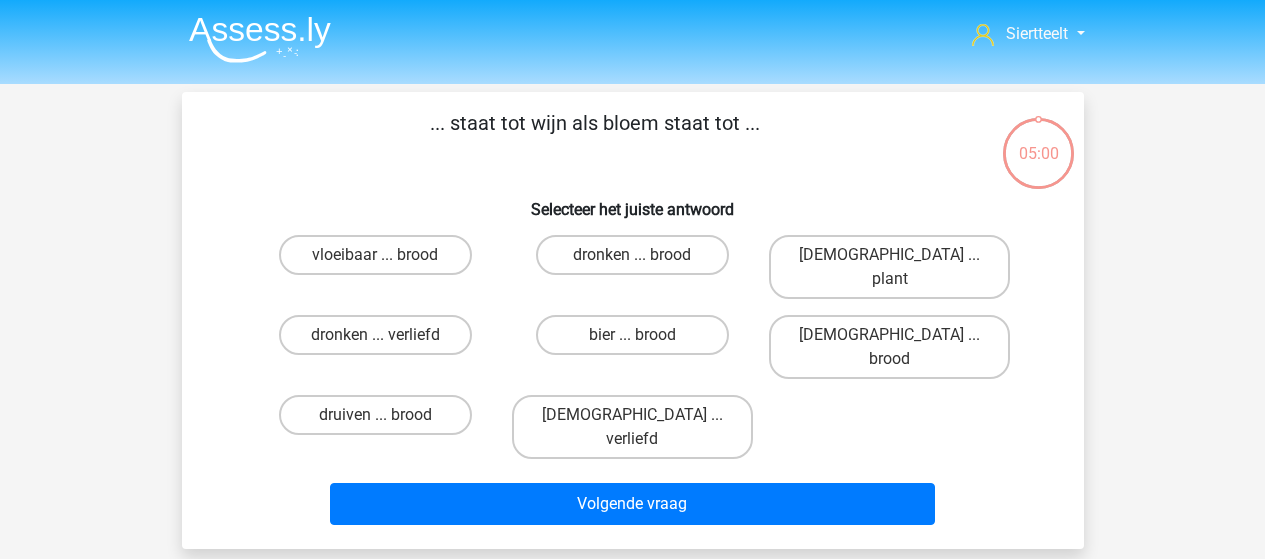 scroll, scrollTop: 0, scrollLeft: 0, axis: both 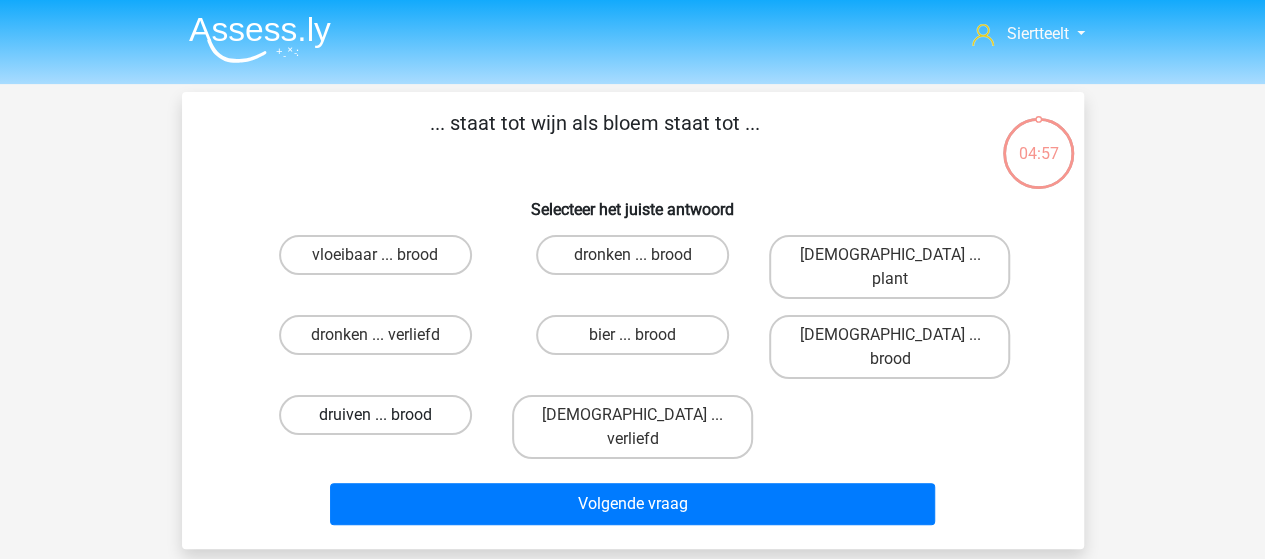click on "druiven ... brood" at bounding box center (375, 415) 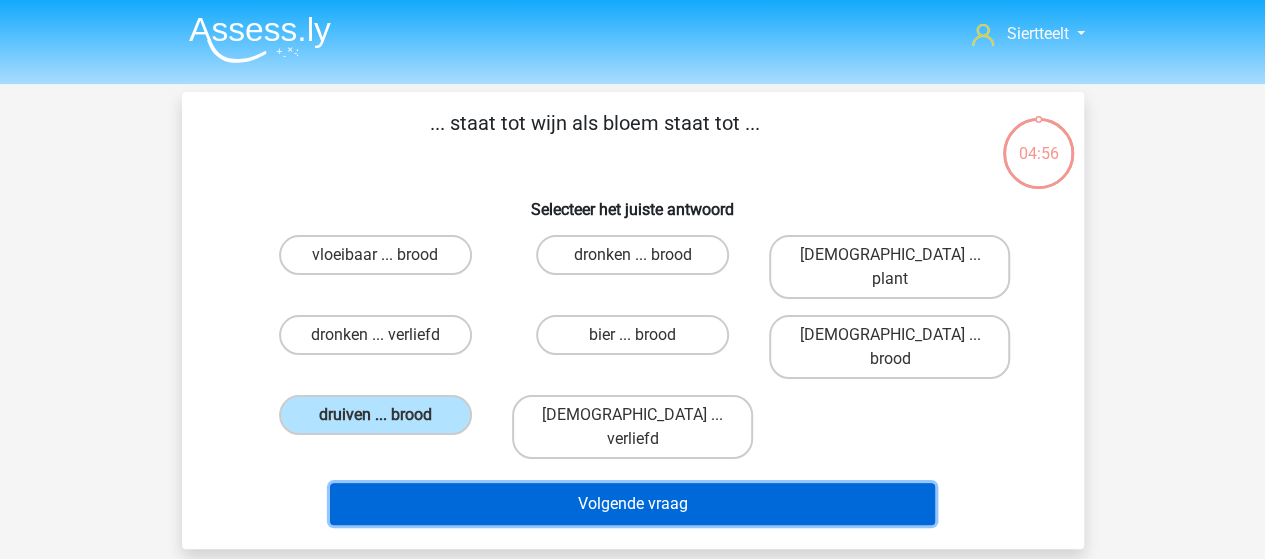 click on "Volgende vraag" at bounding box center [632, 504] 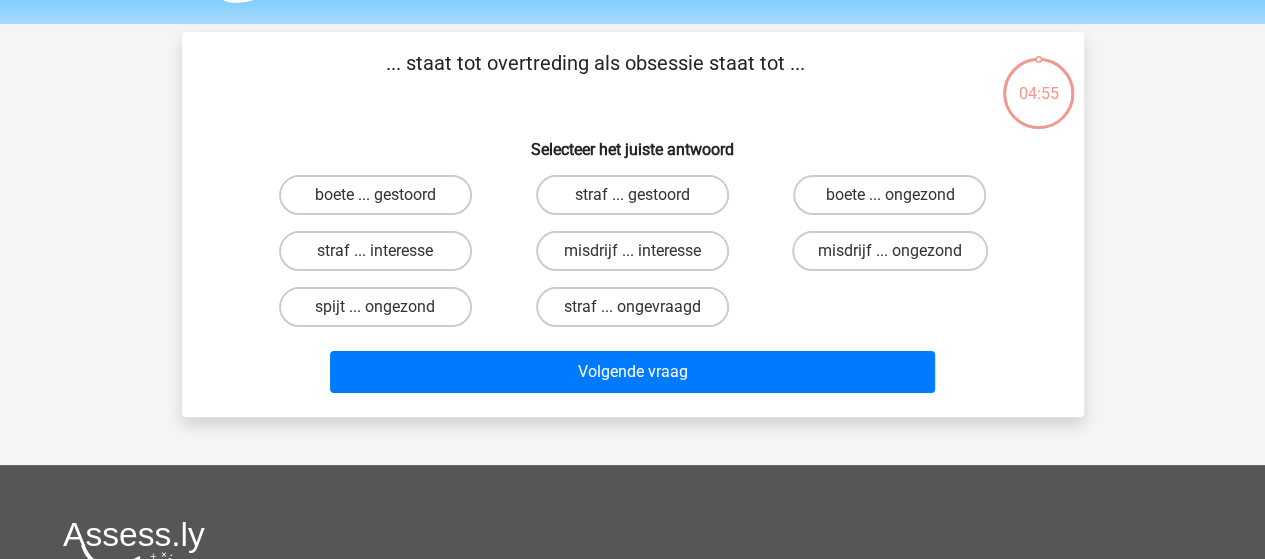 scroll, scrollTop: 92, scrollLeft: 0, axis: vertical 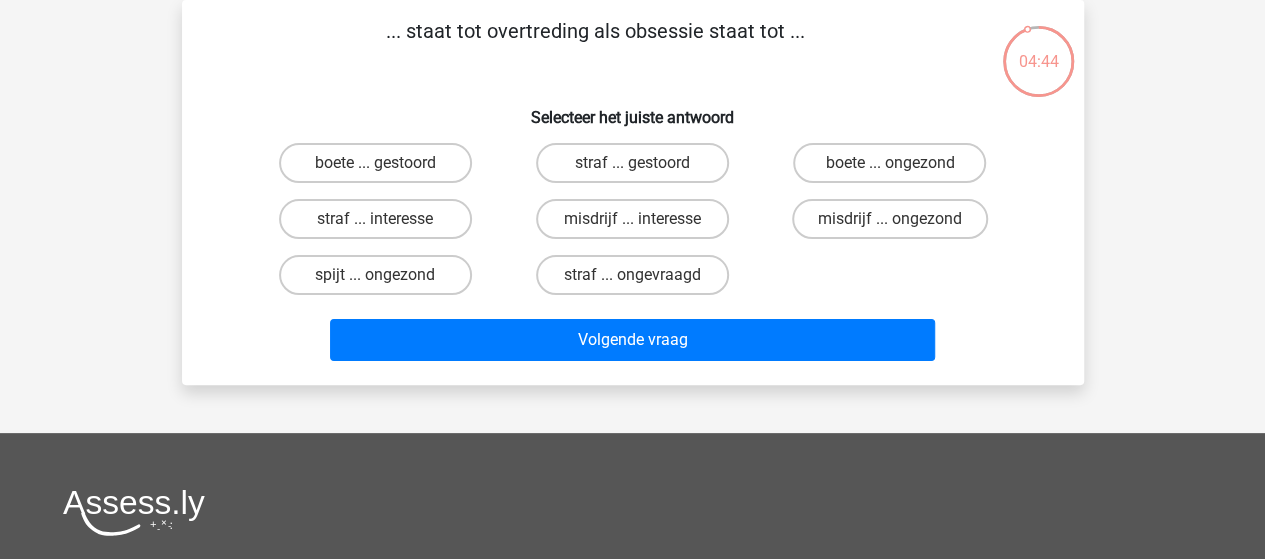 click on "misdrijf ... interesse" at bounding box center (638, 225) 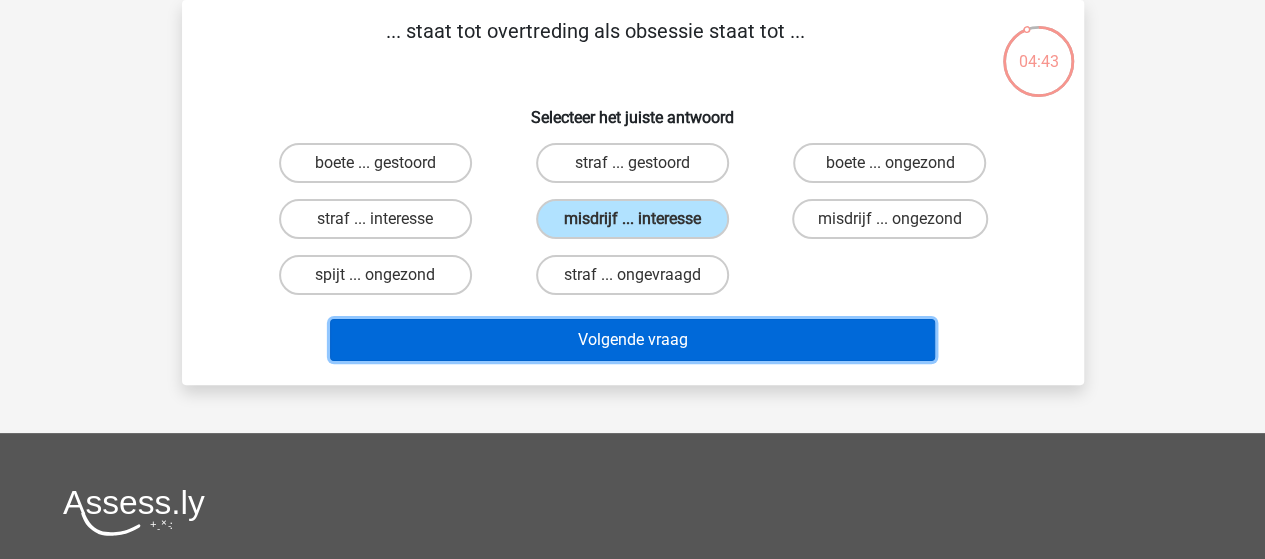 click on "Volgende vraag" at bounding box center (632, 340) 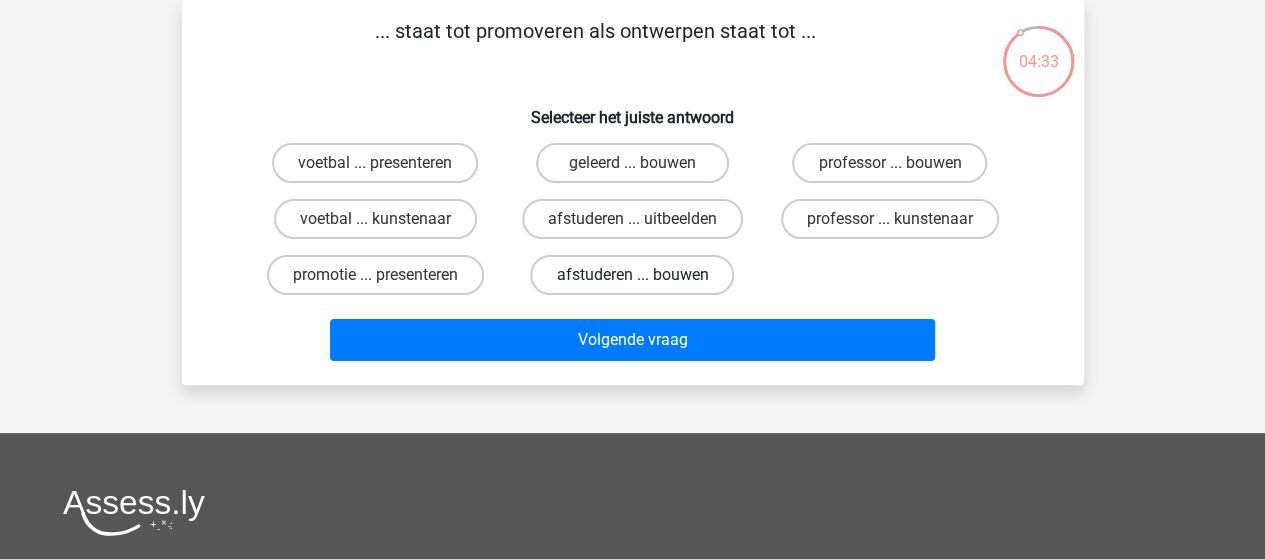 click on "afstuderen ... bouwen" at bounding box center [632, 275] 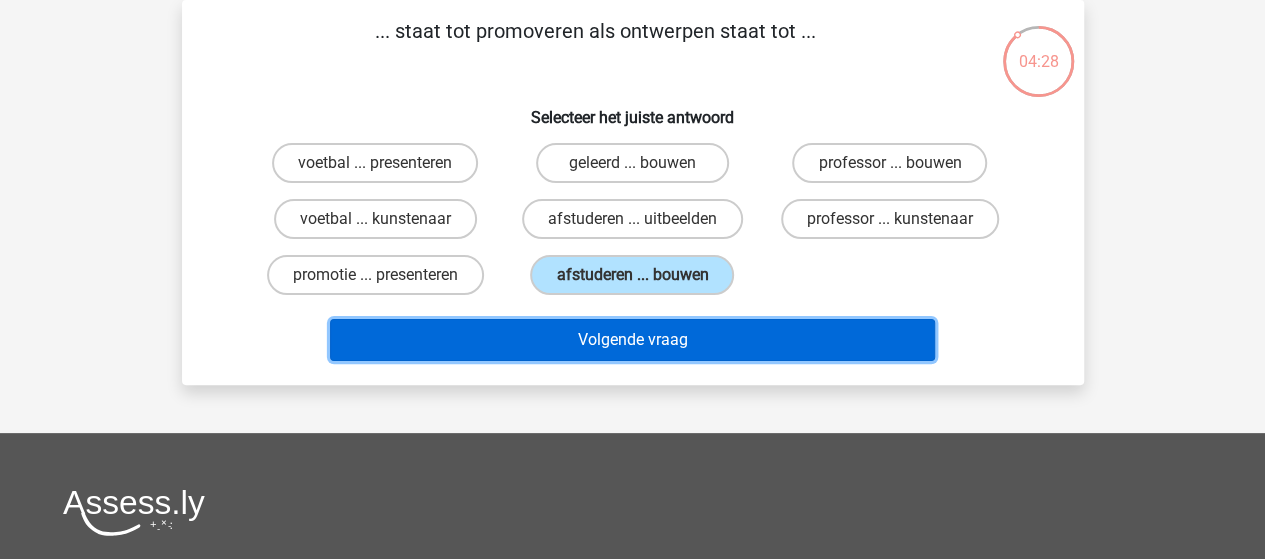 click on "Volgende vraag" at bounding box center [632, 340] 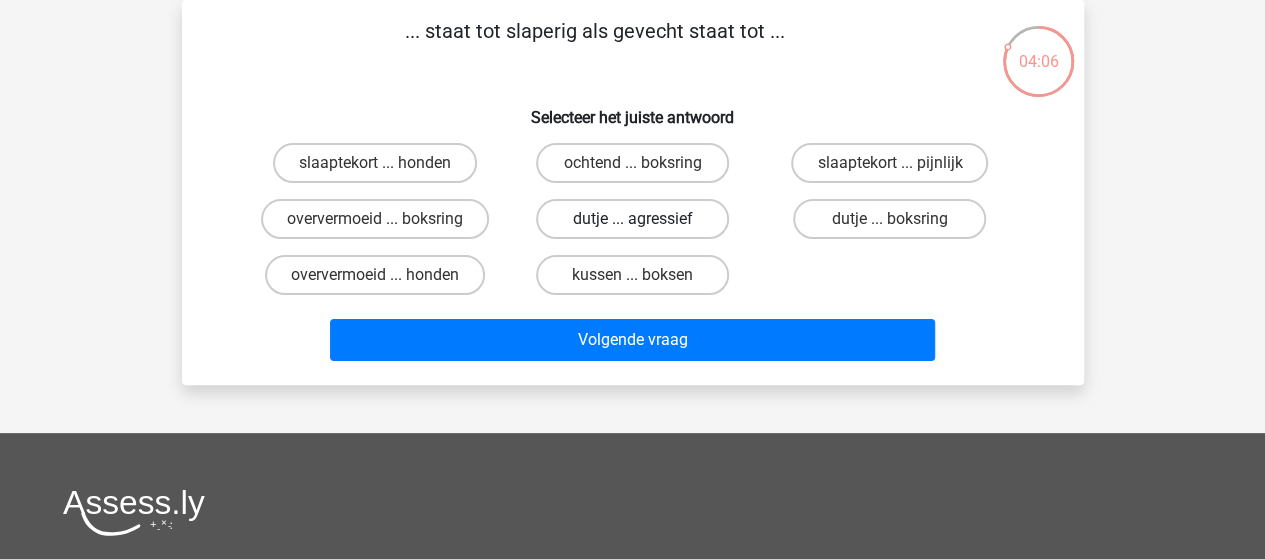 click on "dutje ... agressief" at bounding box center (632, 219) 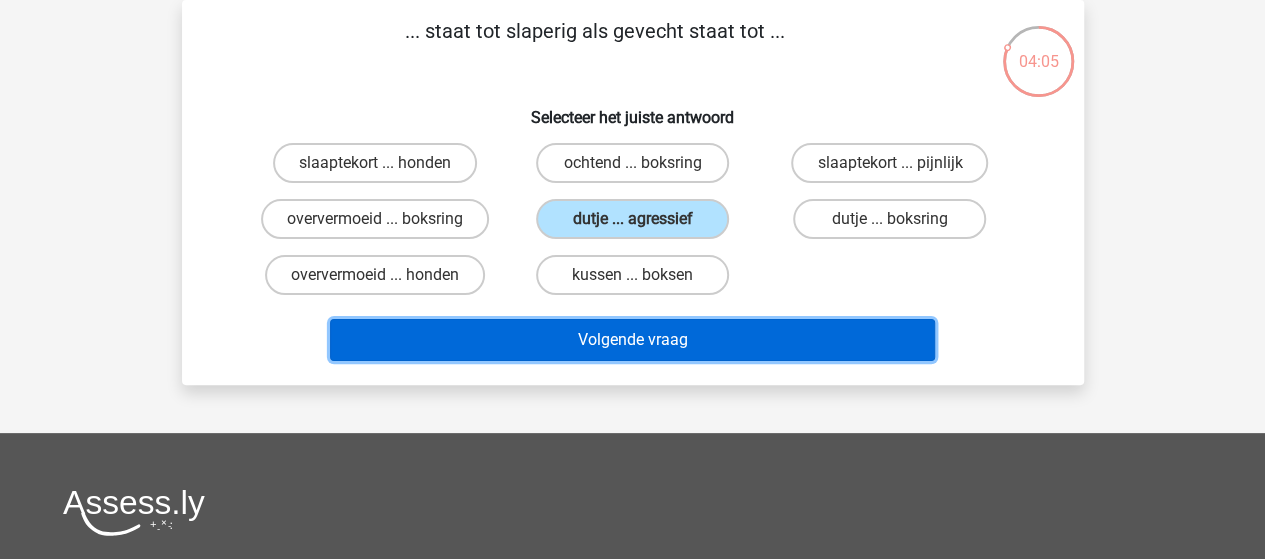 click on "Volgende vraag" at bounding box center [632, 340] 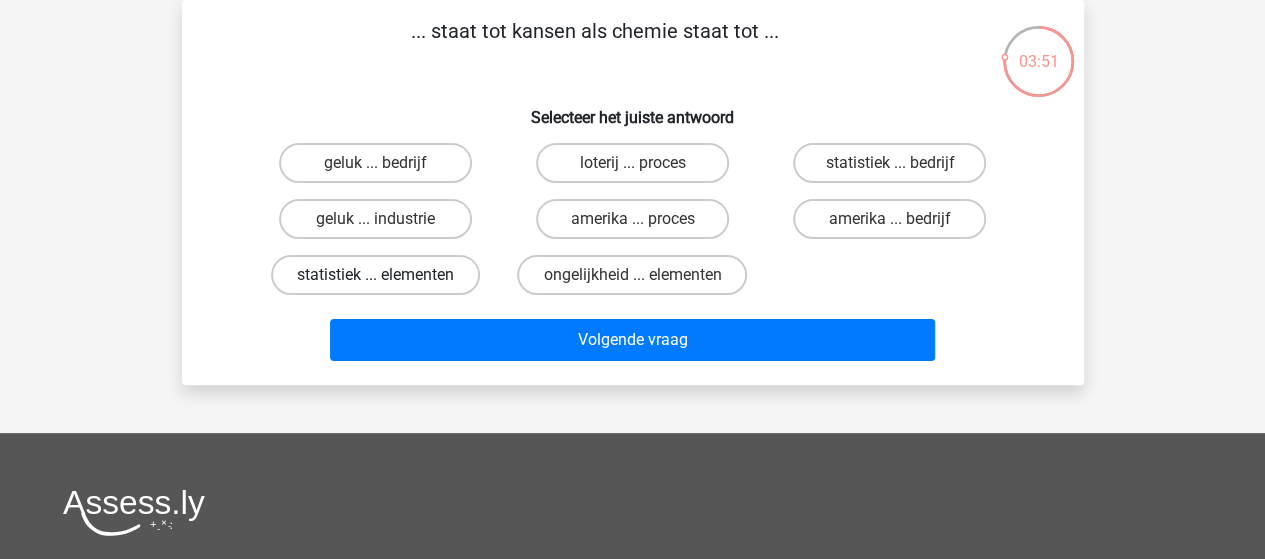 click on "statistiek ... elementen" at bounding box center (375, 275) 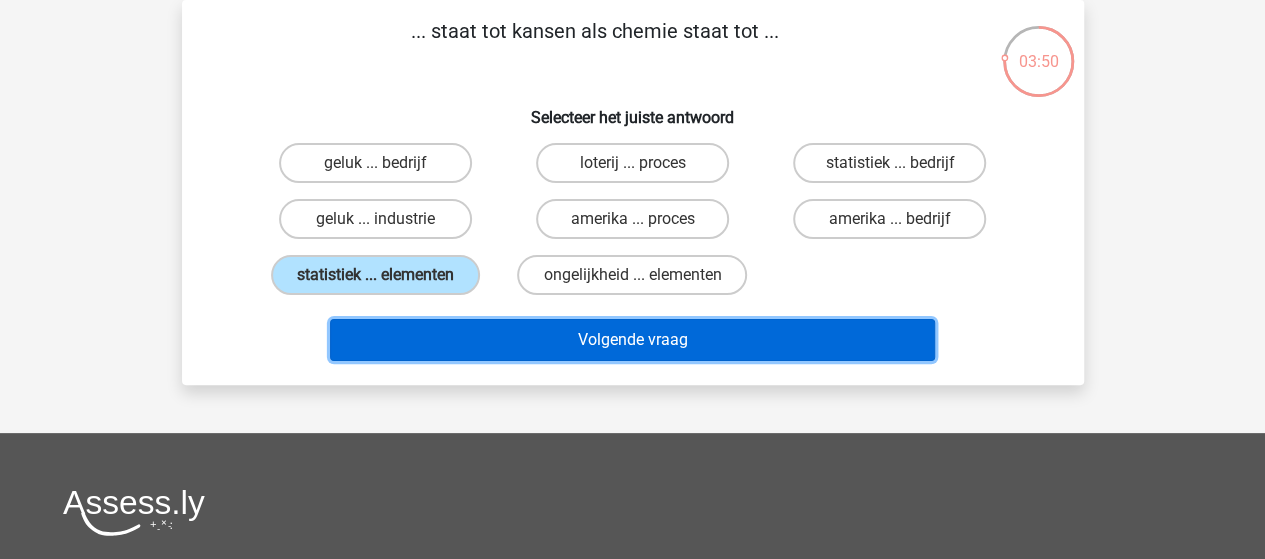 click on "Volgende vraag" at bounding box center (632, 340) 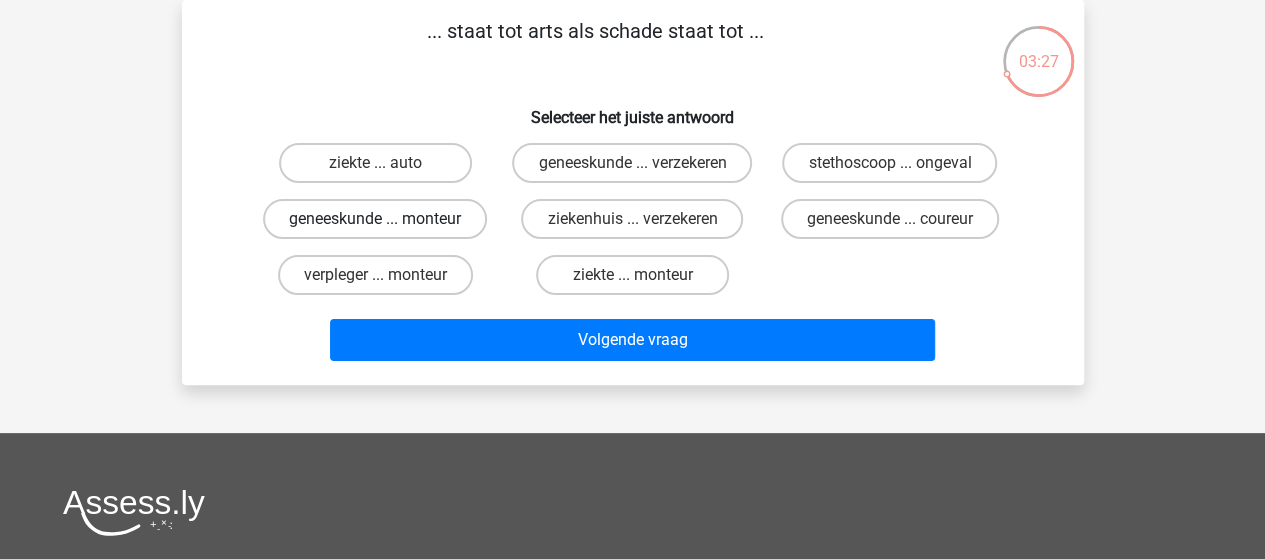 click on "geneeskunde ... monteur" at bounding box center (375, 219) 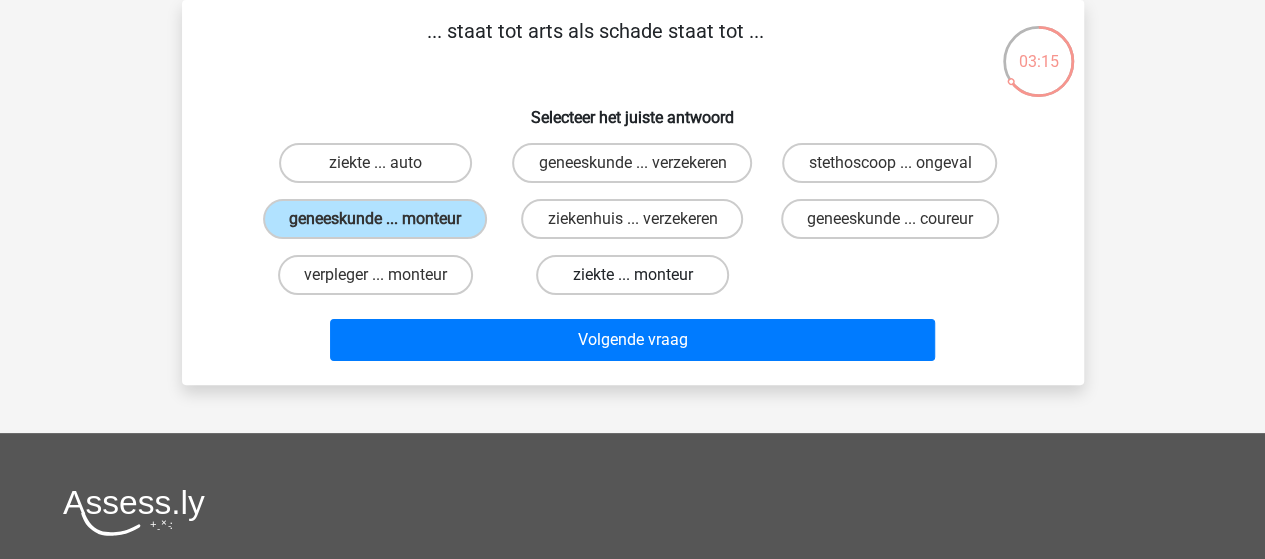 click on "ziekte ... monteur" at bounding box center (632, 275) 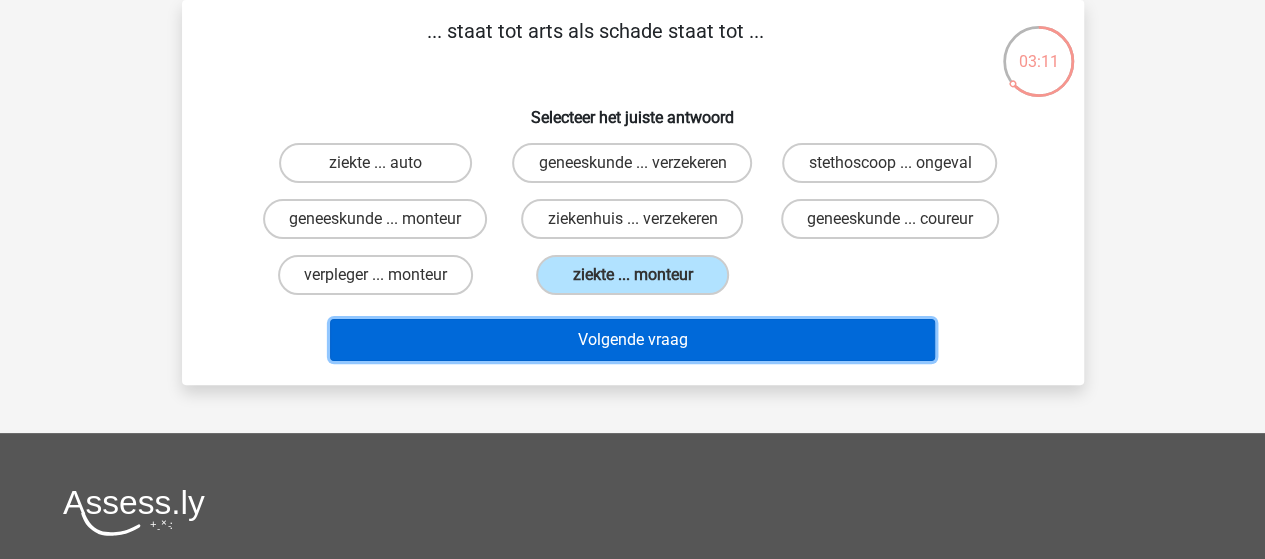 click on "Volgende vraag" at bounding box center (632, 340) 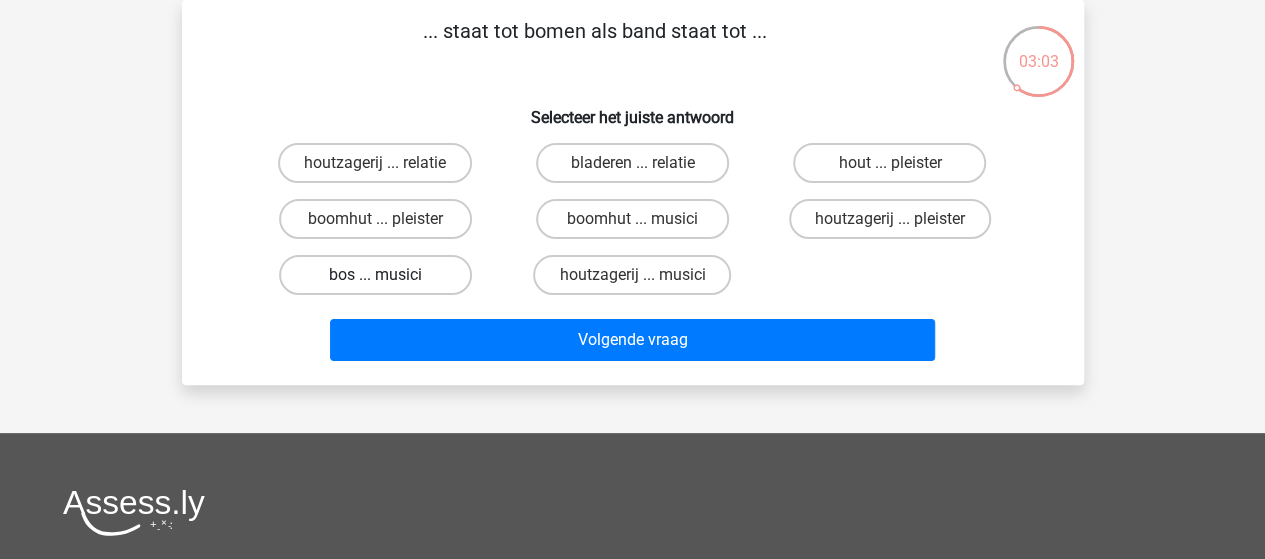 click on "bos ... musici" at bounding box center [375, 275] 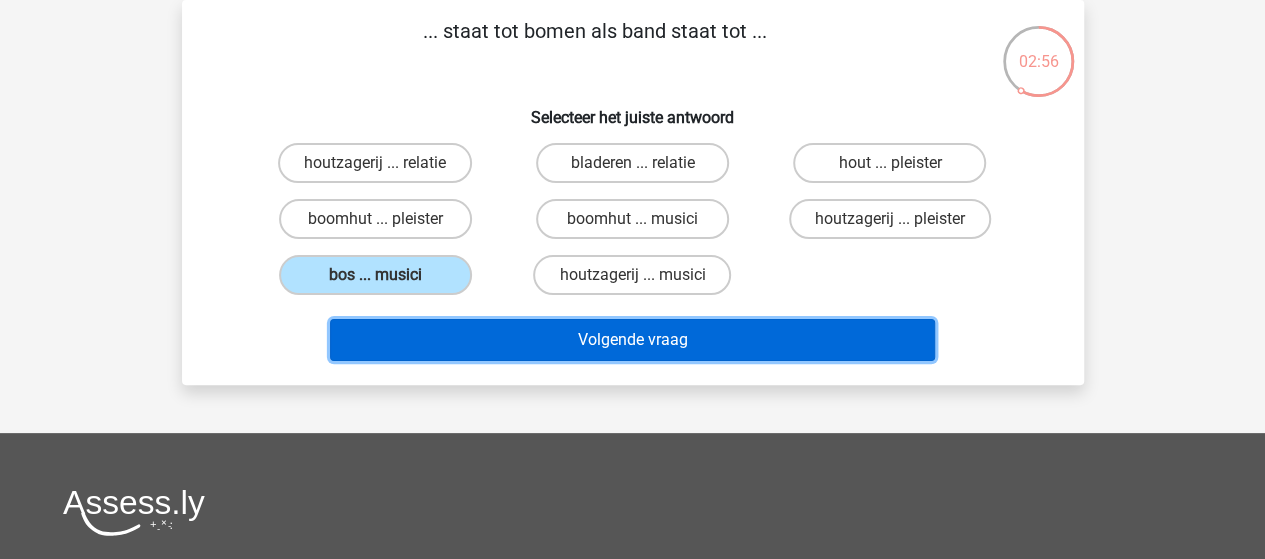 click on "Volgende vraag" at bounding box center [632, 340] 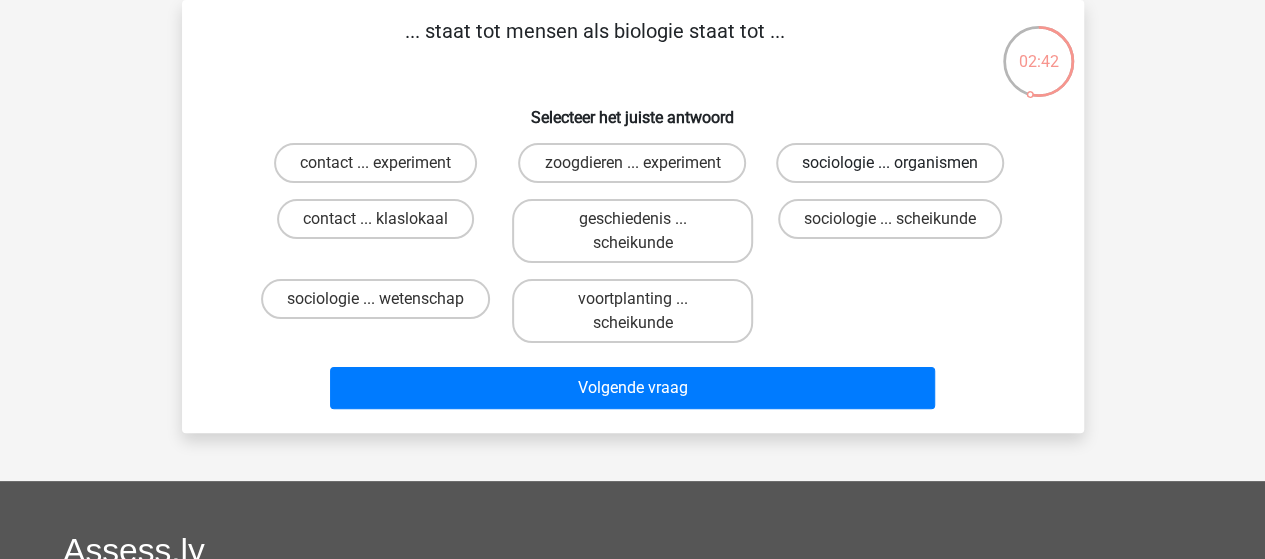 click on "sociologie ... organismen" at bounding box center (890, 163) 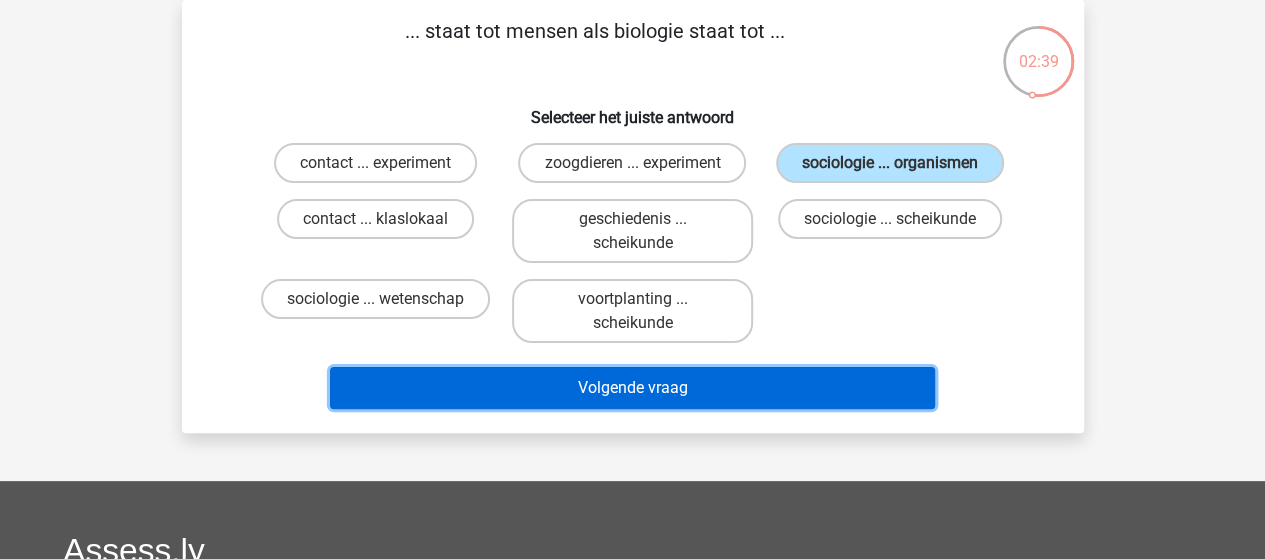 click on "Volgende vraag" at bounding box center [632, 388] 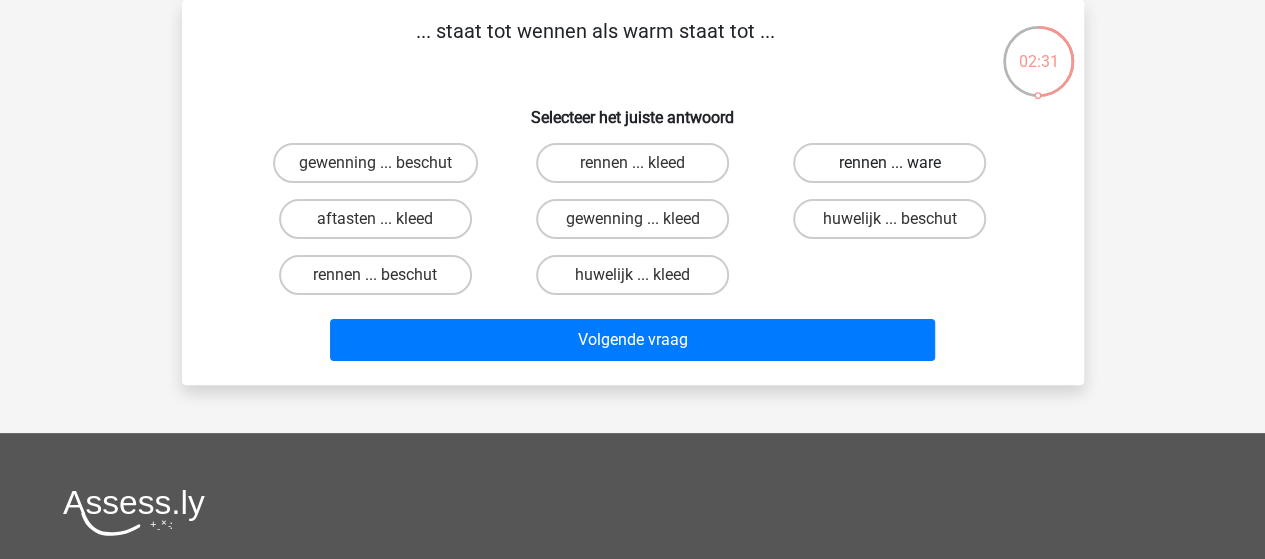 click on "rennen ... ware" at bounding box center [889, 163] 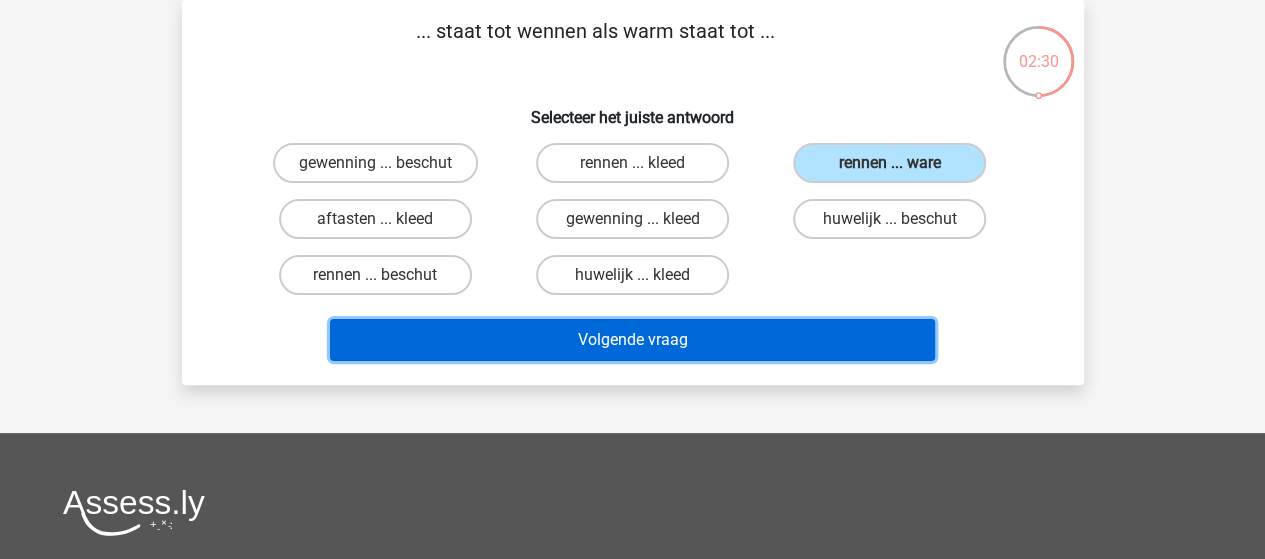 click on "Volgende vraag" at bounding box center [632, 340] 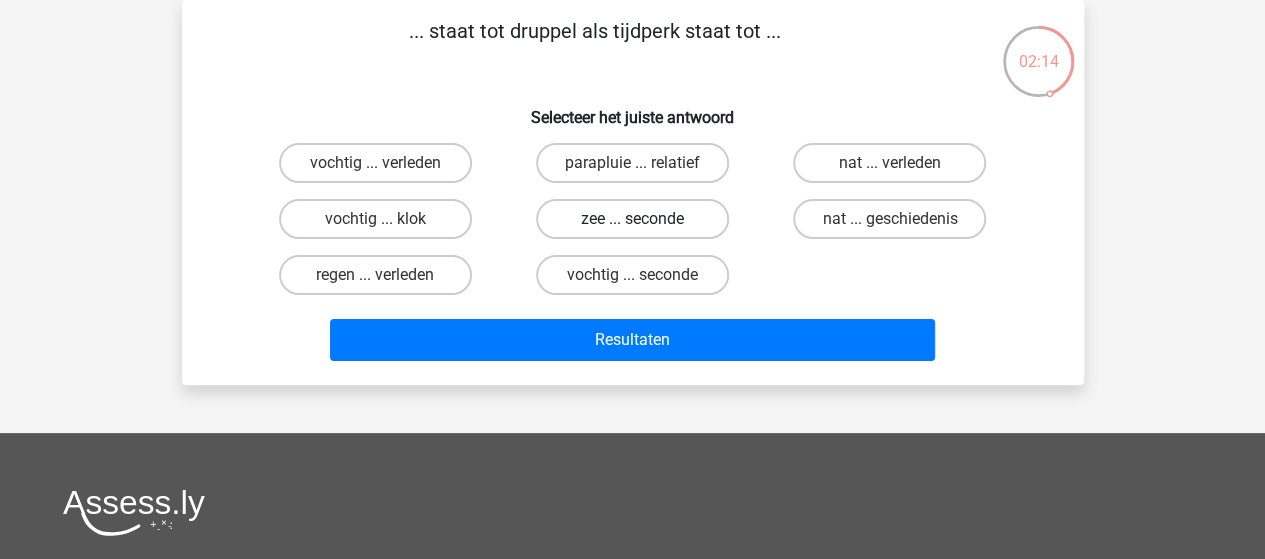 click on "zee ... seconde" at bounding box center (632, 219) 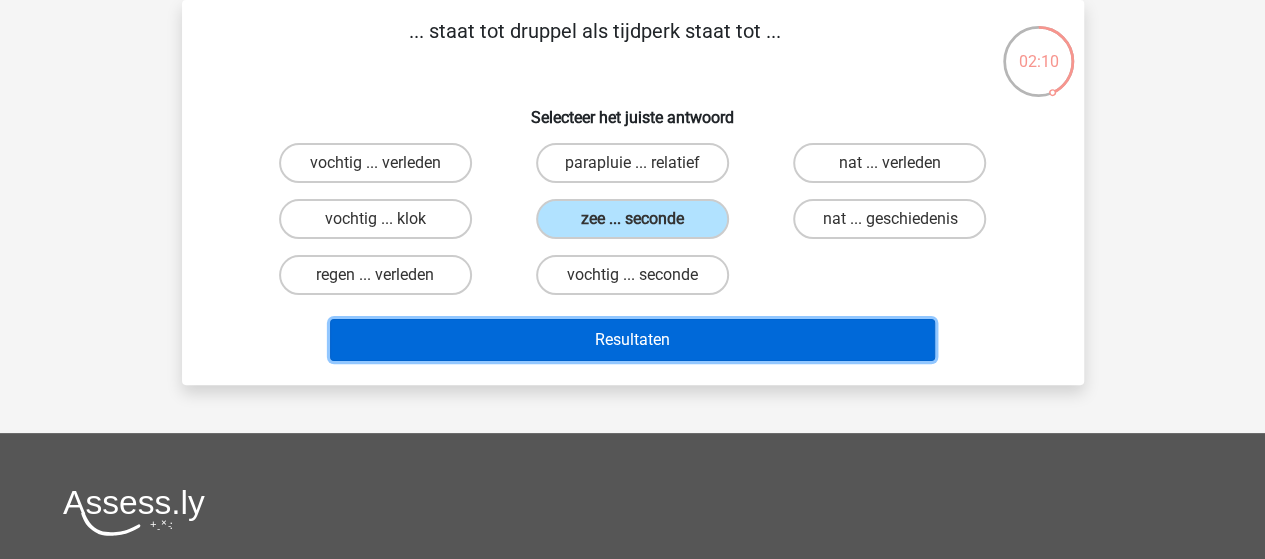 click on "Resultaten" at bounding box center [632, 340] 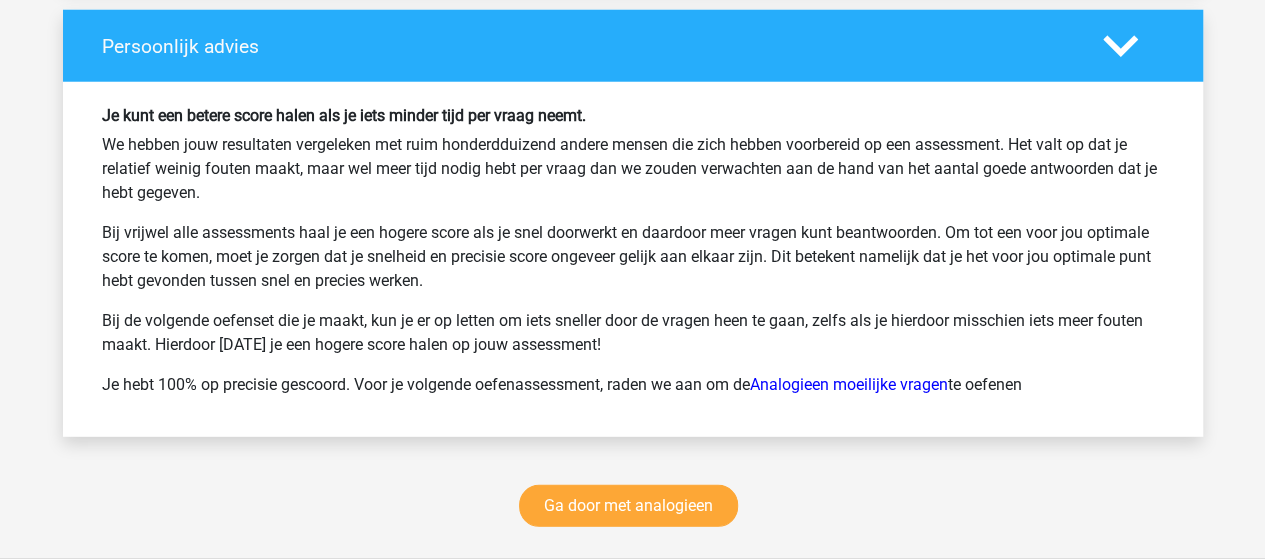 scroll, scrollTop: 2800, scrollLeft: 0, axis: vertical 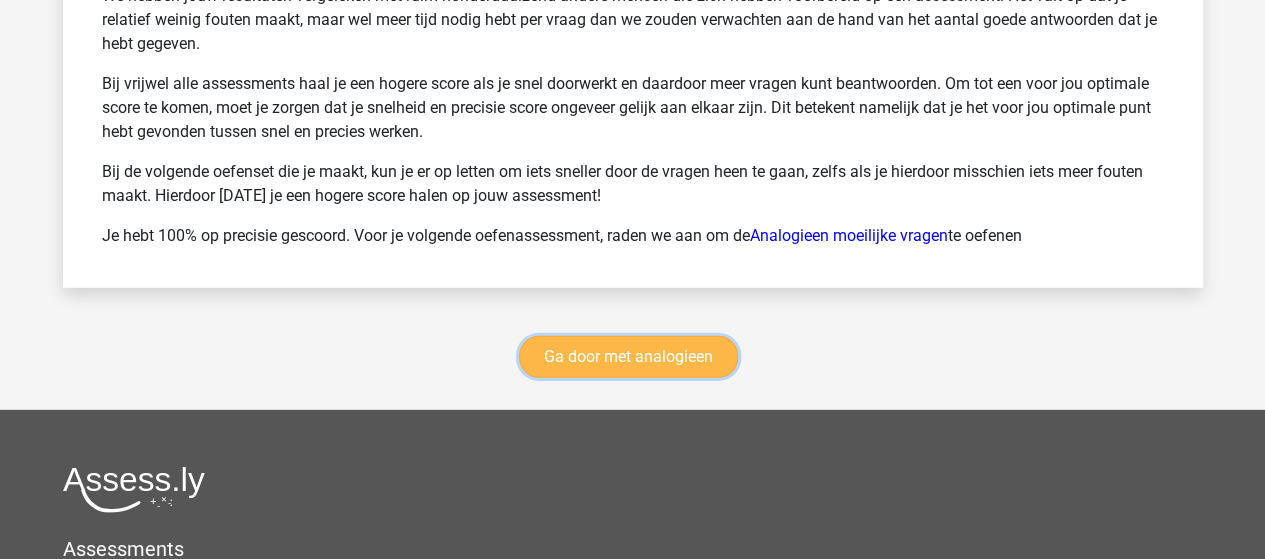 click on "Ga door met analogieen" at bounding box center [628, 357] 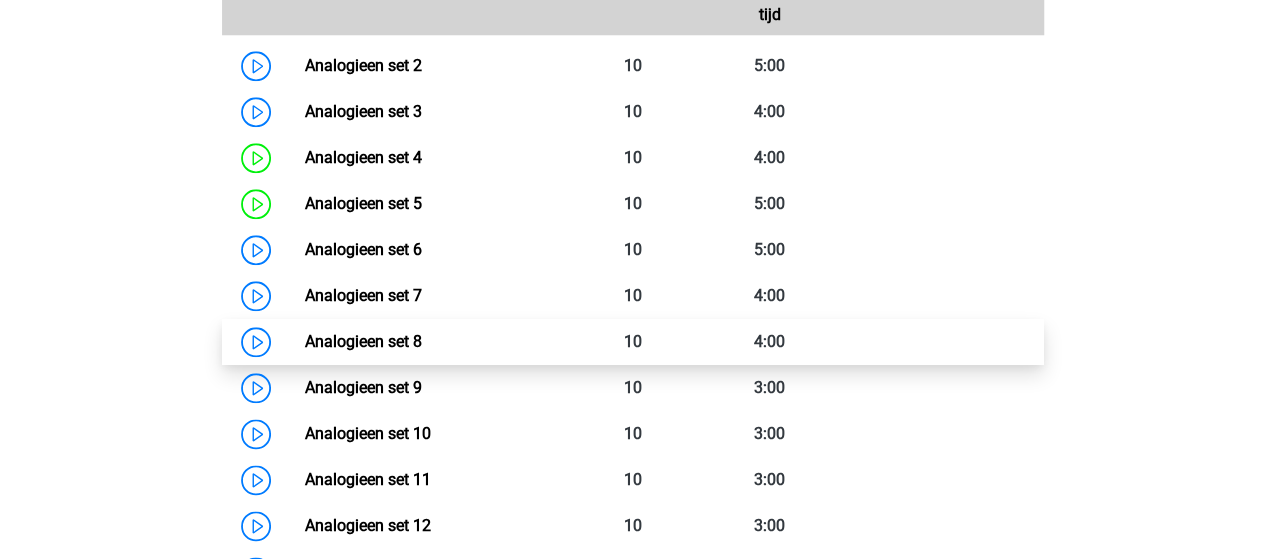 scroll, scrollTop: 1019, scrollLeft: 0, axis: vertical 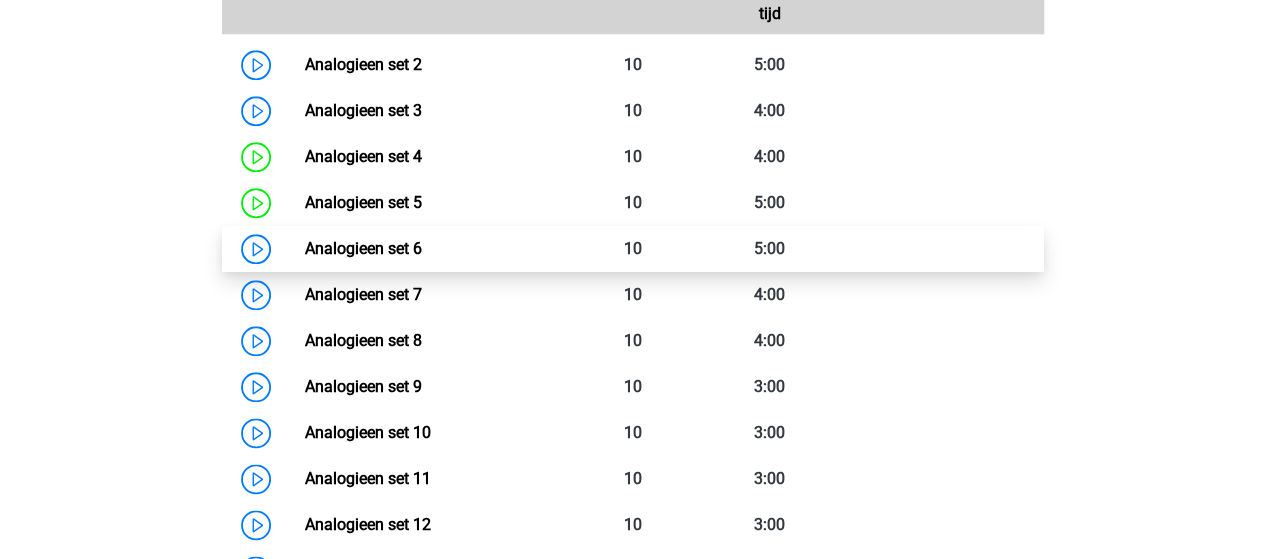 click on "Analogieen
set 6" at bounding box center [363, 248] 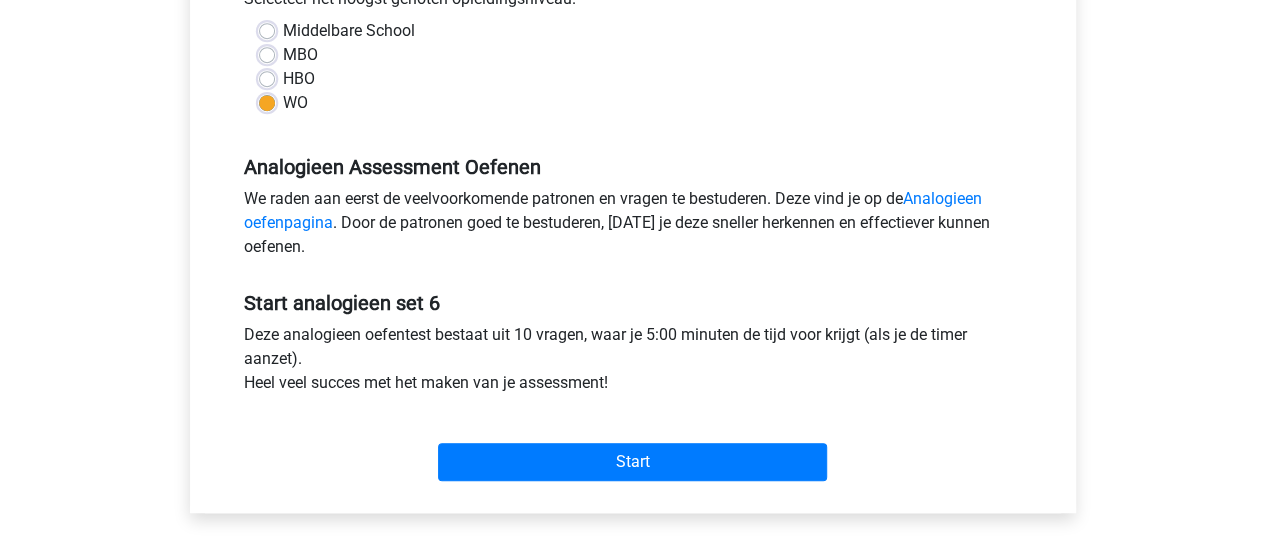 scroll, scrollTop: 600, scrollLeft: 0, axis: vertical 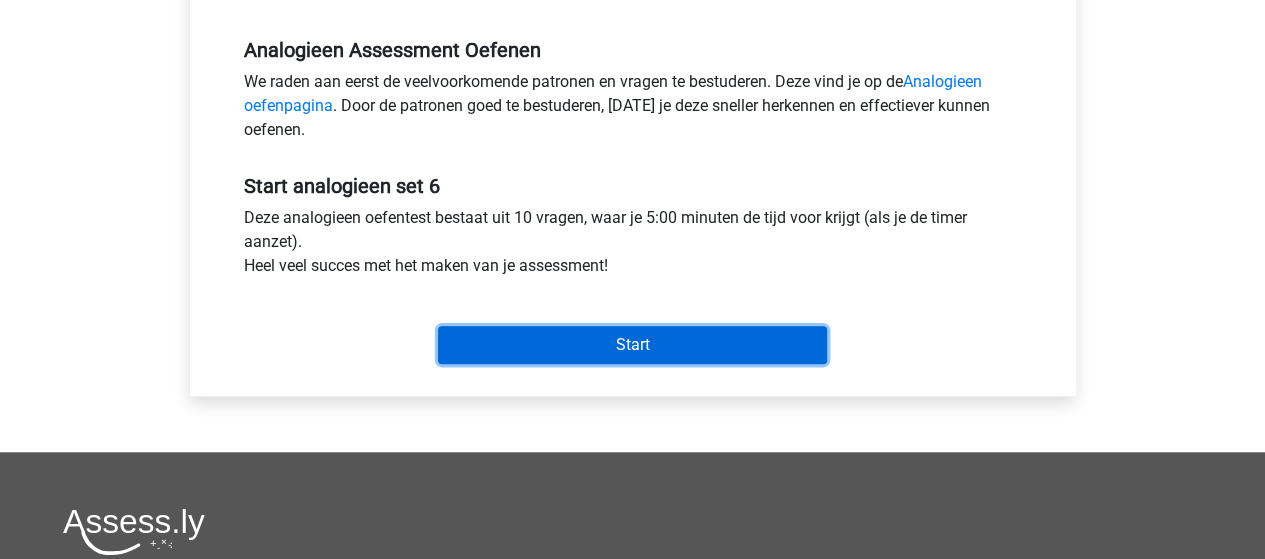 click on "Start" at bounding box center [632, 345] 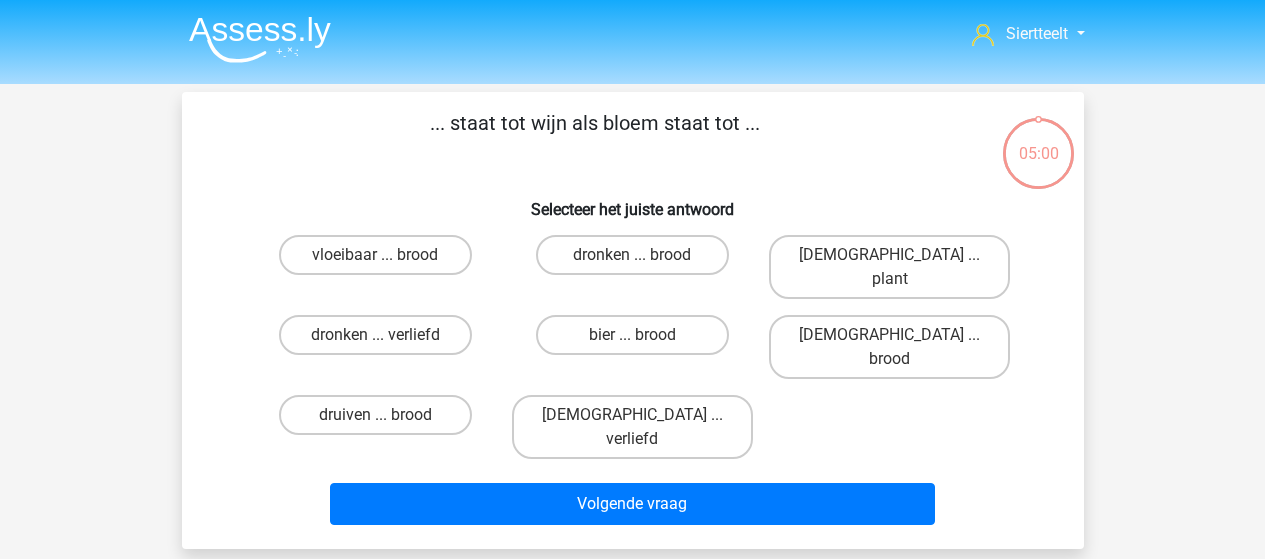 scroll, scrollTop: 0, scrollLeft: 0, axis: both 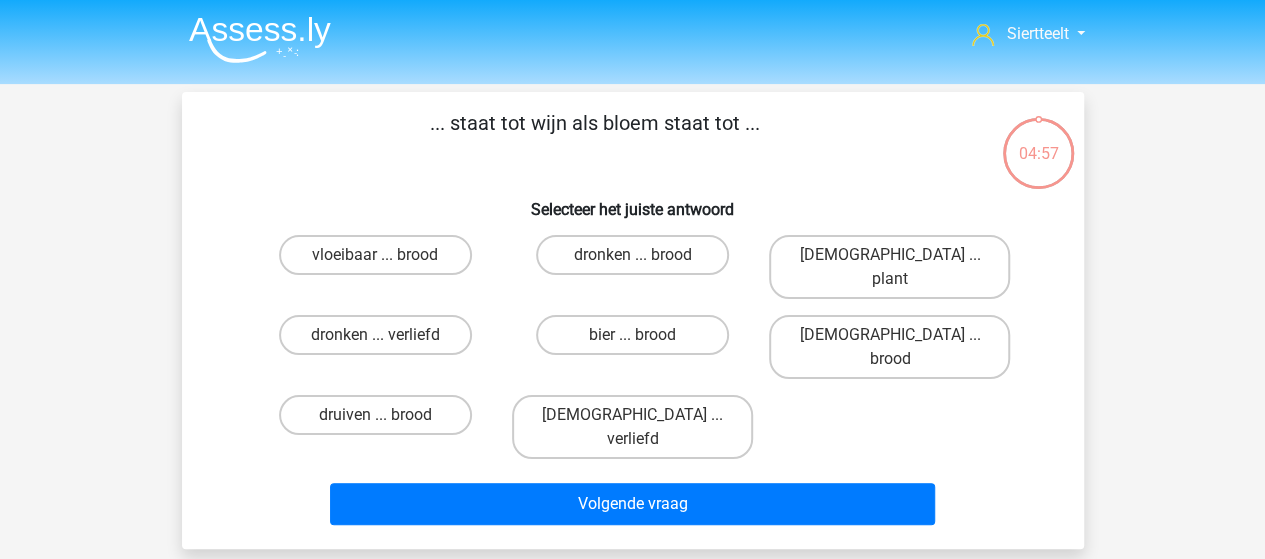 click on "druiven ... brood" at bounding box center (381, 421) 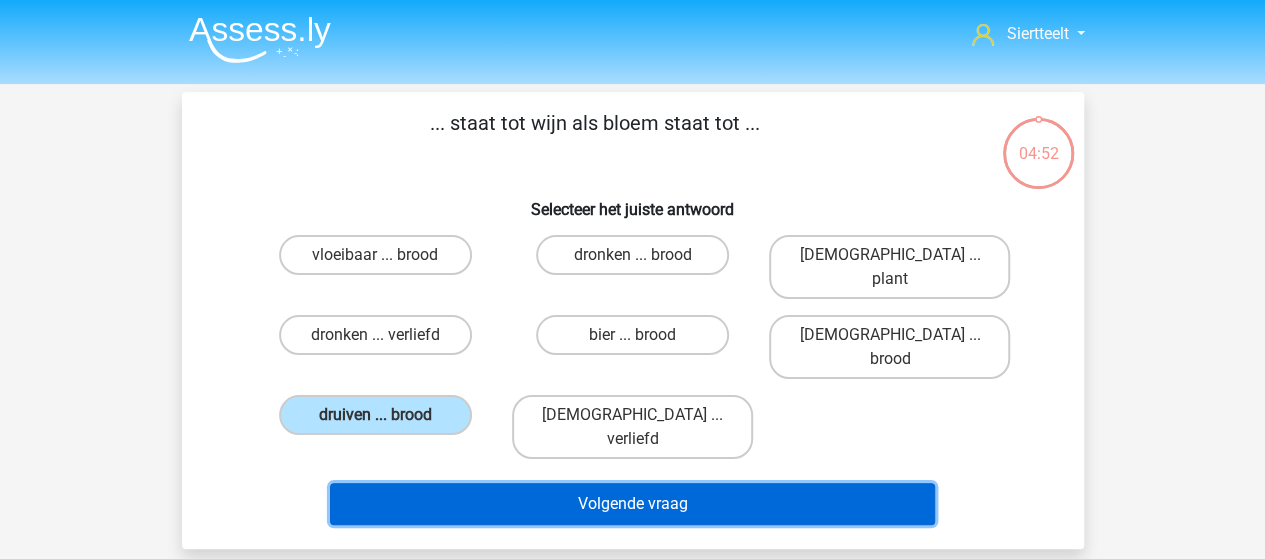 drag, startPoint x: 628, startPoint y: 433, endPoint x: 603, endPoint y: 434, distance: 25.019993 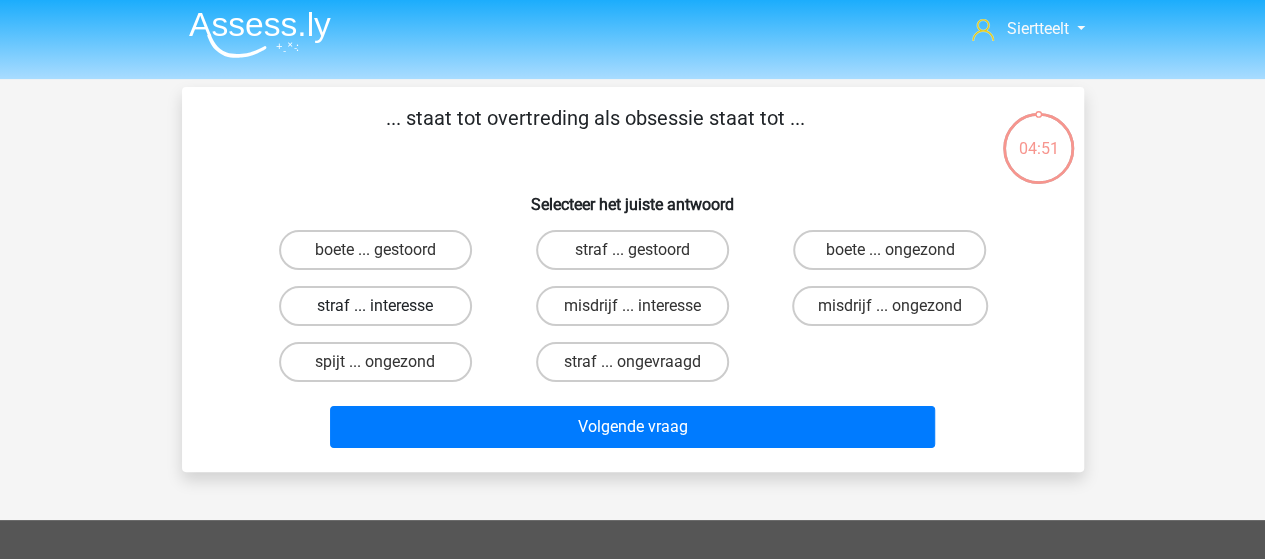 scroll, scrollTop: 92, scrollLeft: 0, axis: vertical 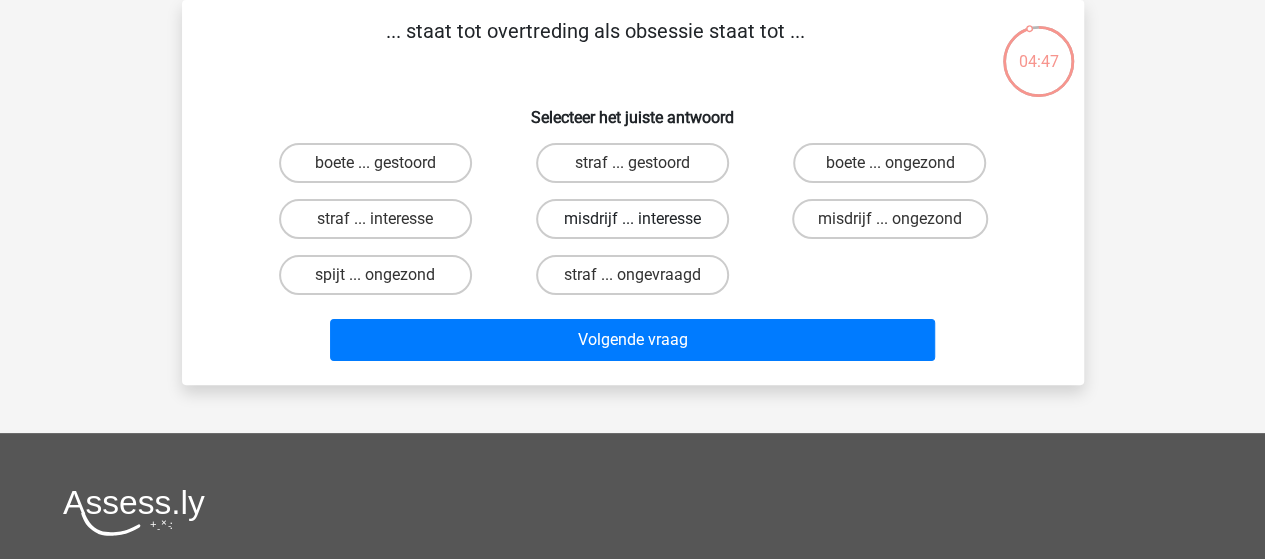 click on "misdrijf ... interesse" at bounding box center [632, 219] 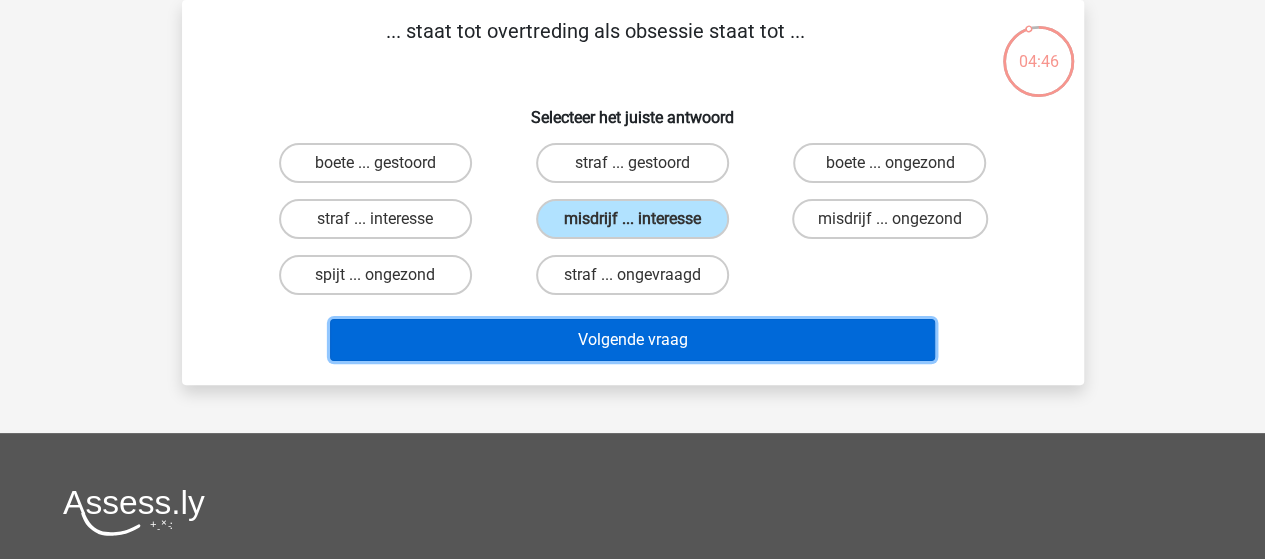 click on "Volgende vraag" at bounding box center [632, 340] 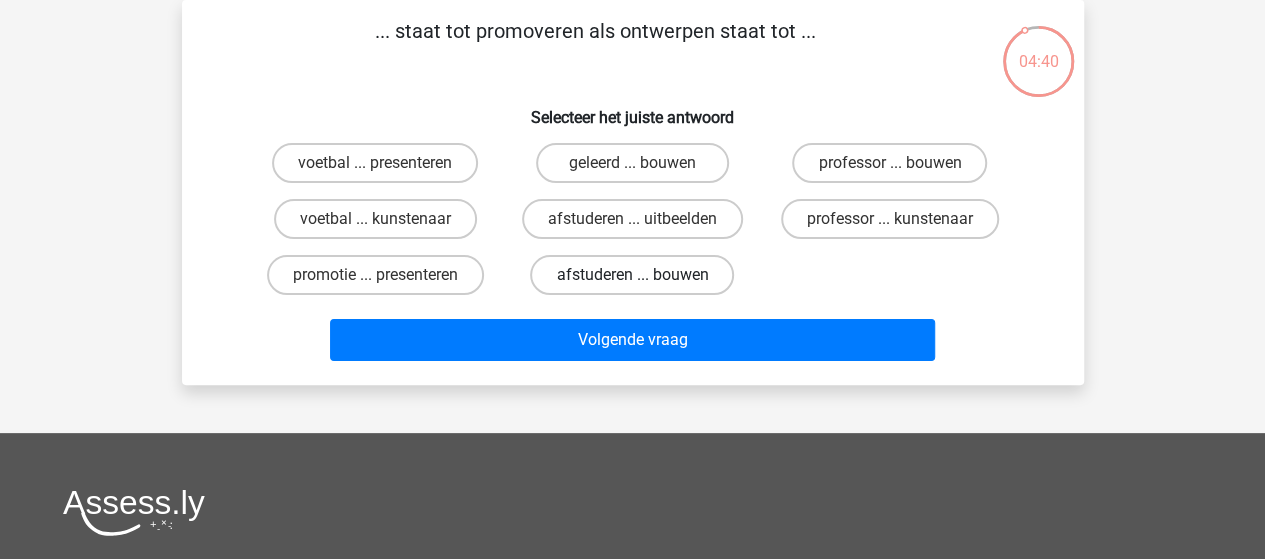 click on "afstuderen ... bouwen" at bounding box center [638, 281] 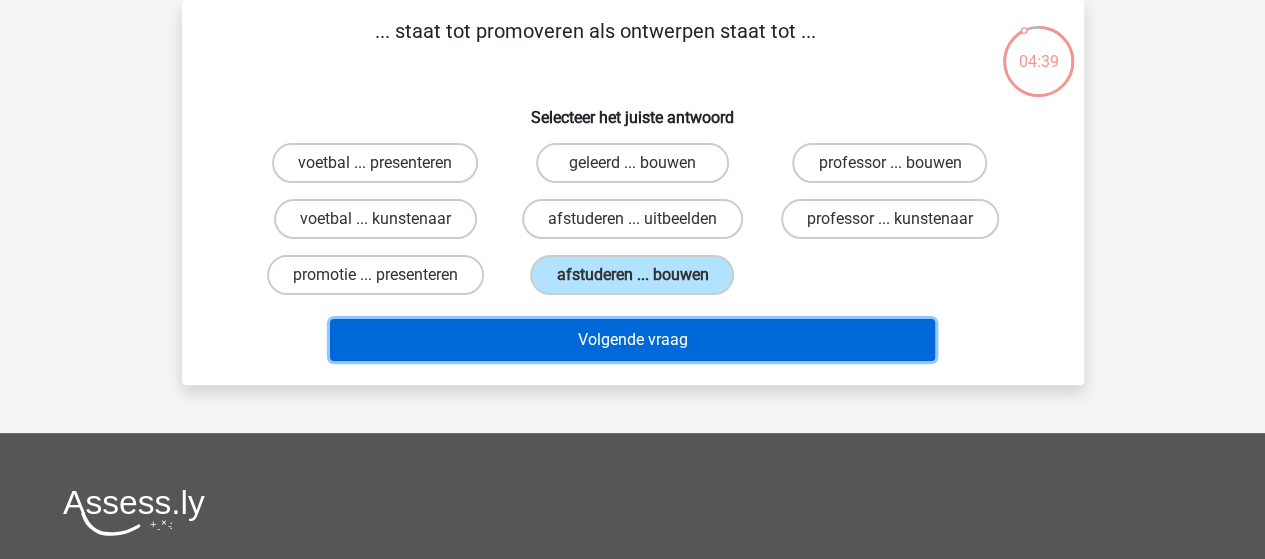 click on "Volgende vraag" at bounding box center (632, 340) 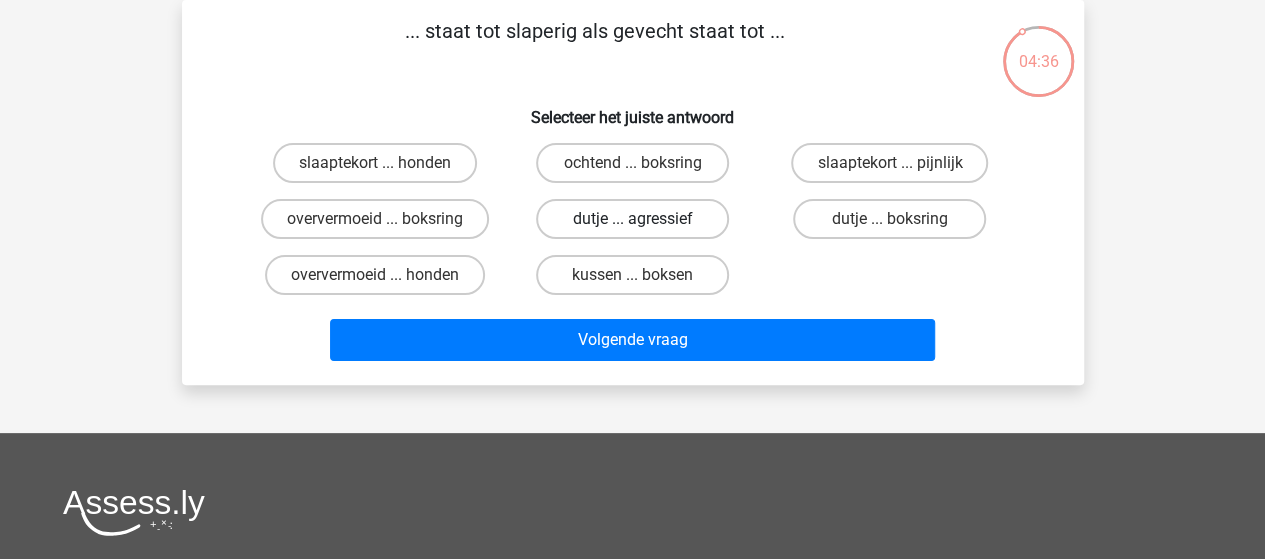 click on "dutje ... agressief" at bounding box center [632, 219] 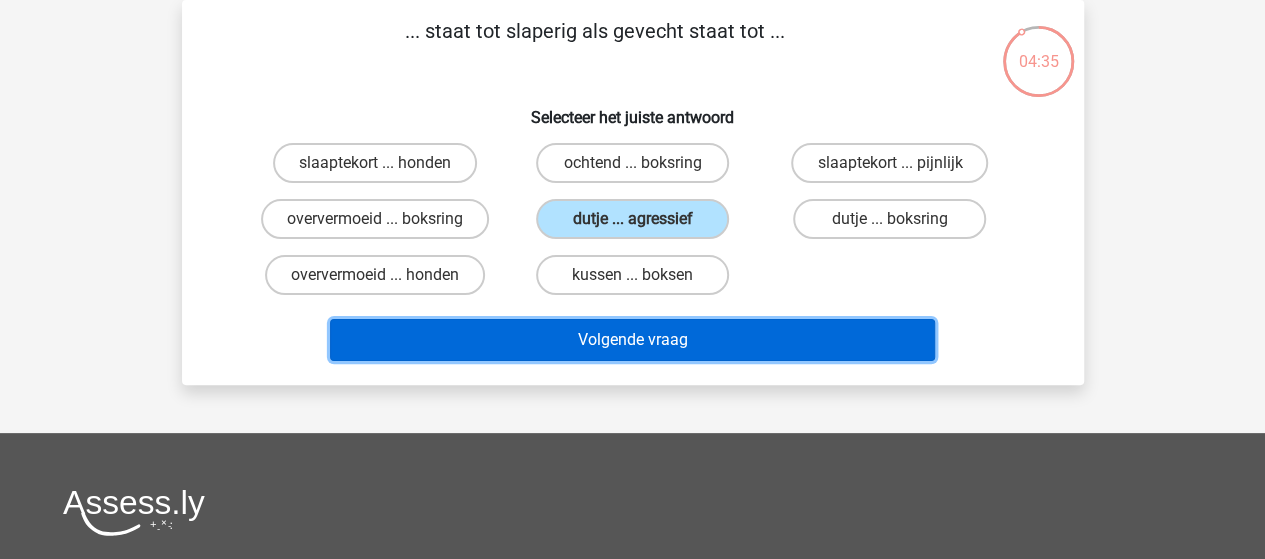click on "Volgende vraag" at bounding box center (632, 340) 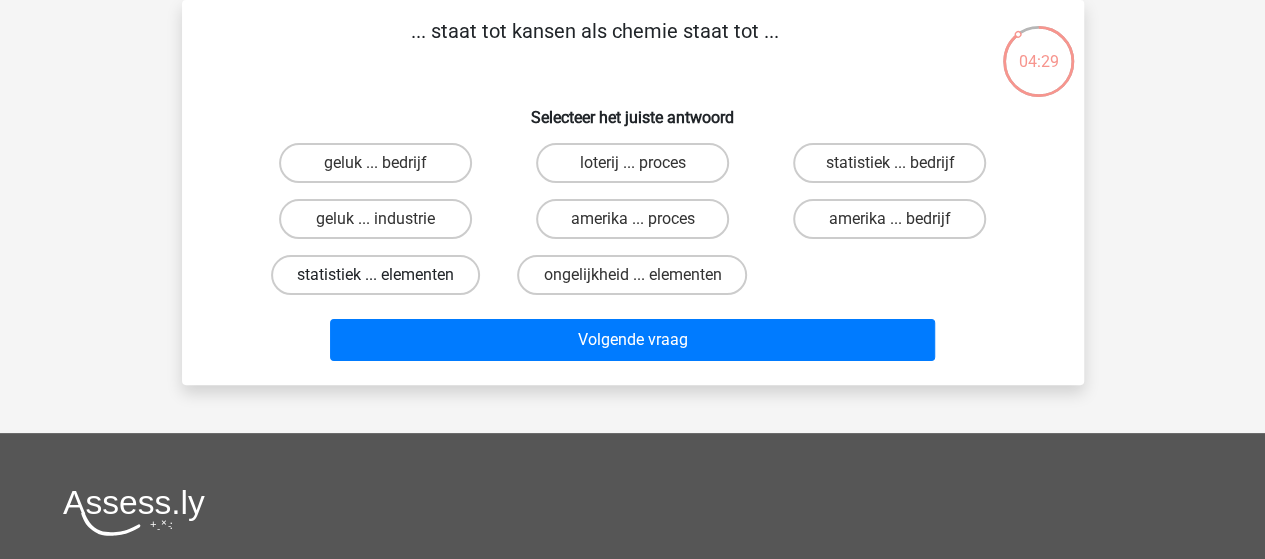 click on "statistiek ... elementen" at bounding box center (375, 275) 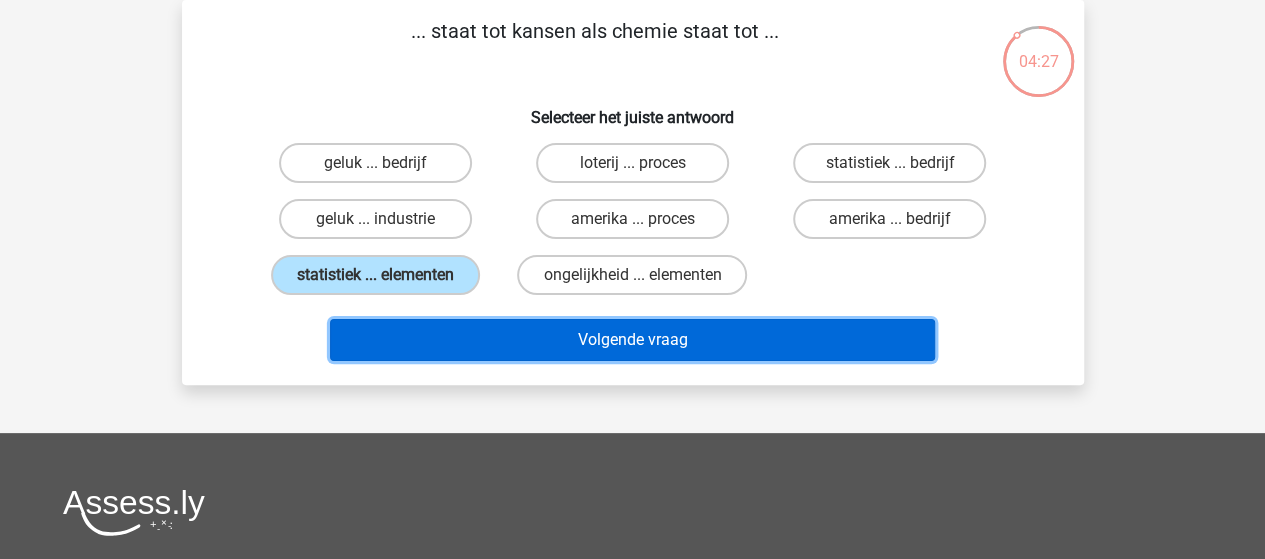 click on "Volgende vraag" at bounding box center (632, 340) 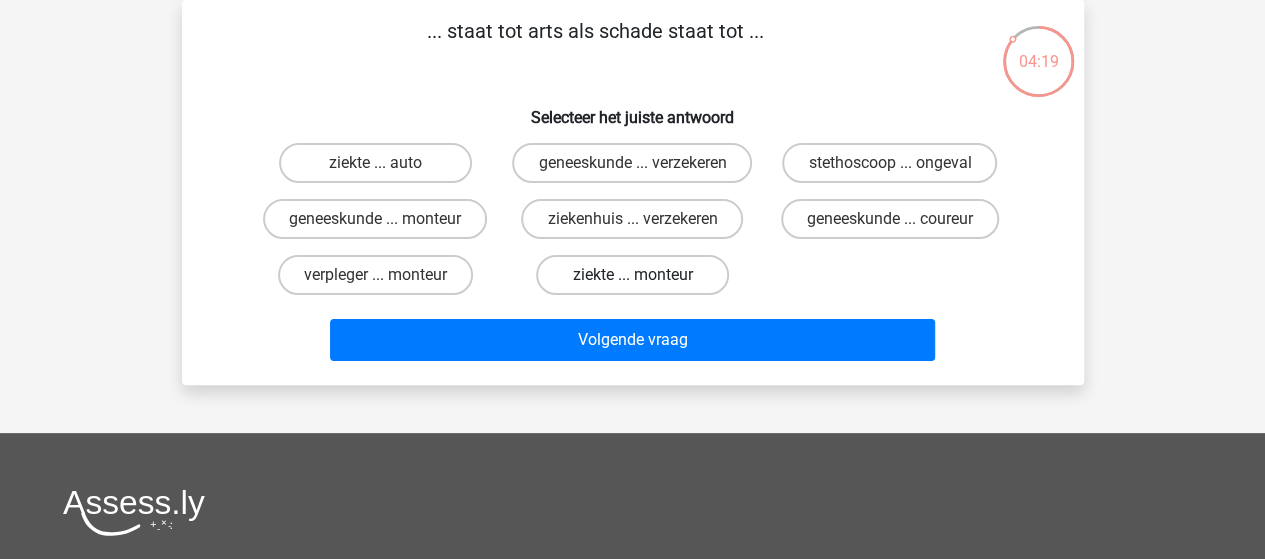 click on "ziekte ... monteur" at bounding box center [632, 275] 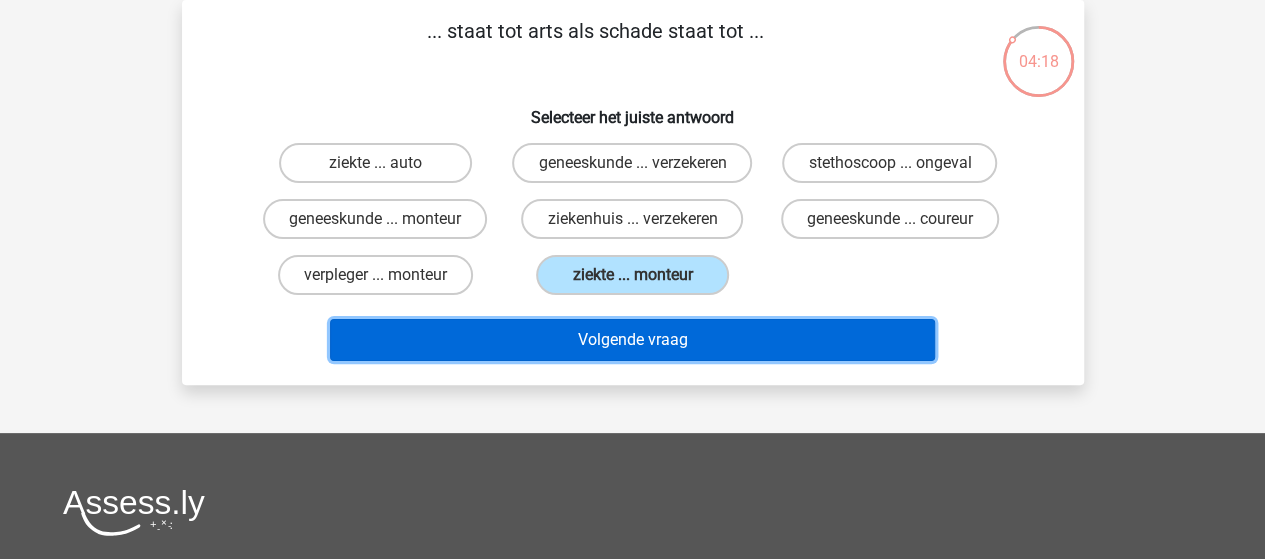 click on "Volgende vraag" at bounding box center (632, 340) 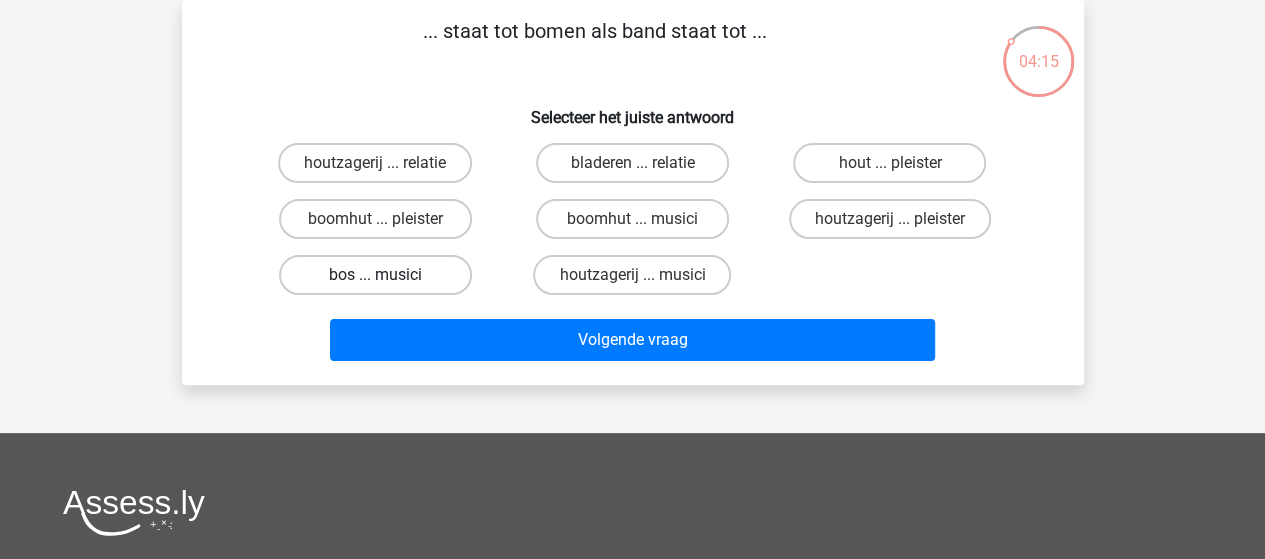 click on "bos ... musici" at bounding box center [375, 275] 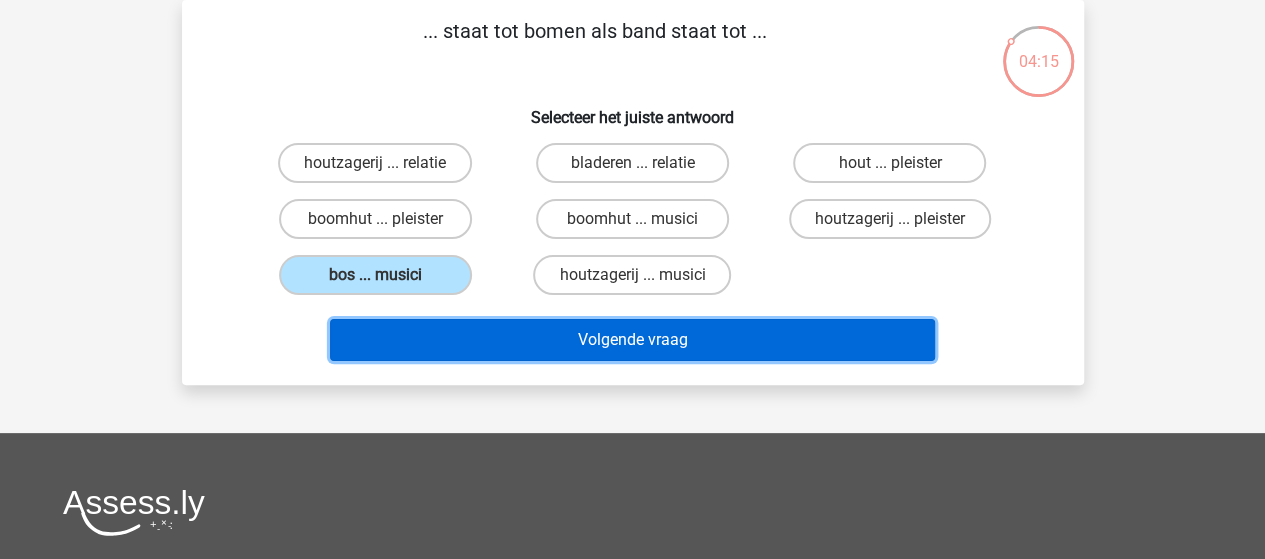click on "Volgende vraag" at bounding box center [632, 340] 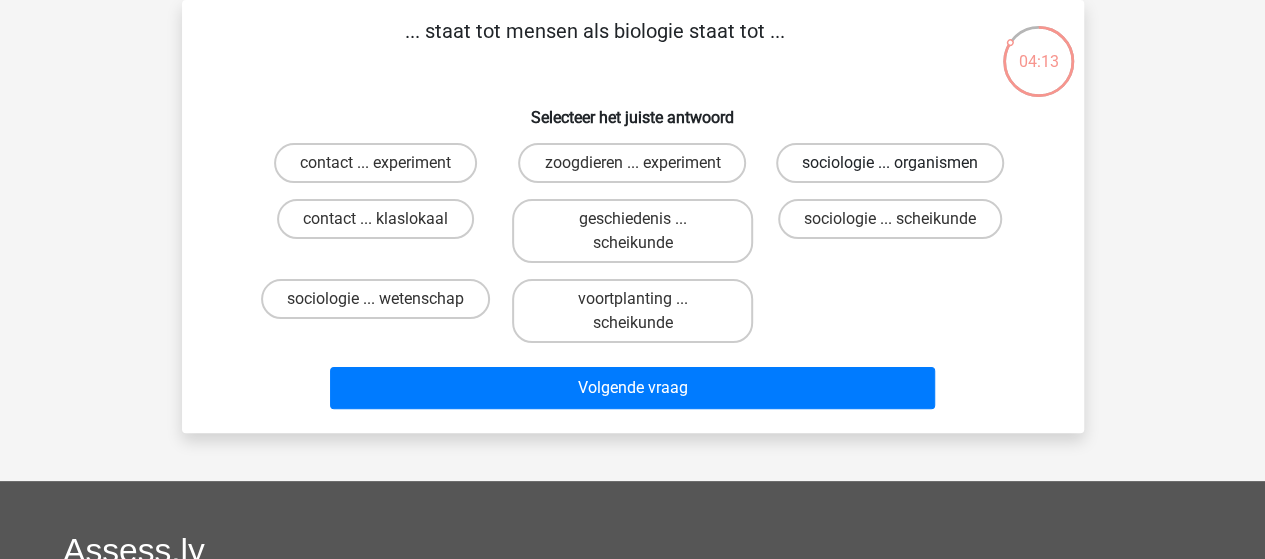 click on "sociologie ... organismen" at bounding box center [890, 163] 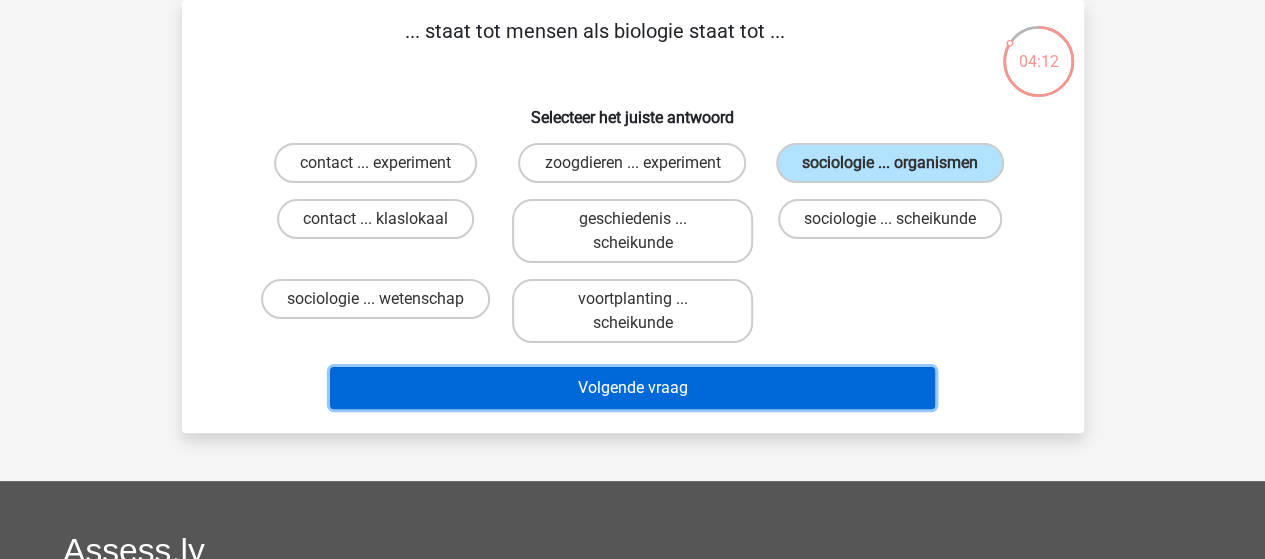 click on "Volgende vraag" at bounding box center [632, 388] 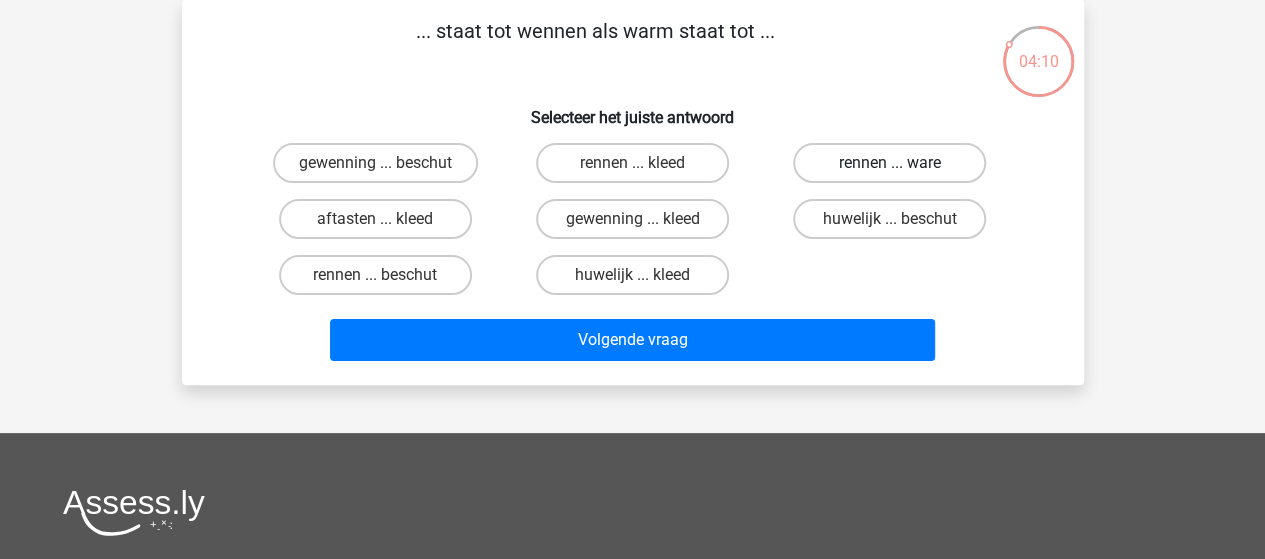 click on "rennen ... ware" at bounding box center (889, 163) 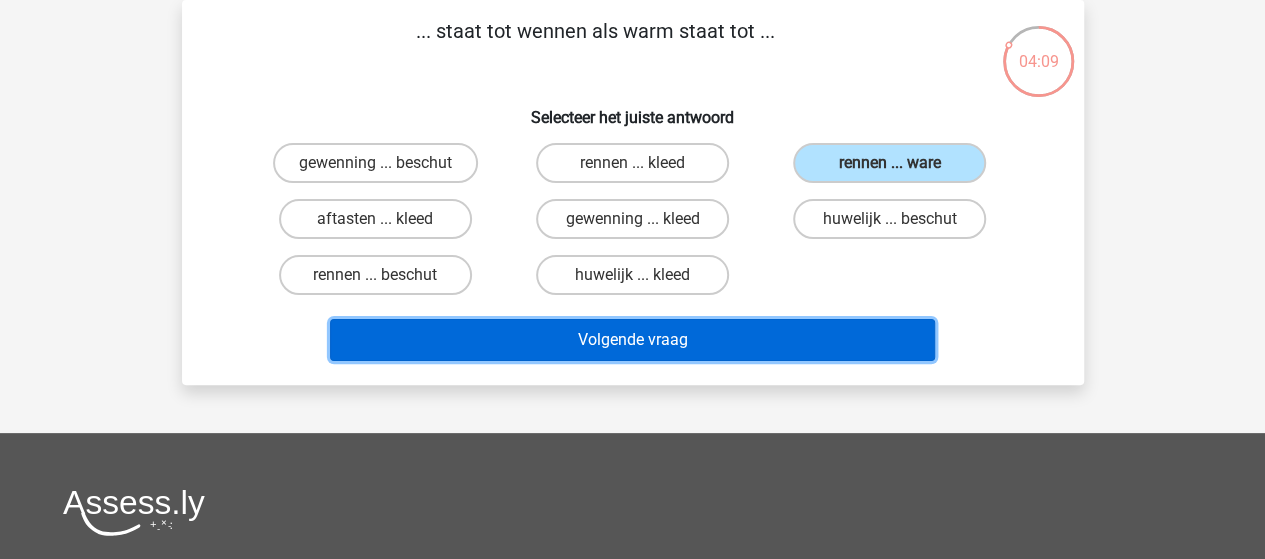 click on "Volgende vraag" at bounding box center [632, 340] 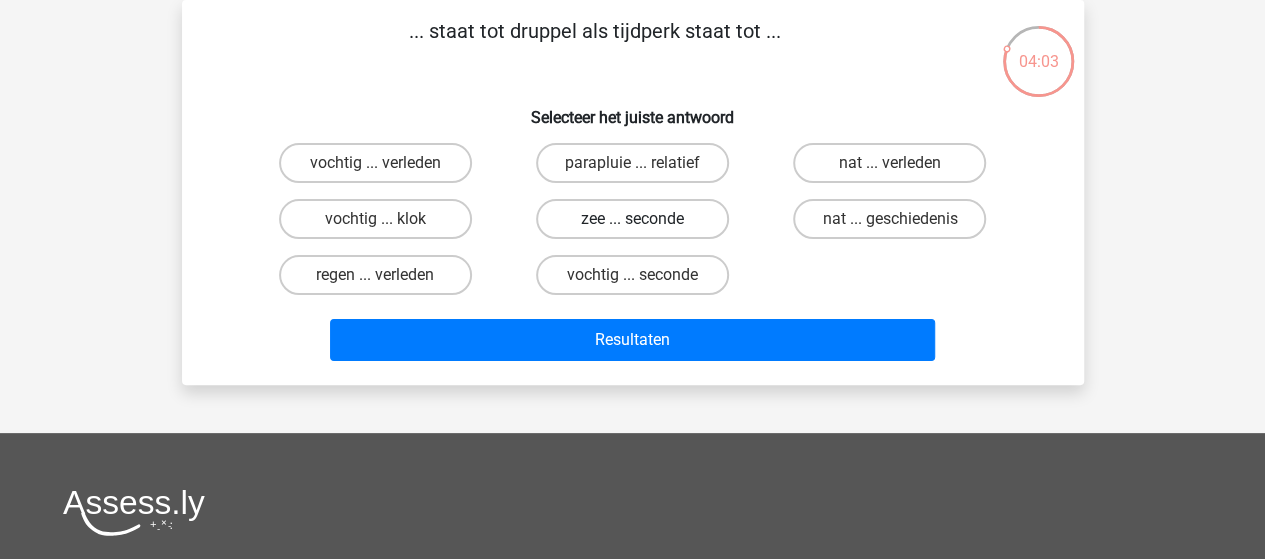 click on "zee ... seconde" at bounding box center (632, 219) 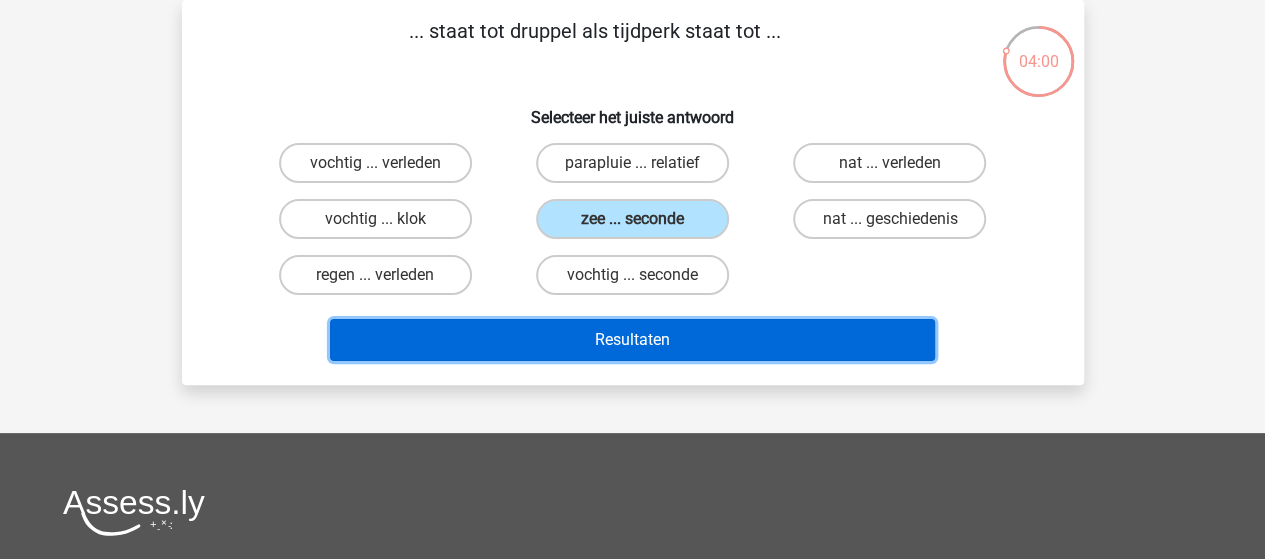 click on "Resultaten" at bounding box center (632, 340) 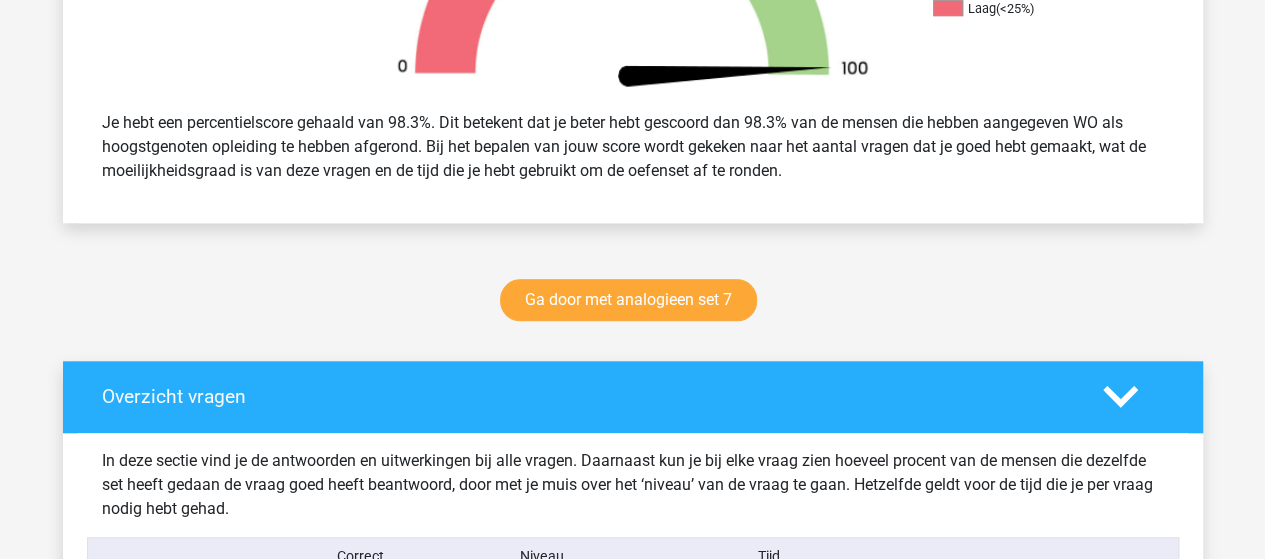 scroll, scrollTop: 800, scrollLeft: 0, axis: vertical 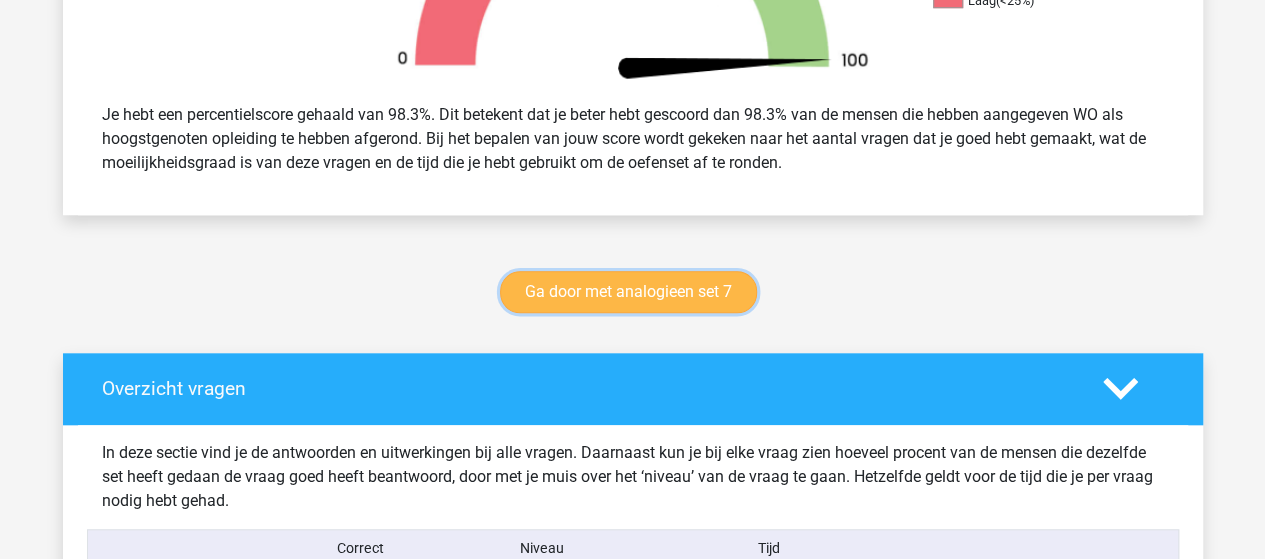 click on "Ga door met analogieen set 7" at bounding box center [628, 292] 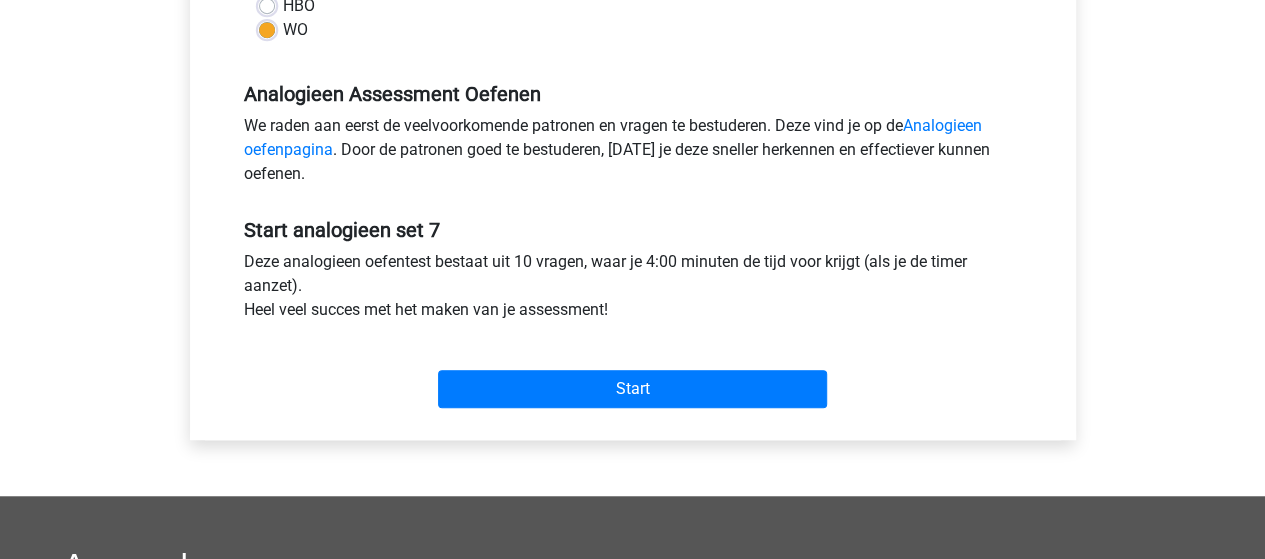 scroll, scrollTop: 600, scrollLeft: 0, axis: vertical 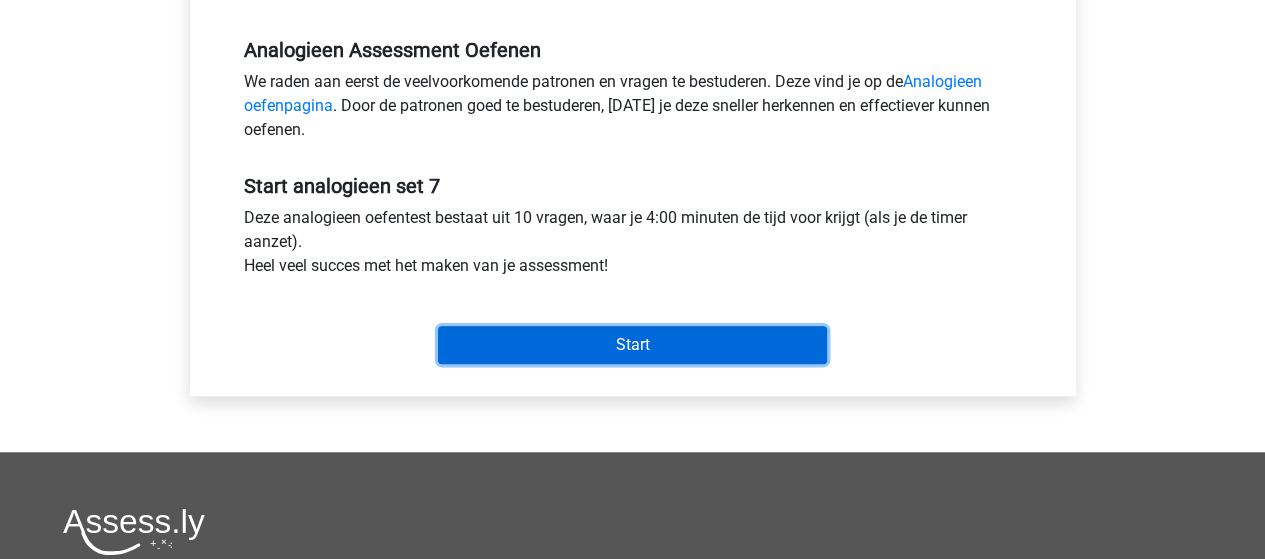 click on "Start" at bounding box center [632, 345] 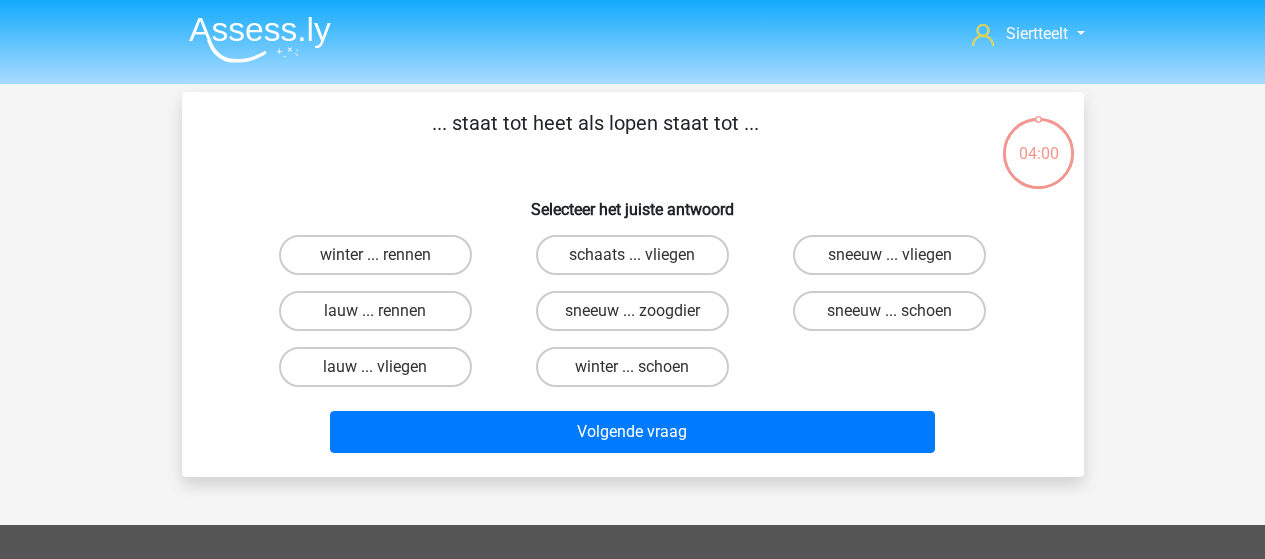 scroll, scrollTop: 0, scrollLeft: 0, axis: both 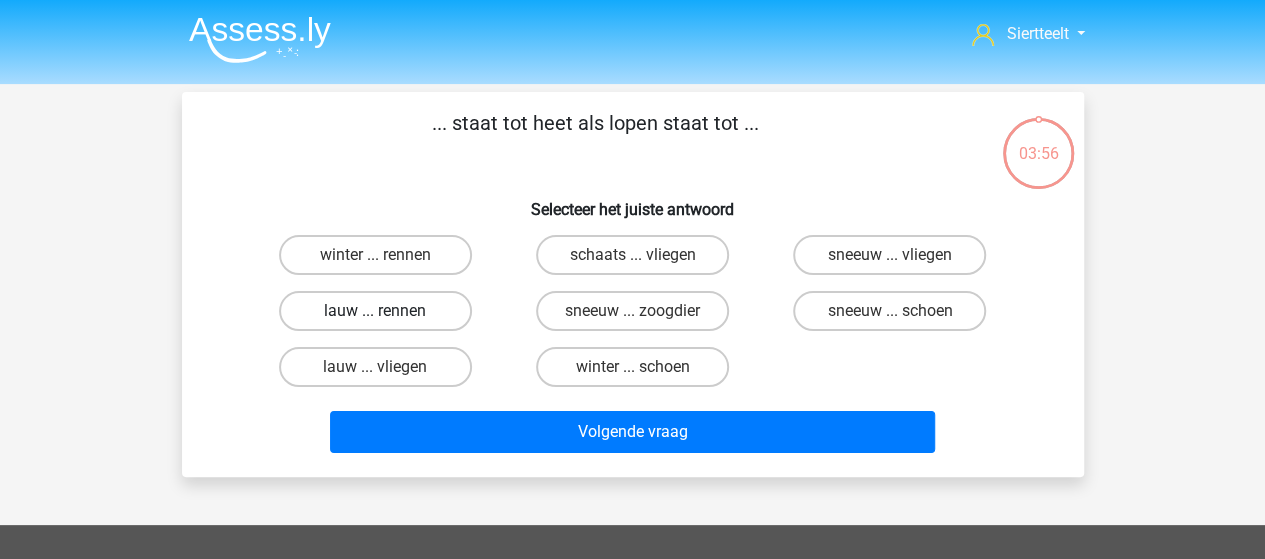 click on "lauw ... rennen" at bounding box center [375, 311] 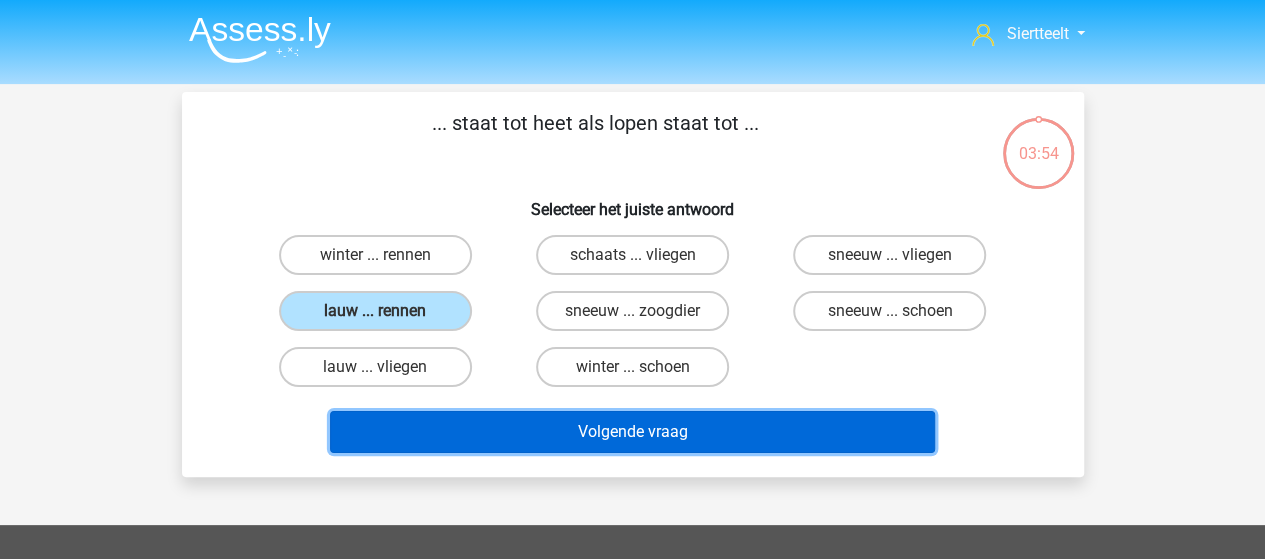 click on "Volgende vraag" at bounding box center [632, 432] 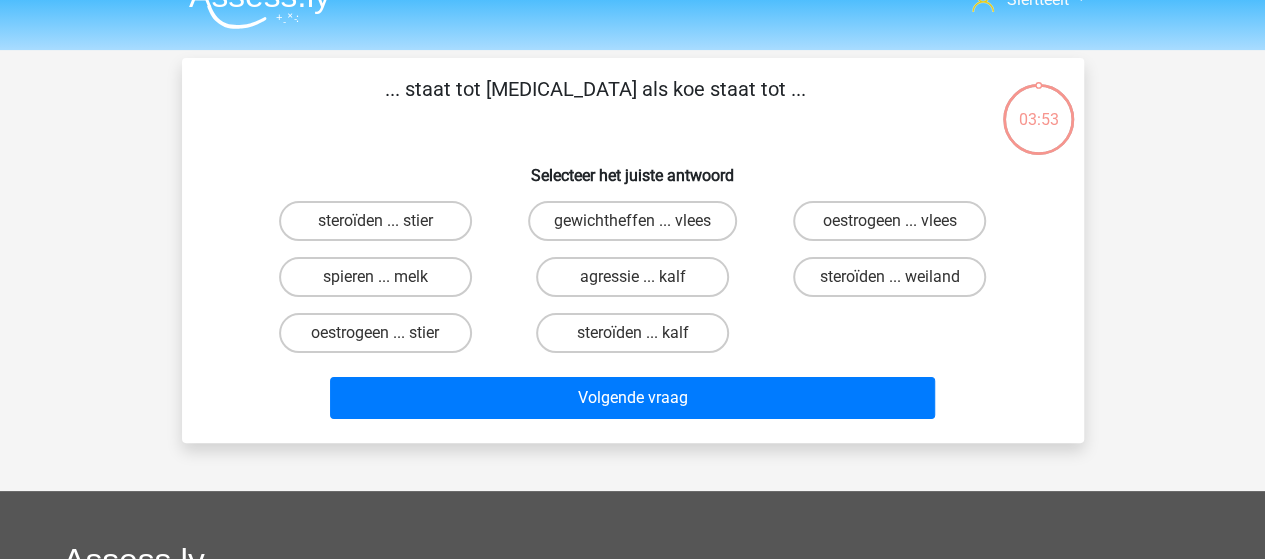 scroll, scrollTop: 92, scrollLeft: 0, axis: vertical 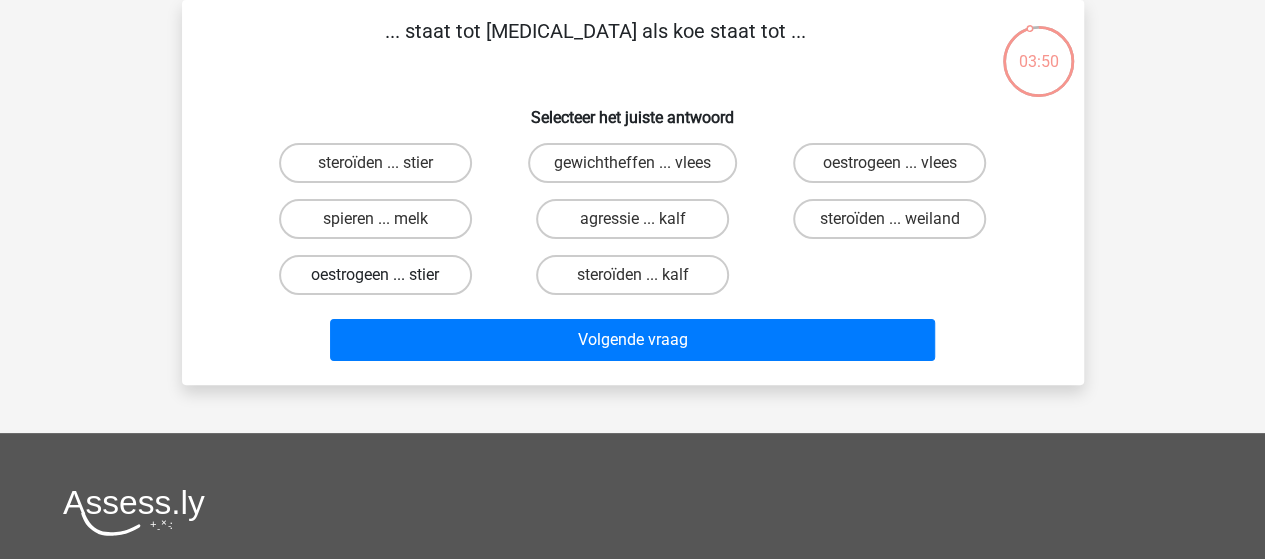 click on "oestrogeen ... stier" at bounding box center [375, 275] 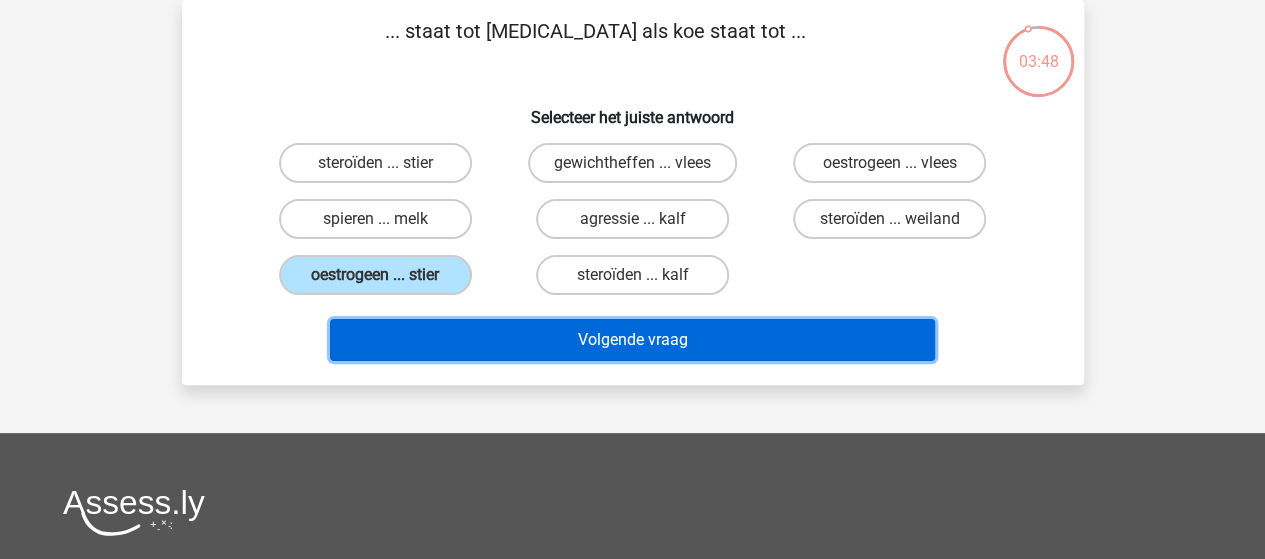 click on "Volgende vraag" at bounding box center [632, 340] 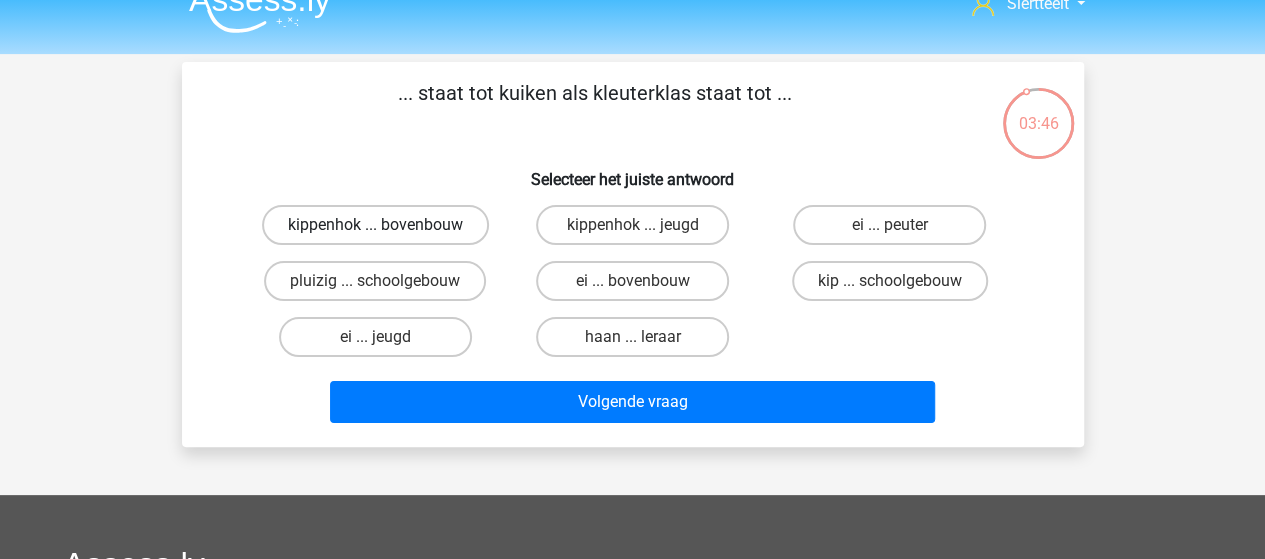 scroll, scrollTop: 0, scrollLeft: 0, axis: both 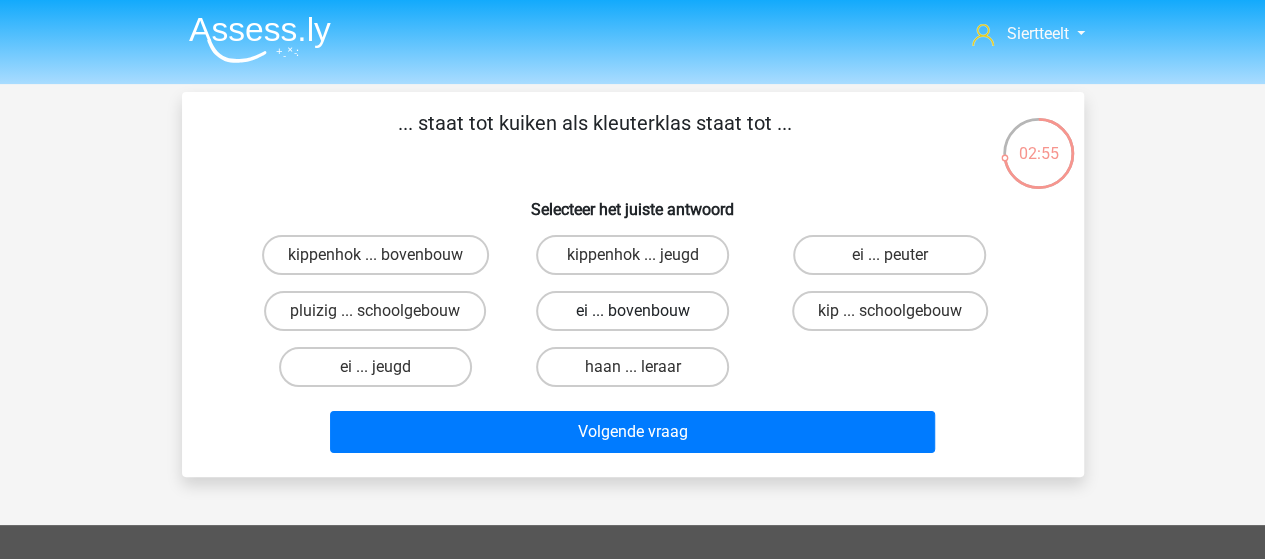 click on "ei ... bovenbouw" at bounding box center (632, 311) 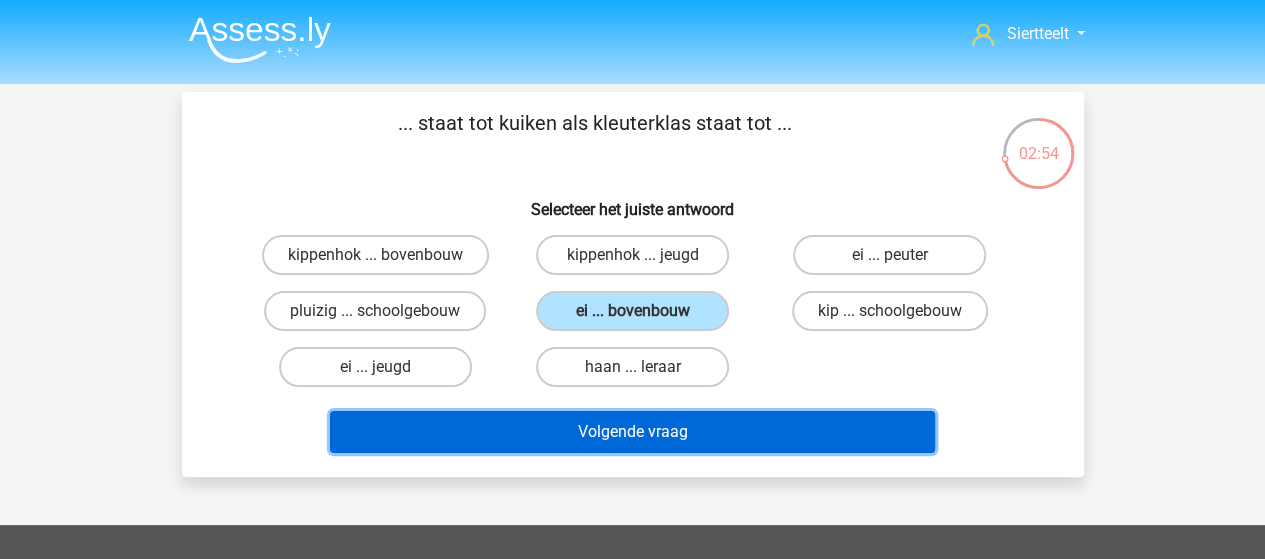 click on "Volgende vraag" at bounding box center [632, 432] 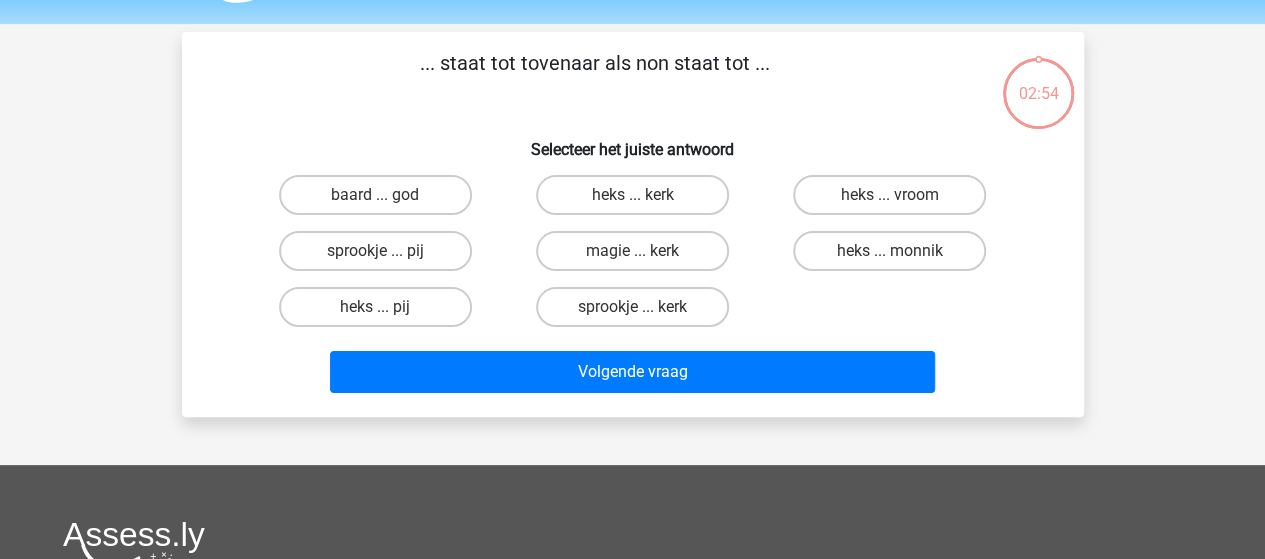 scroll, scrollTop: 92, scrollLeft: 0, axis: vertical 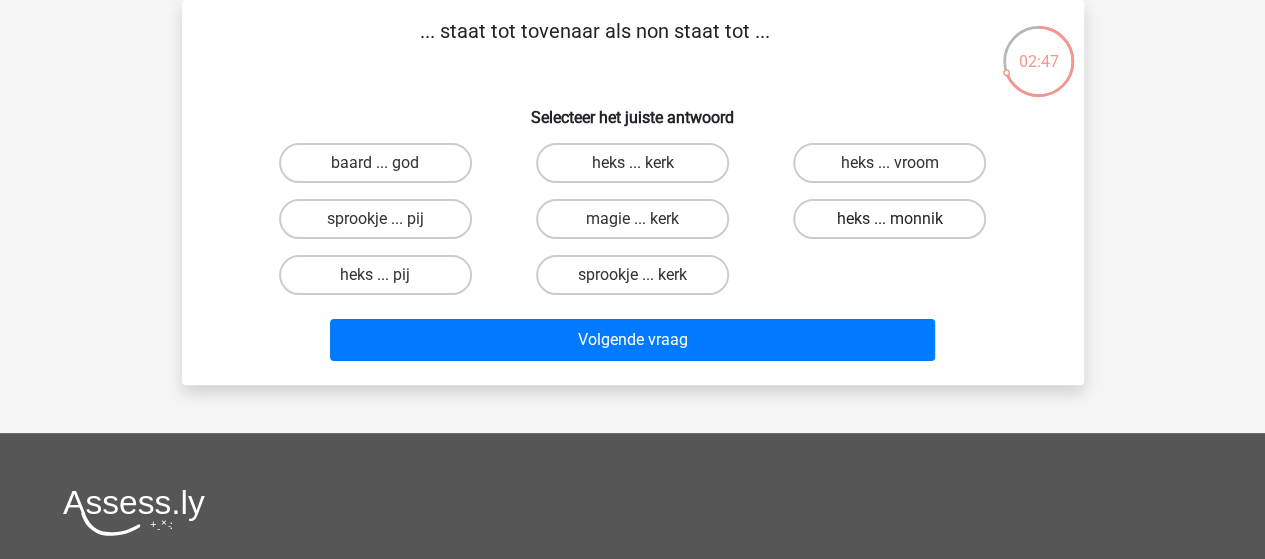 click on "heks ... monnik" at bounding box center [889, 219] 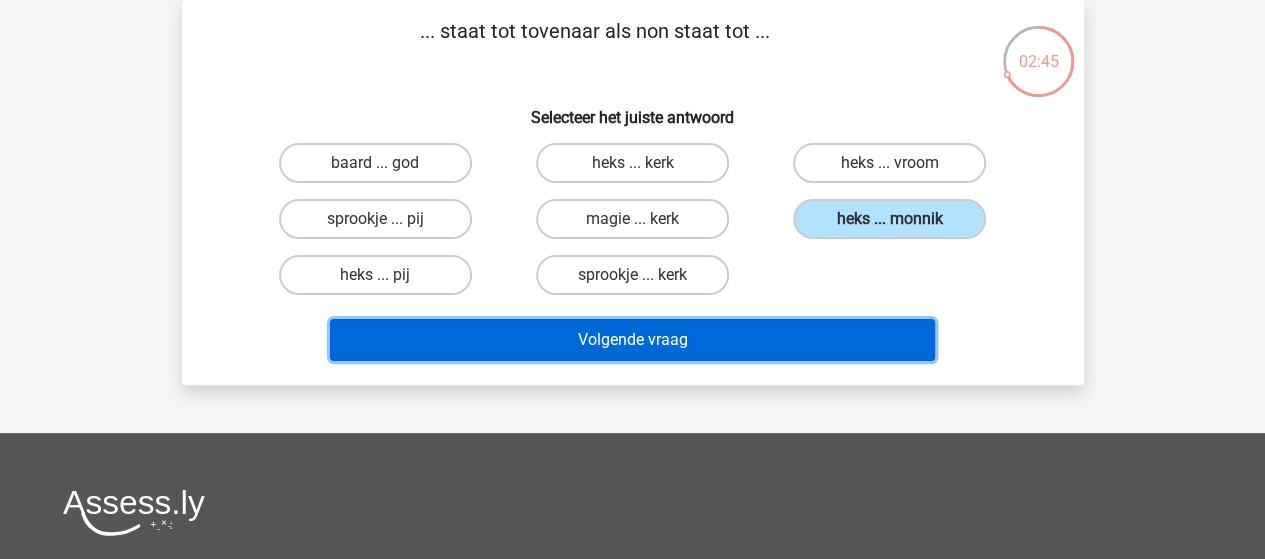 click on "Volgende vraag" at bounding box center (632, 340) 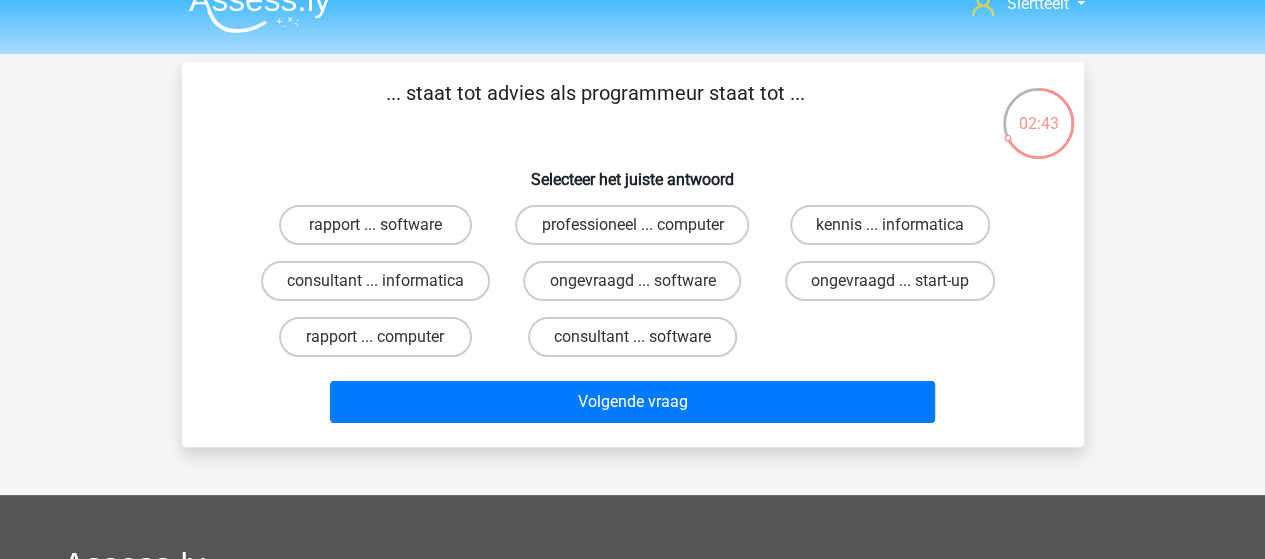 scroll, scrollTop: 0, scrollLeft: 0, axis: both 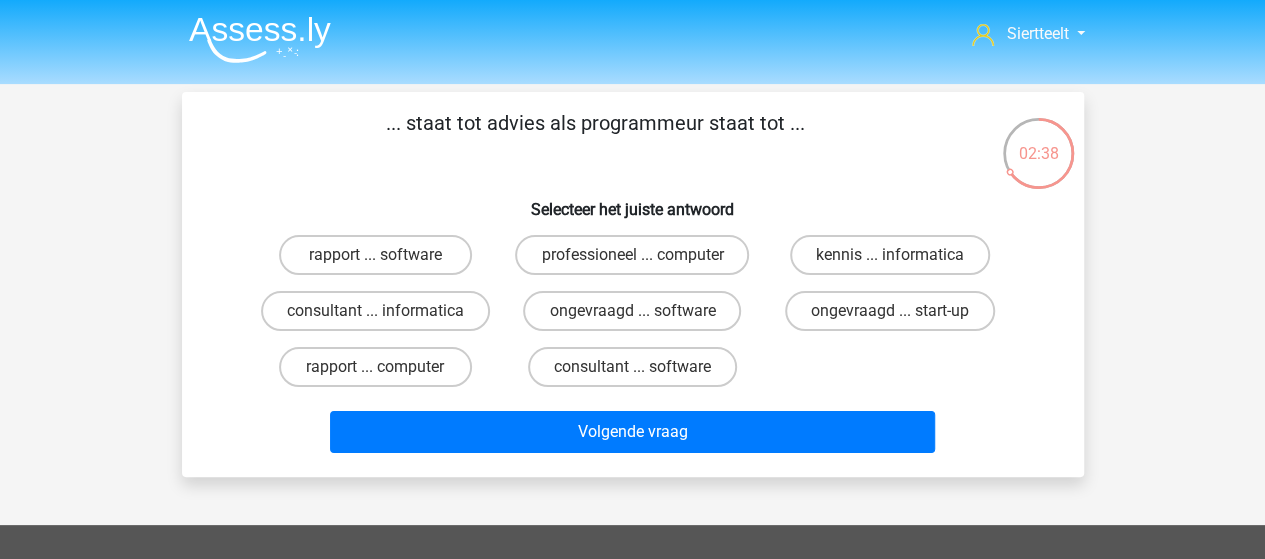 click on "consultant ... software" at bounding box center [638, 373] 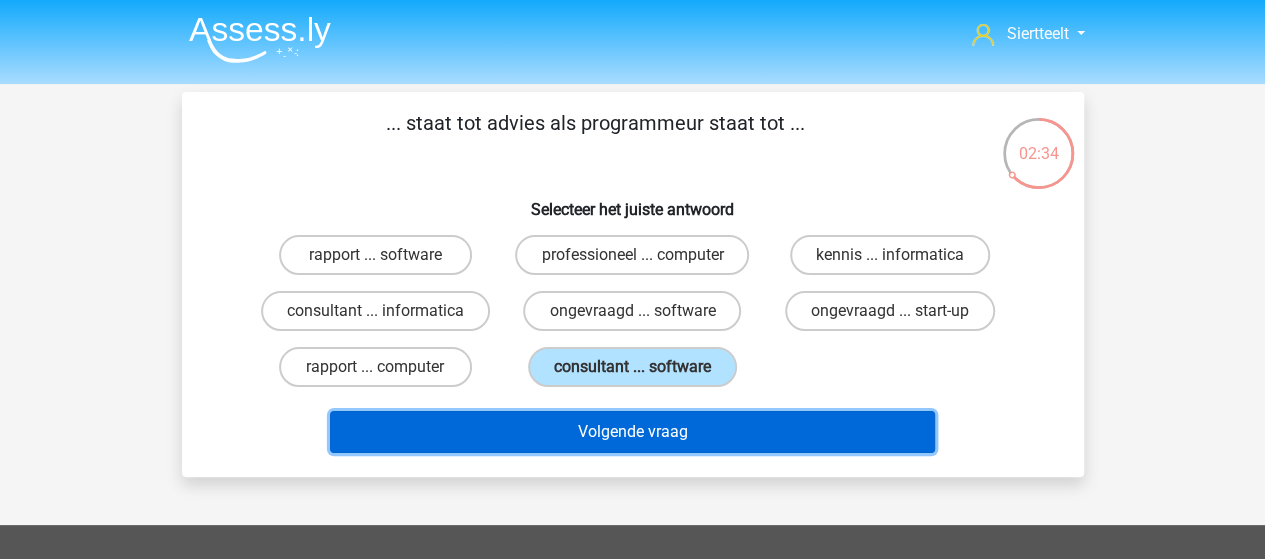 click on "Volgende vraag" at bounding box center (632, 432) 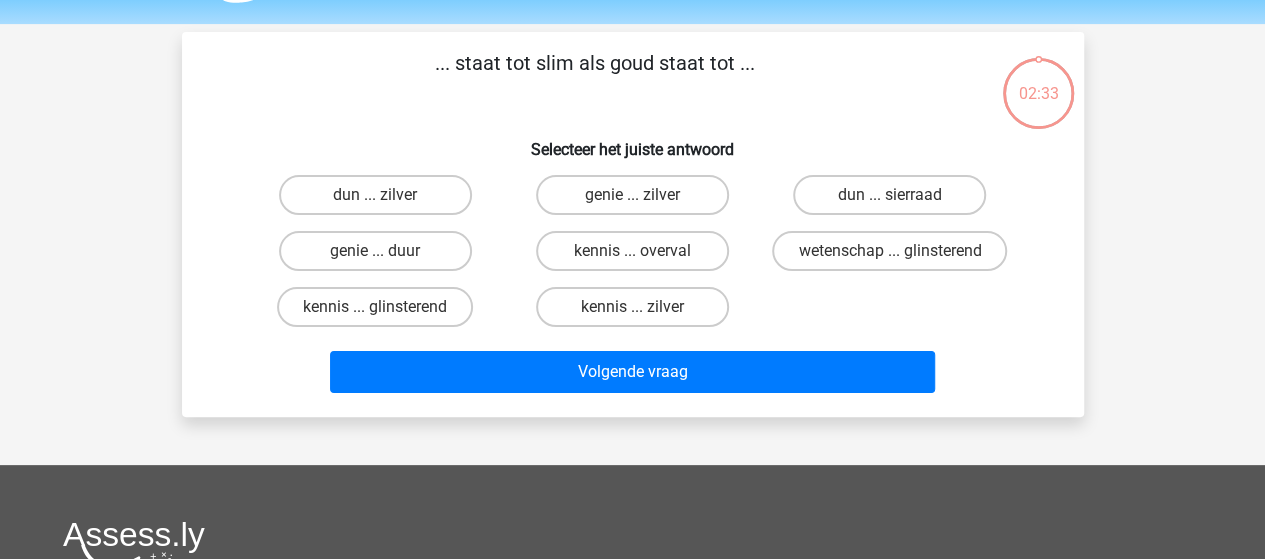 scroll, scrollTop: 92, scrollLeft: 0, axis: vertical 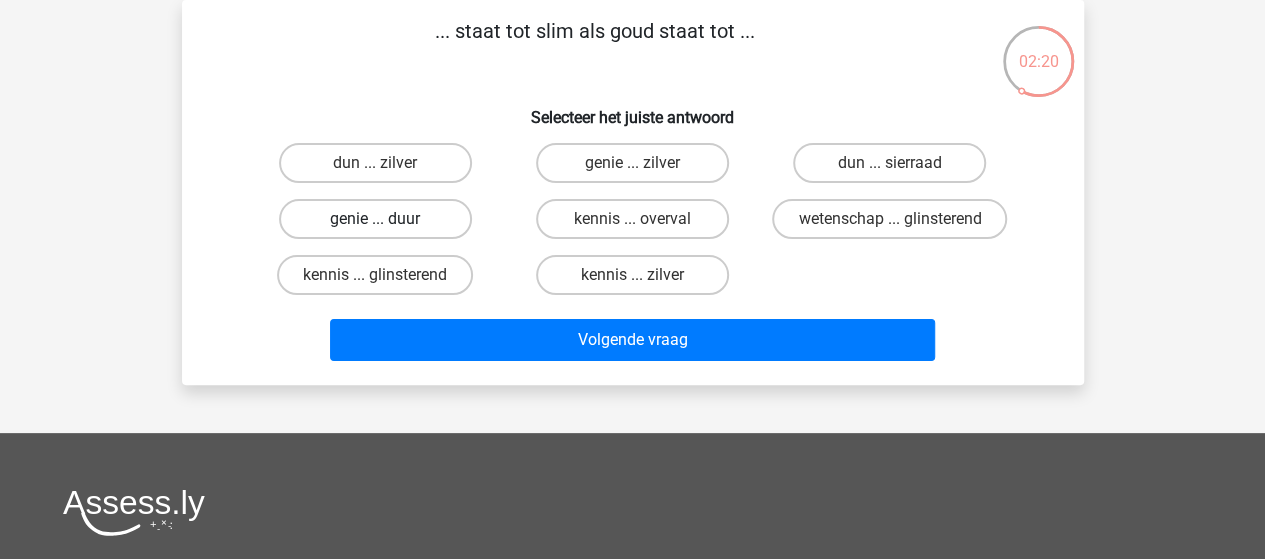 click on "genie ... duur" at bounding box center (375, 219) 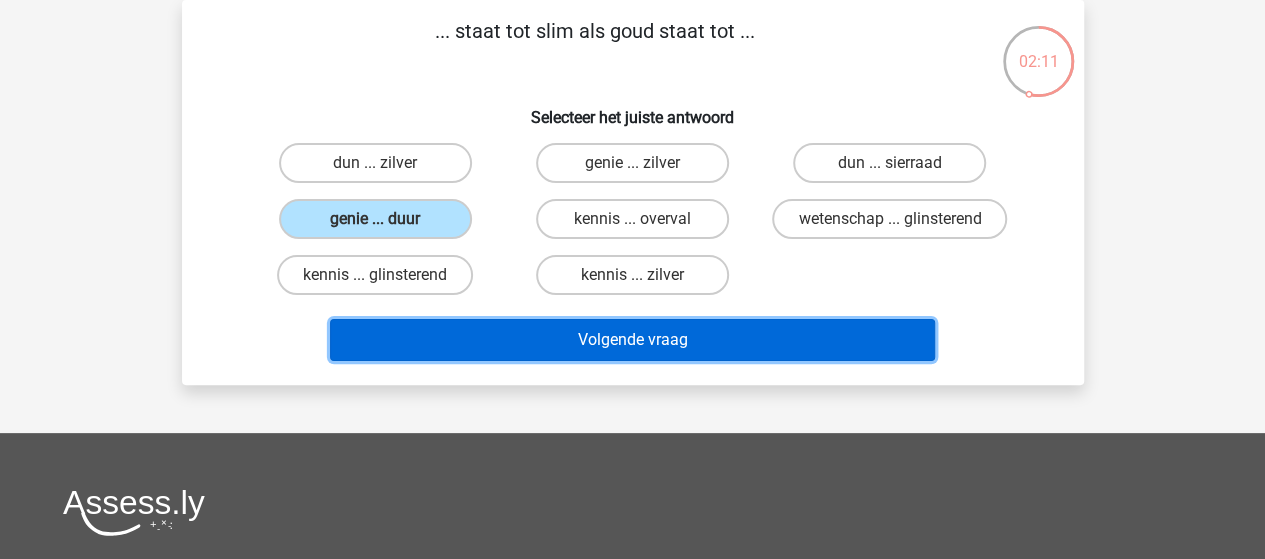 click on "Volgende vraag" at bounding box center (632, 340) 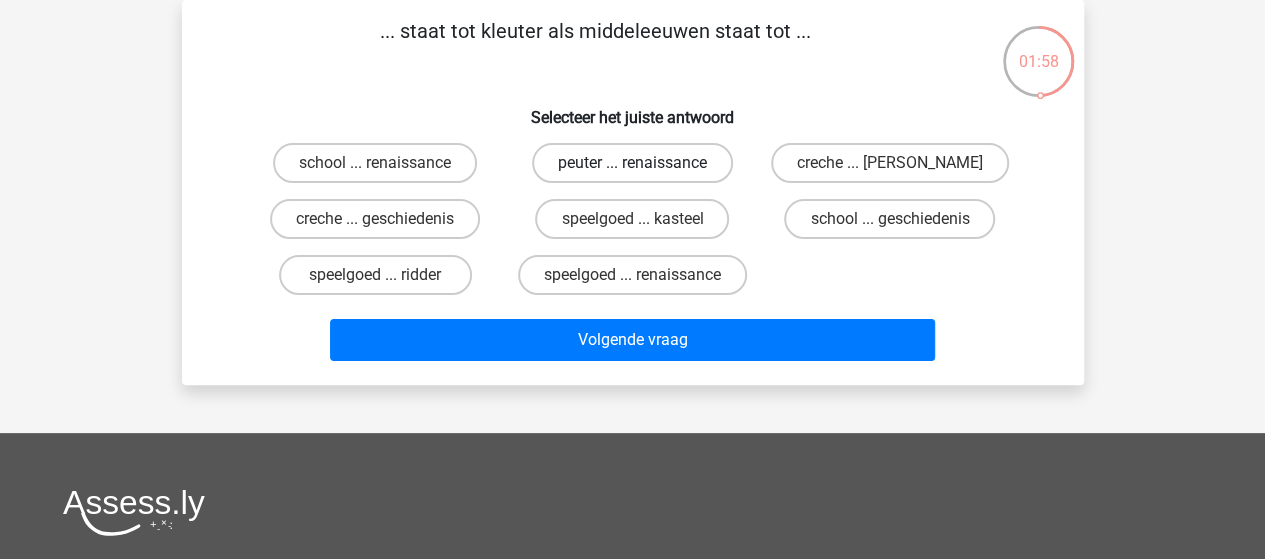 click on "peuter ... renaissance" at bounding box center [632, 163] 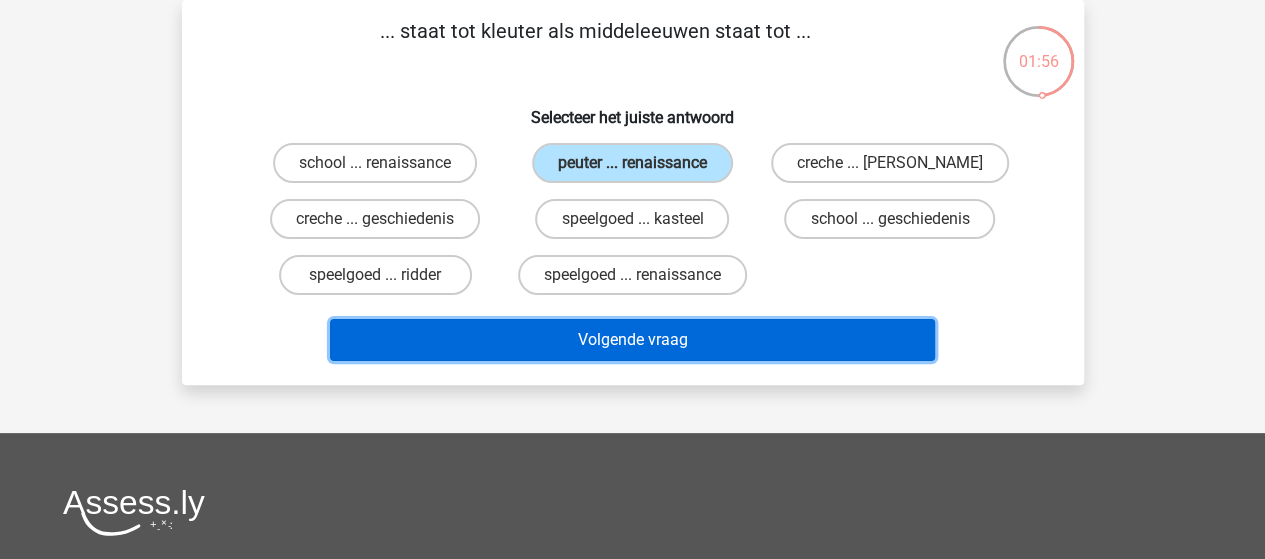 click on "Volgende vraag" at bounding box center [632, 340] 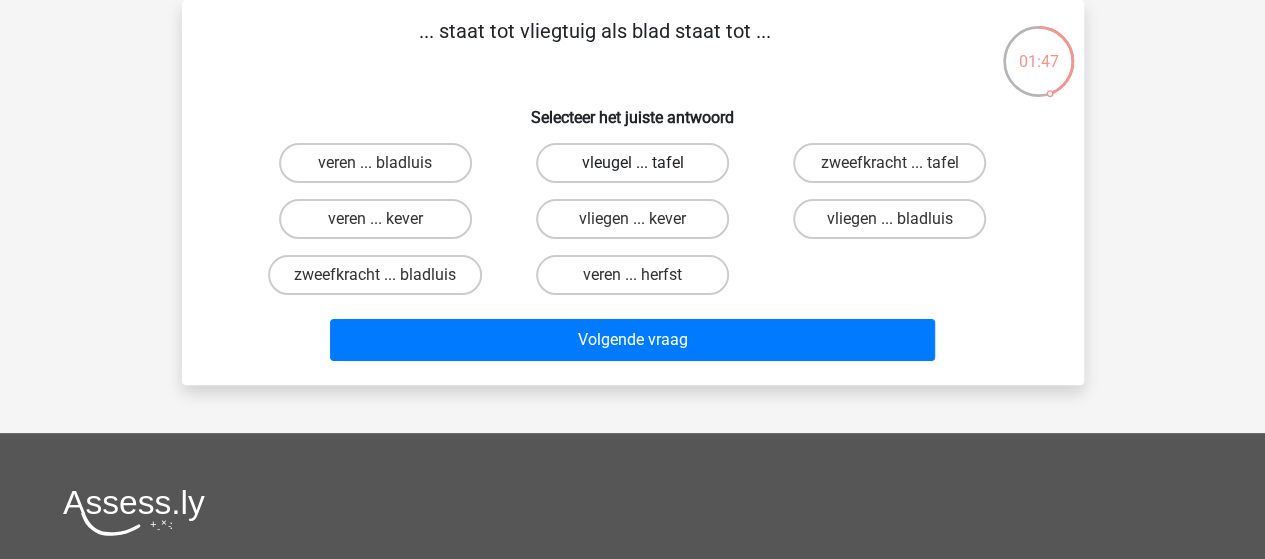 click on "vleugel ... tafel" at bounding box center (632, 163) 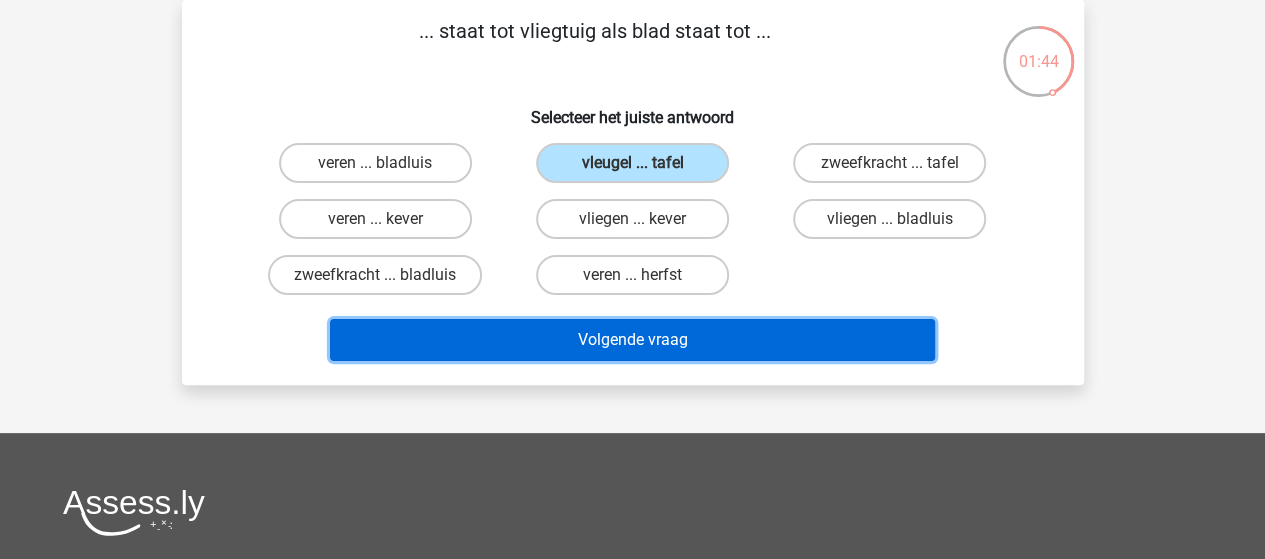 click on "Volgende vraag" at bounding box center (632, 340) 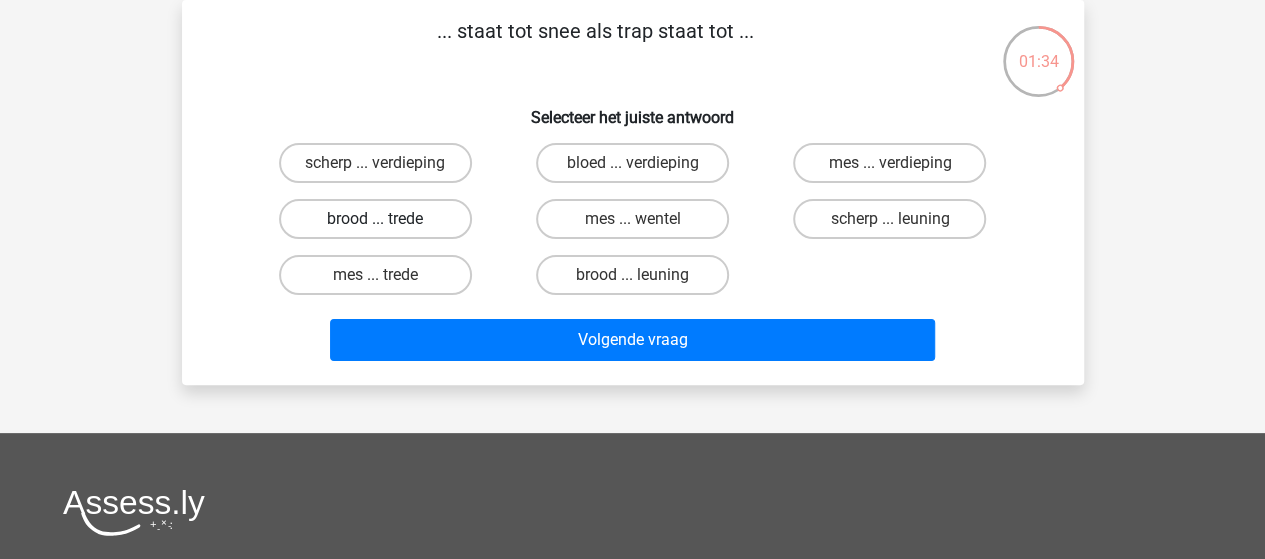 click on "brood ... trede" at bounding box center (375, 219) 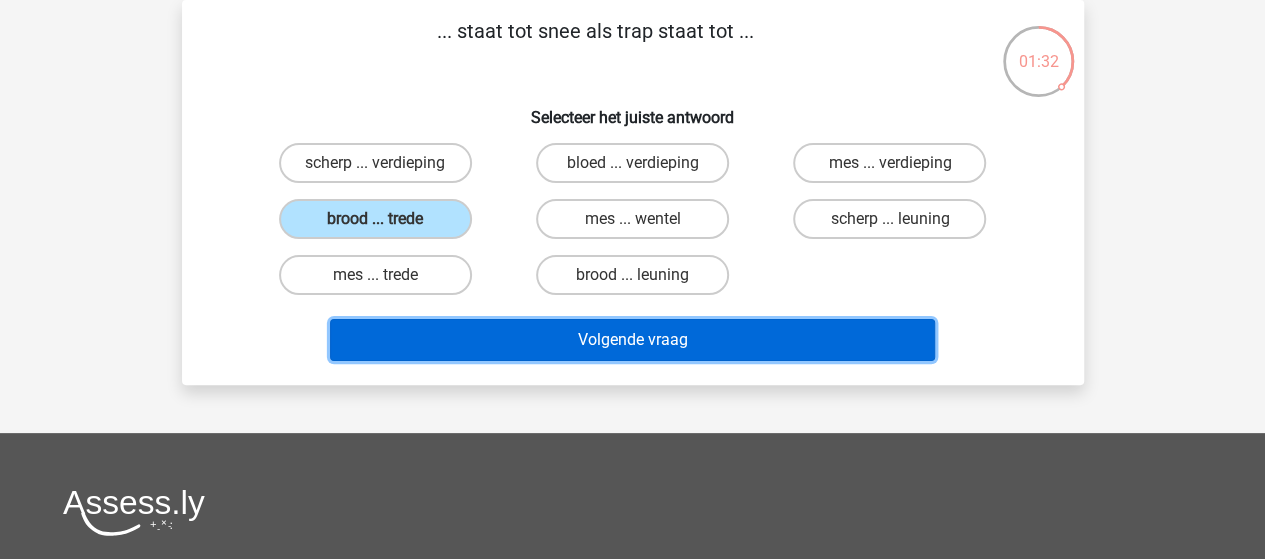 click on "Volgende vraag" at bounding box center [632, 340] 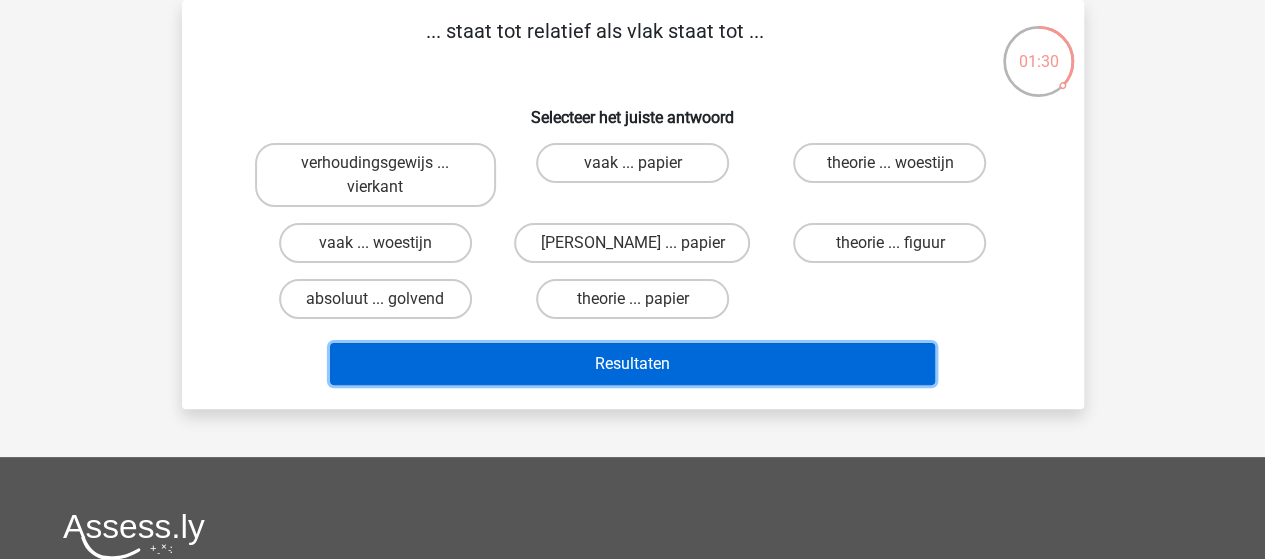 click on "Resultaten" at bounding box center [632, 364] 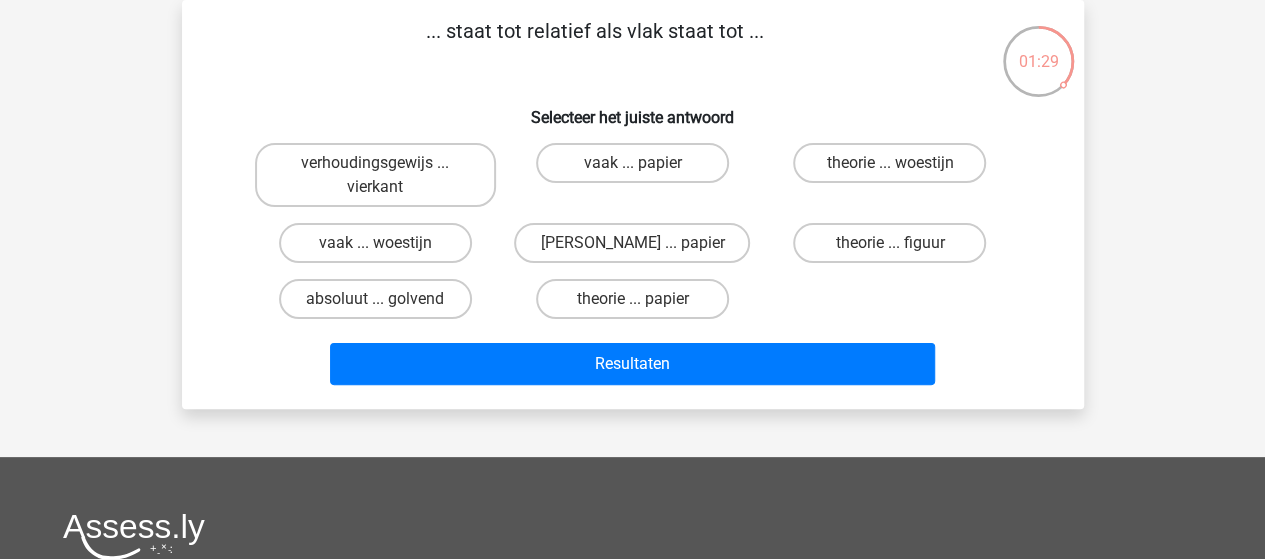 click on "... staat tot relatief als vlak staat tot ...
Selecteer het juiste antwoord
verhoudingsgewijs ... vierkant
vaak ... papier
theorie ... woestijn" at bounding box center [633, 204] 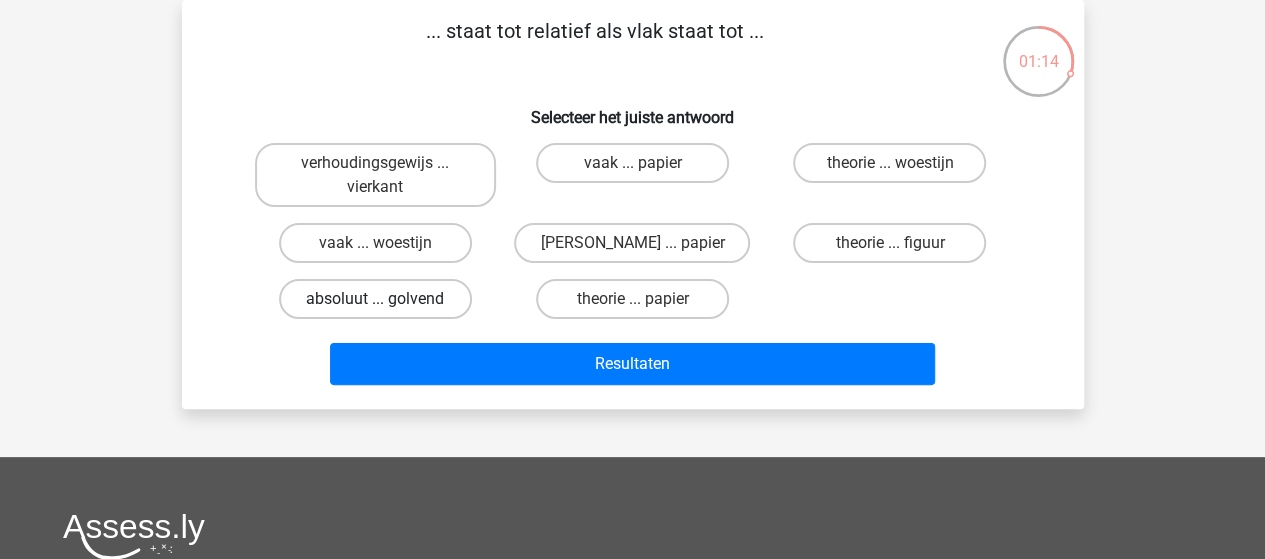 click on "absoluut ... golvend" at bounding box center (375, 299) 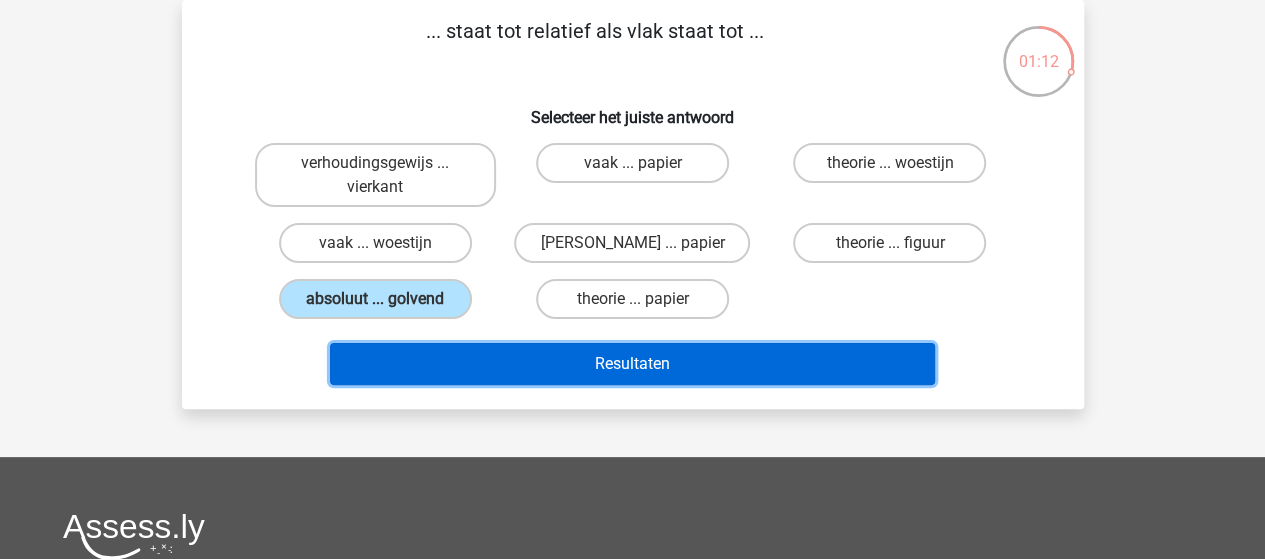 click on "Resultaten" at bounding box center (632, 364) 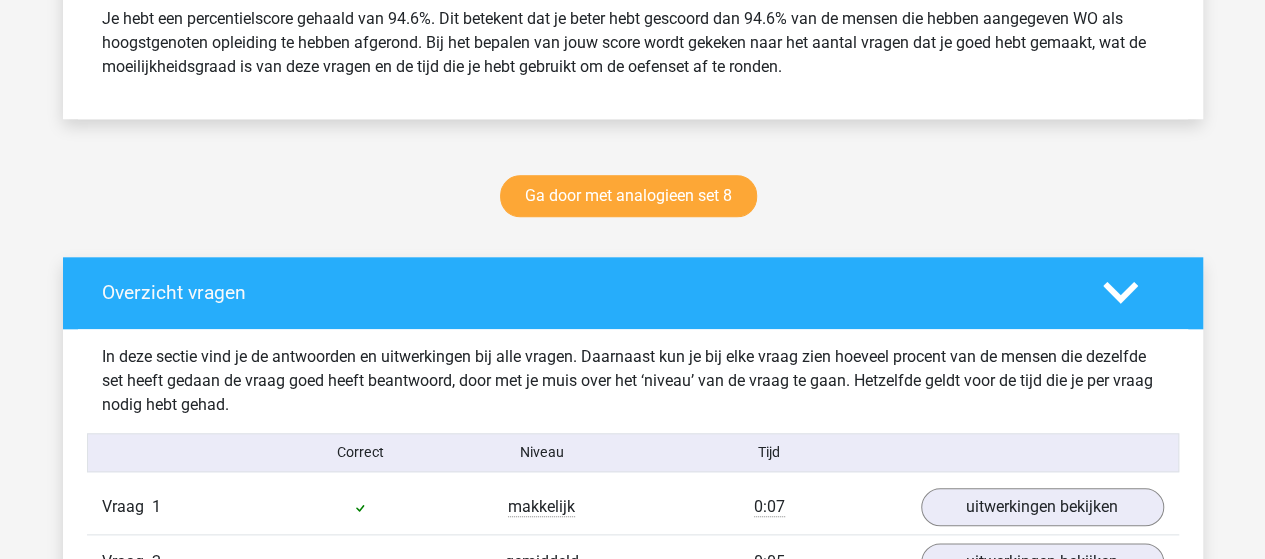 scroll, scrollTop: 900, scrollLeft: 0, axis: vertical 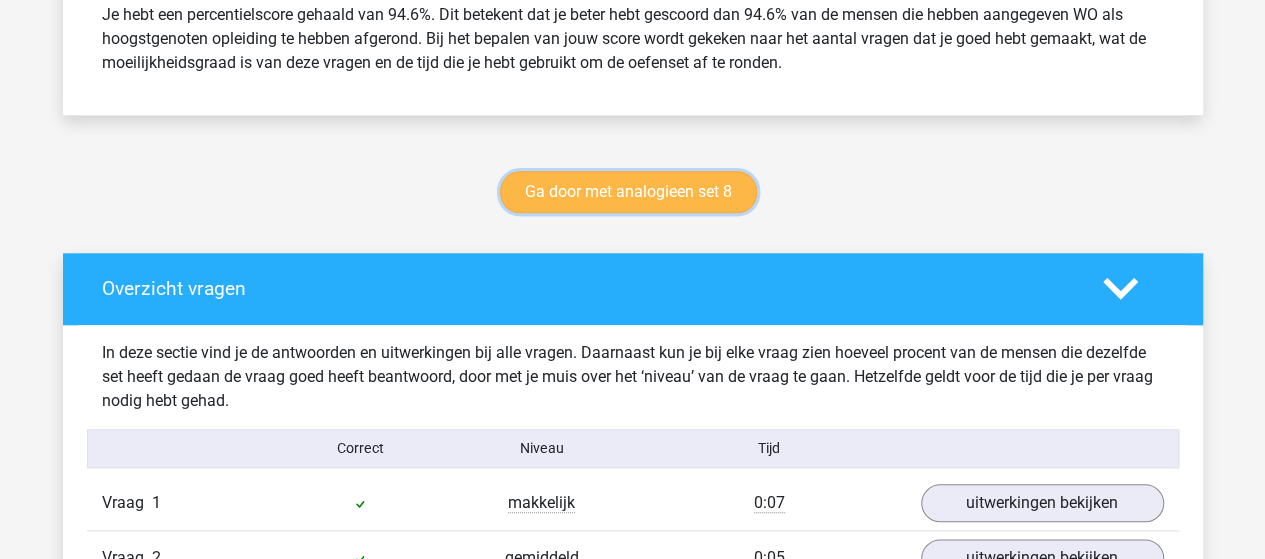 click on "Ga door met analogieen set 8" at bounding box center [628, 192] 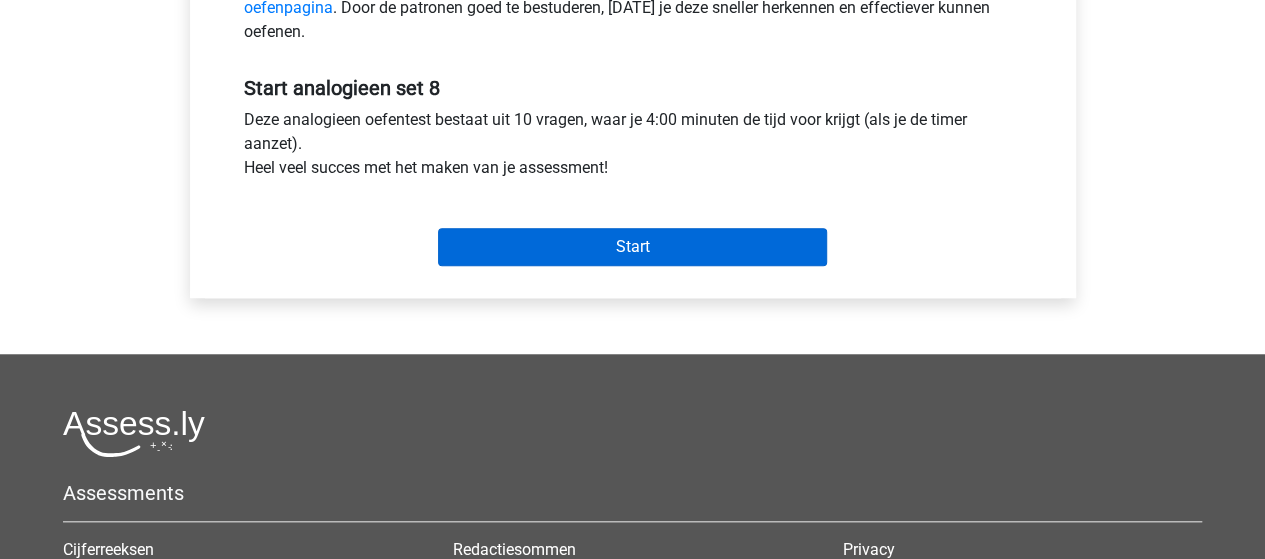 scroll, scrollTop: 700, scrollLeft: 0, axis: vertical 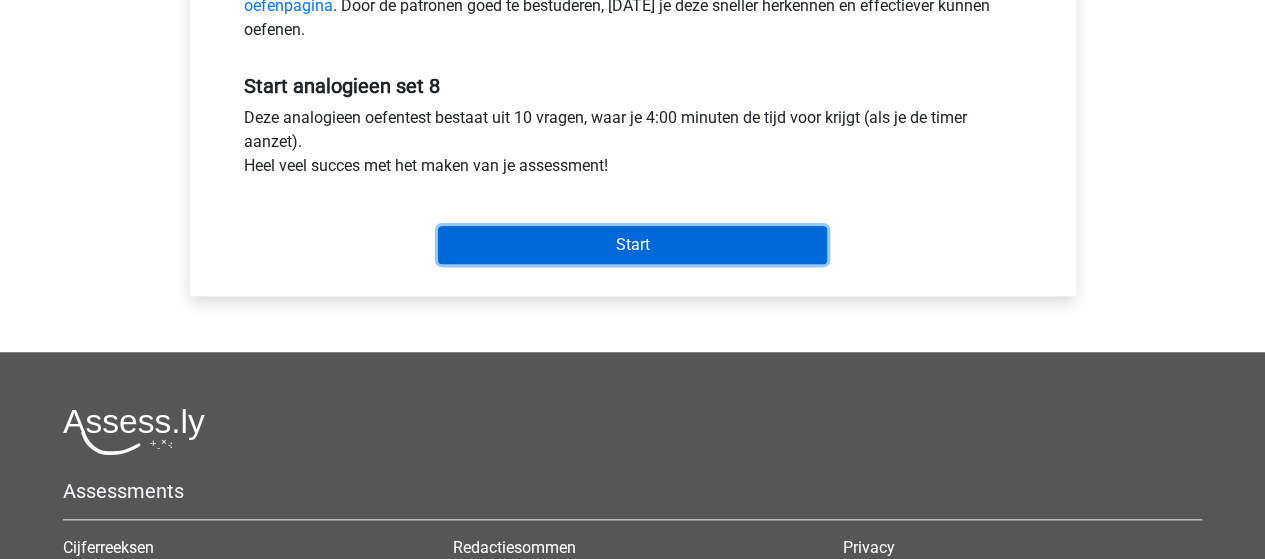 click on "Start" at bounding box center (632, 245) 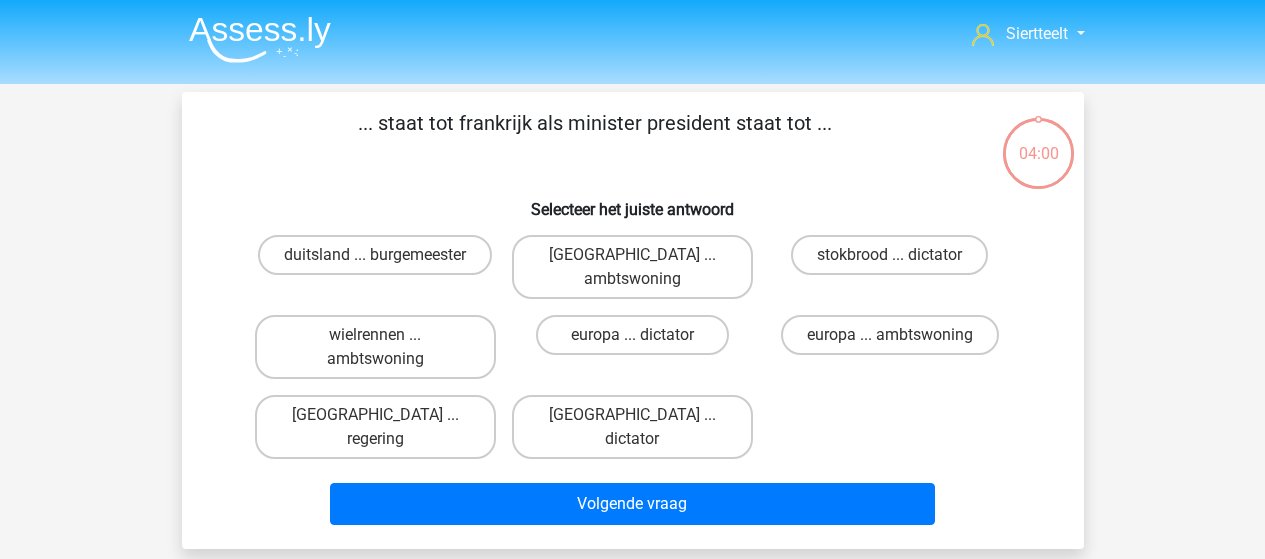 scroll, scrollTop: 0, scrollLeft: 0, axis: both 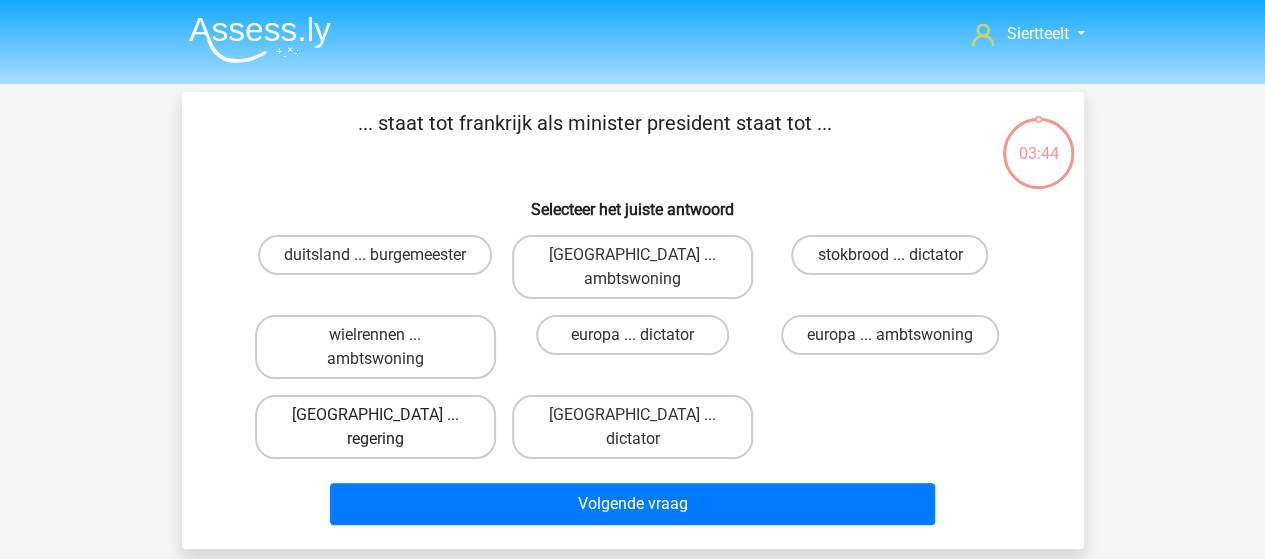 click on "[GEOGRAPHIC_DATA] ... regering" at bounding box center [375, 427] 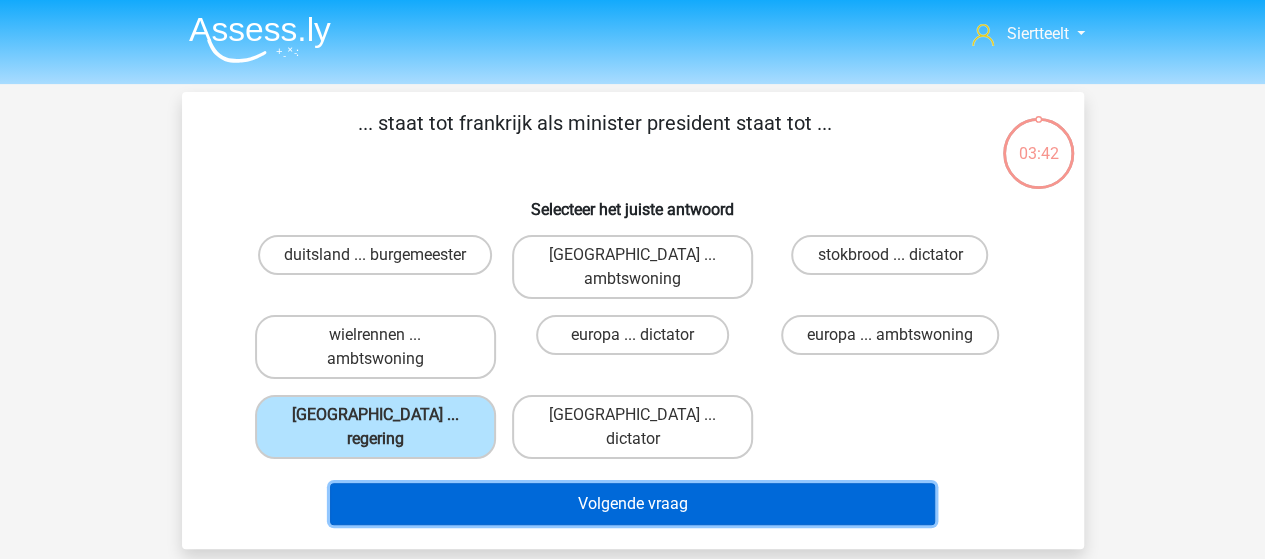 click on "Volgende vraag" at bounding box center (632, 504) 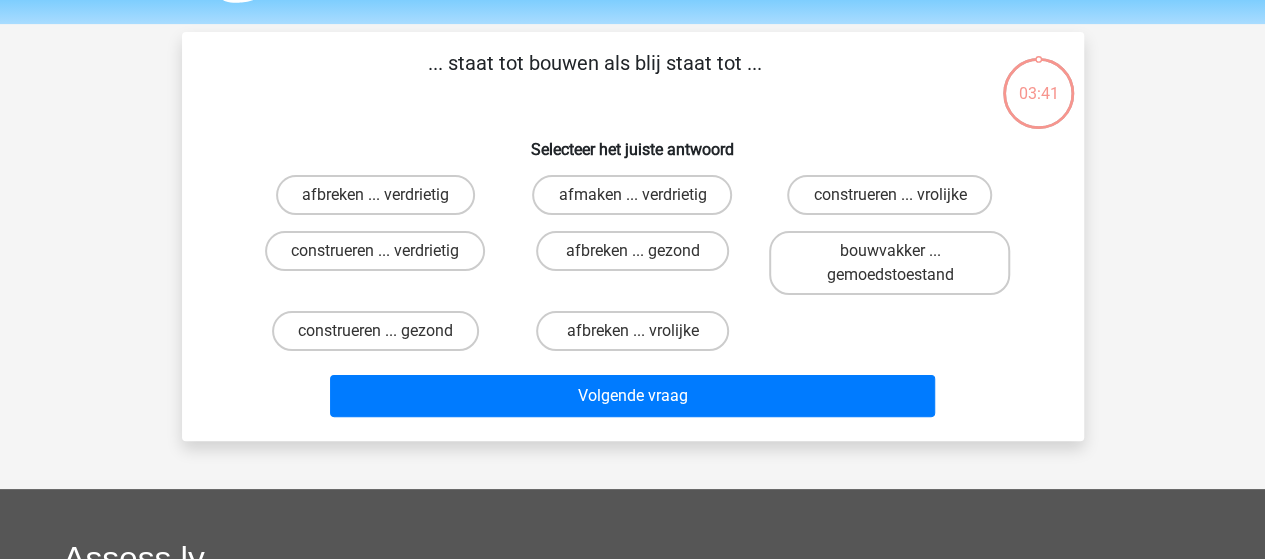 scroll, scrollTop: 92, scrollLeft: 0, axis: vertical 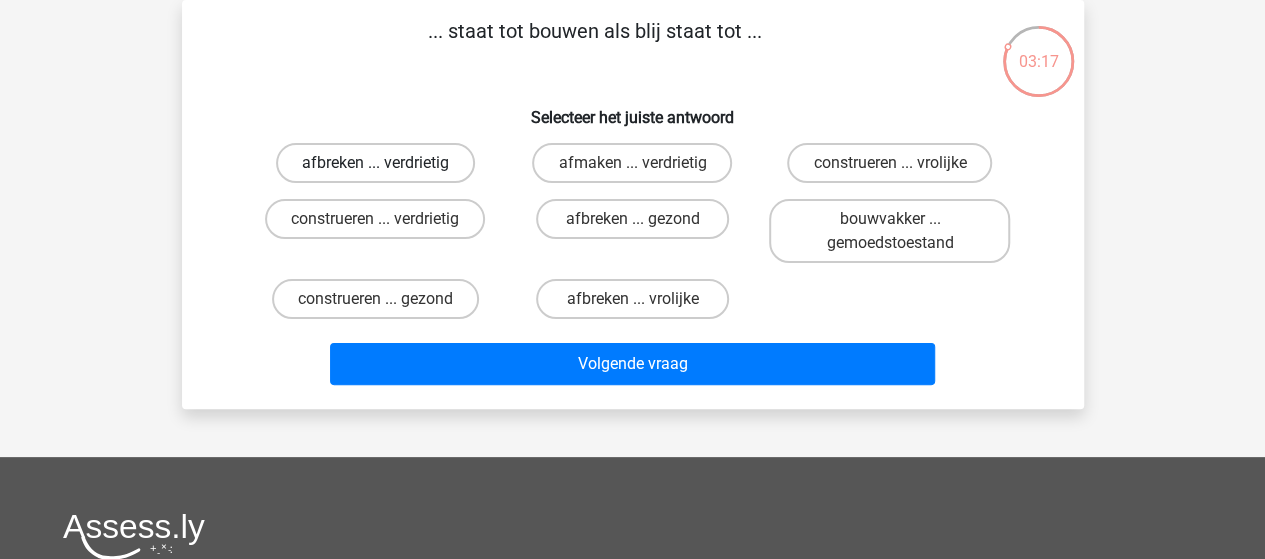 click on "afbreken ... verdrietig" at bounding box center [375, 163] 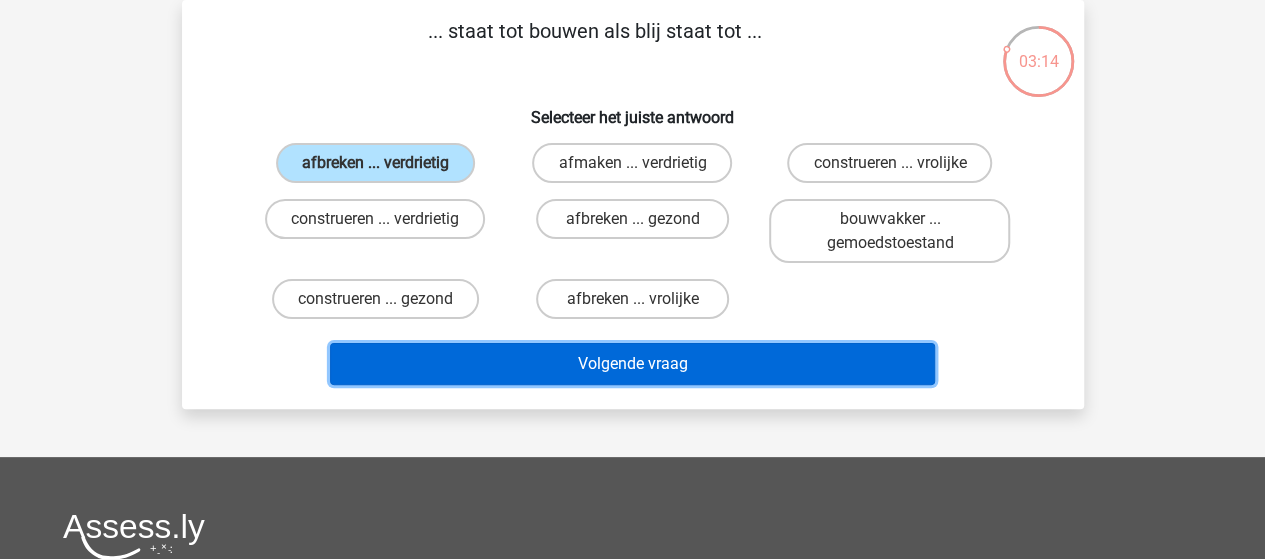 click on "Volgende vraag" at bounding box center [632, 364] 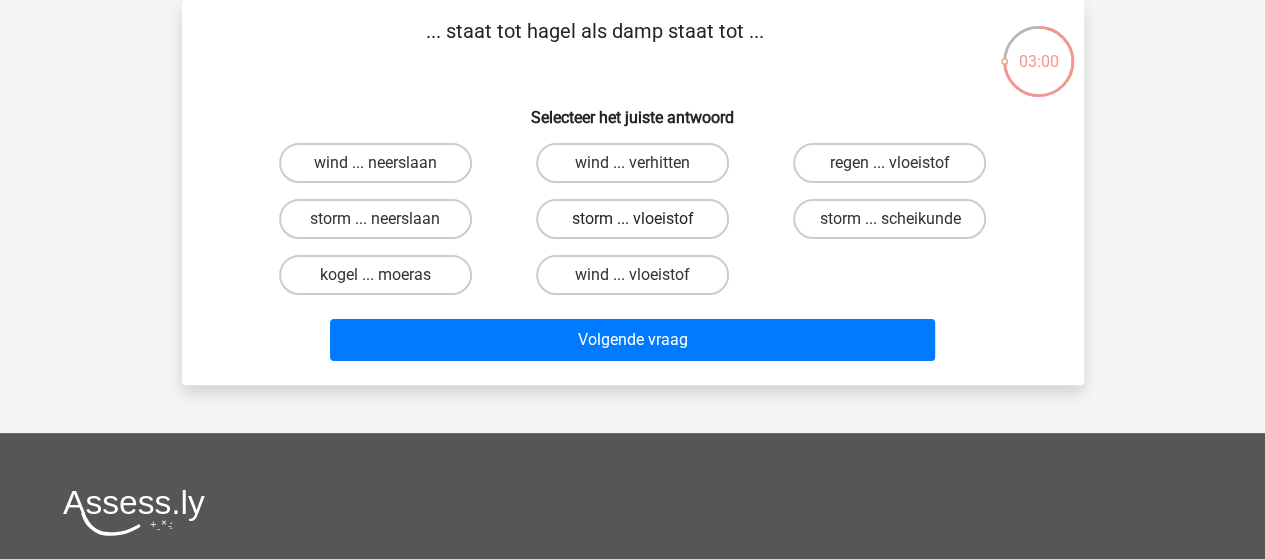 click on "storm ... vloeistof" at bounding box center (632, 219) 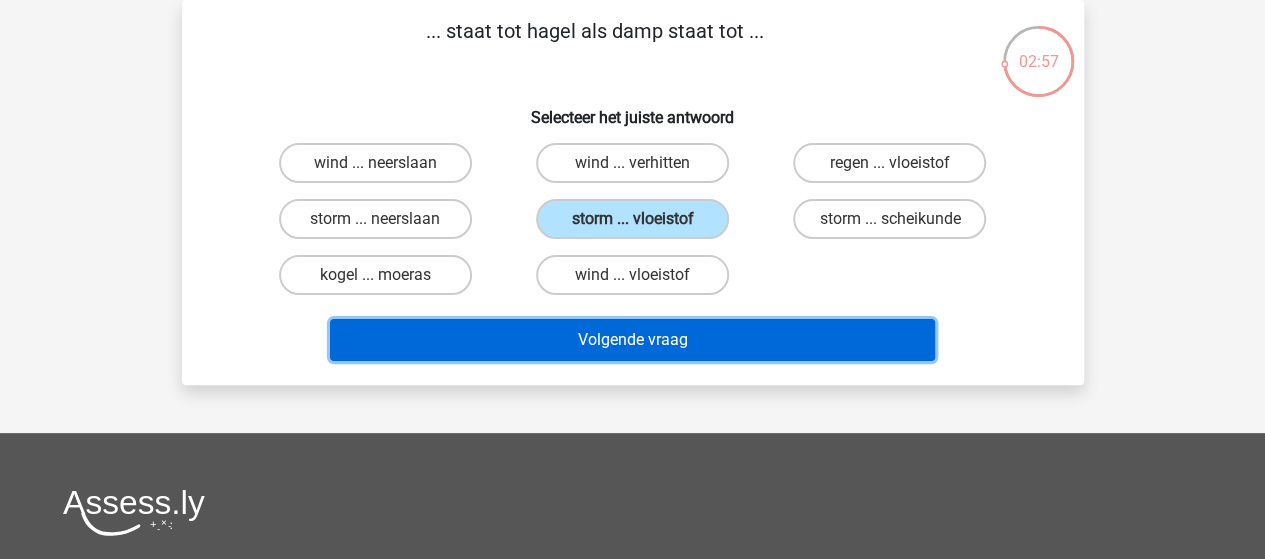 click on "Volgende vraag" at bounding box center [632, 340] 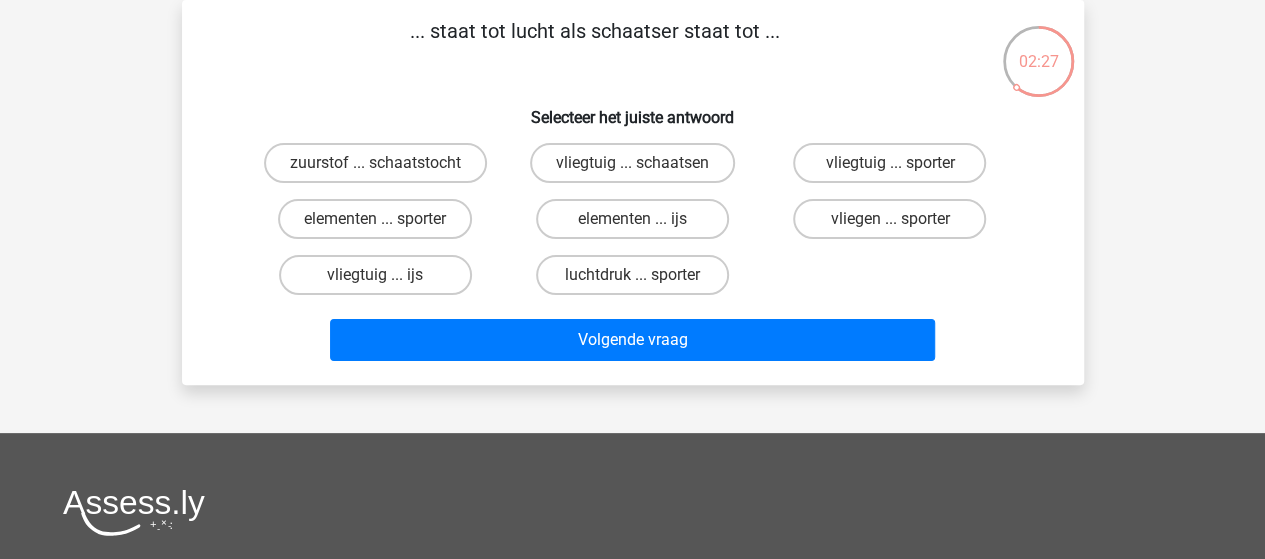 click on "vliegtuig ... ijs" at bounding box center [381, 281] 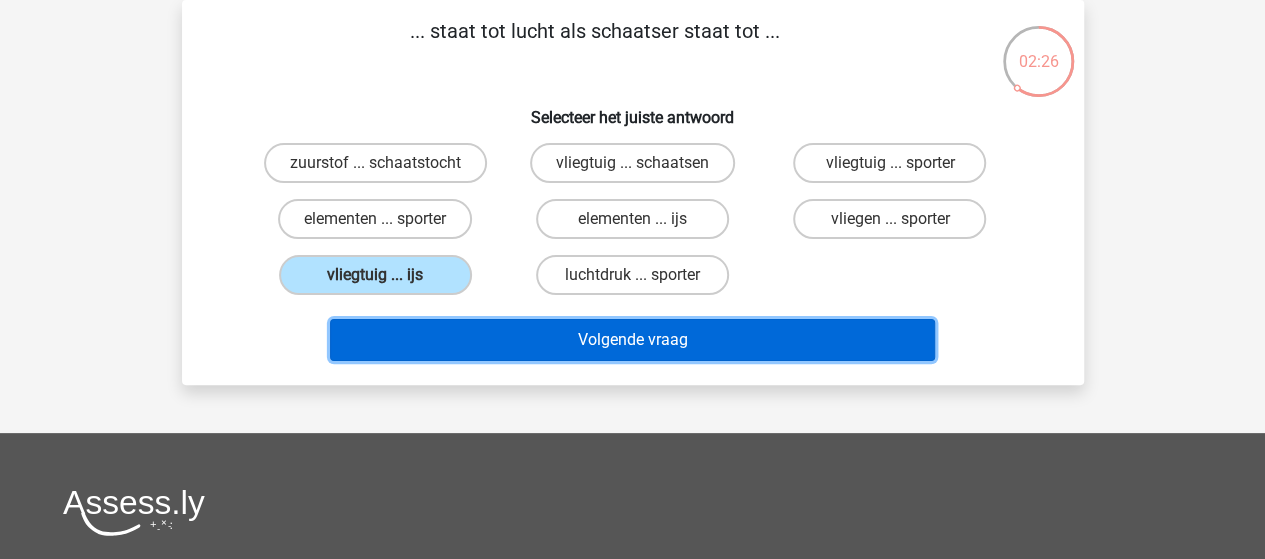 click on "Volgende vraag" at bounding box center (632, 340) 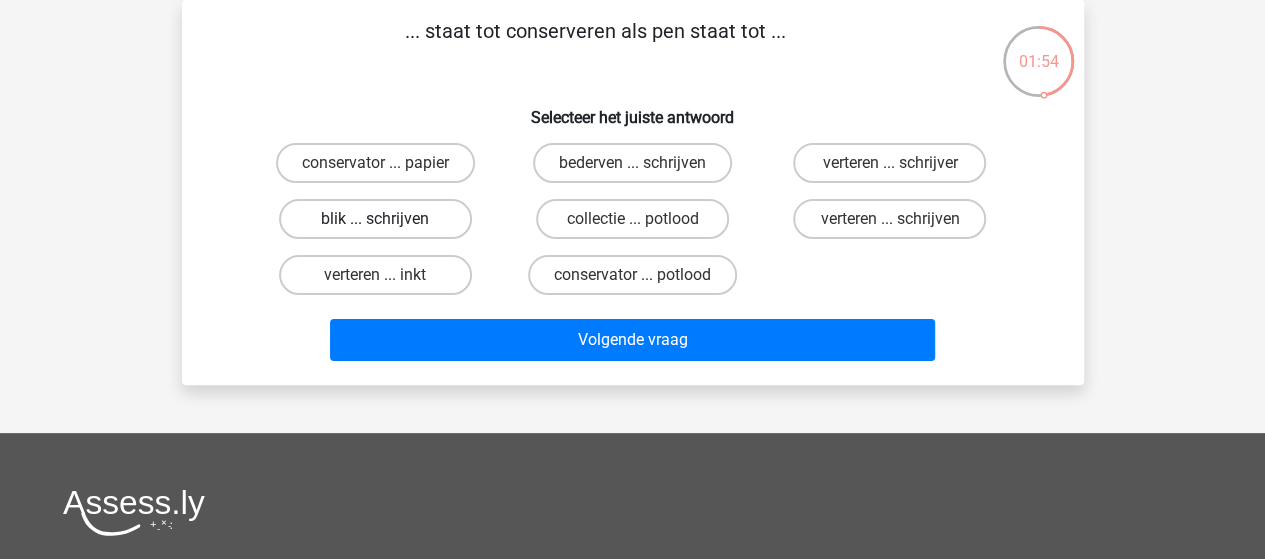 click on "blik ... schrijven" at bounding box center [375, 219] 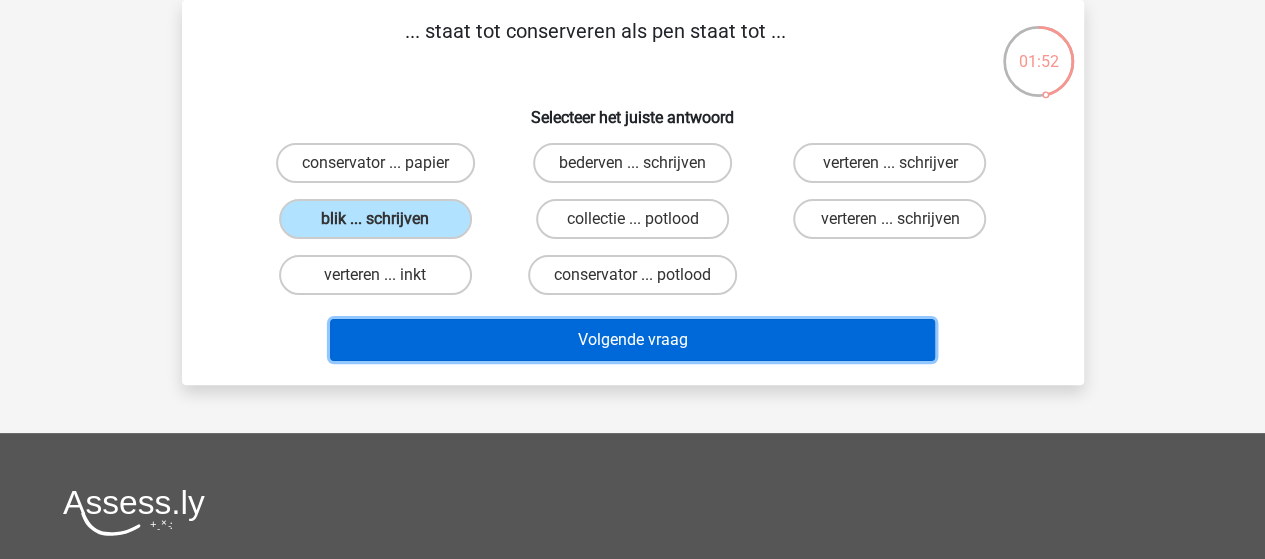 click on "Volgende vraag" at bounding box center [632, 340] 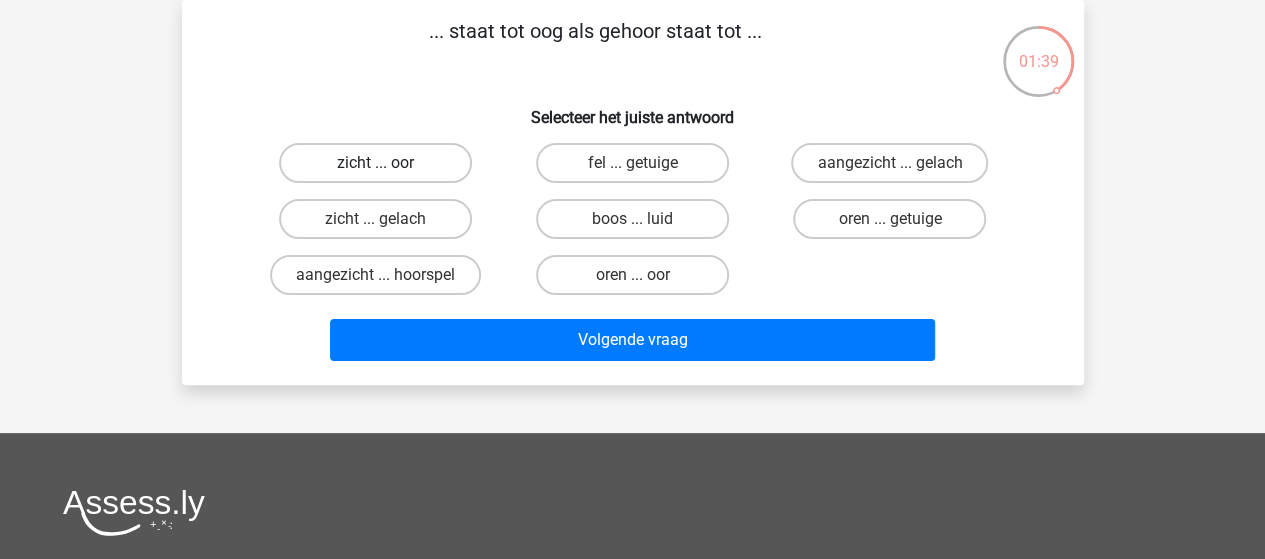 click on "zicht ... oor" at bounding box center [375, 163] 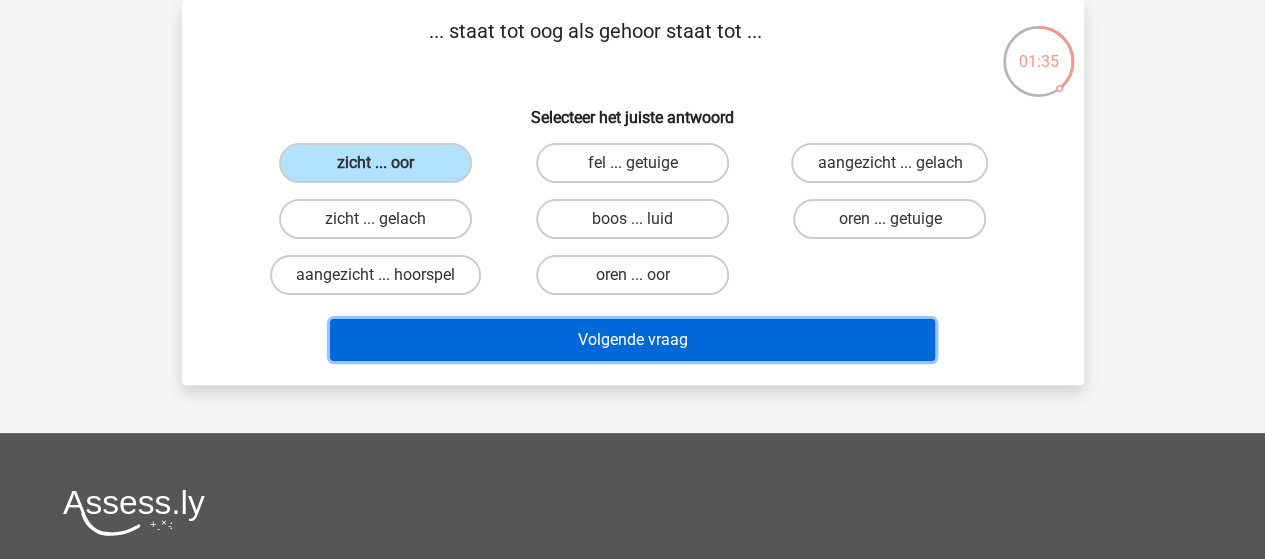 click on "Volgende vraag" at bounding box center [632, 340] 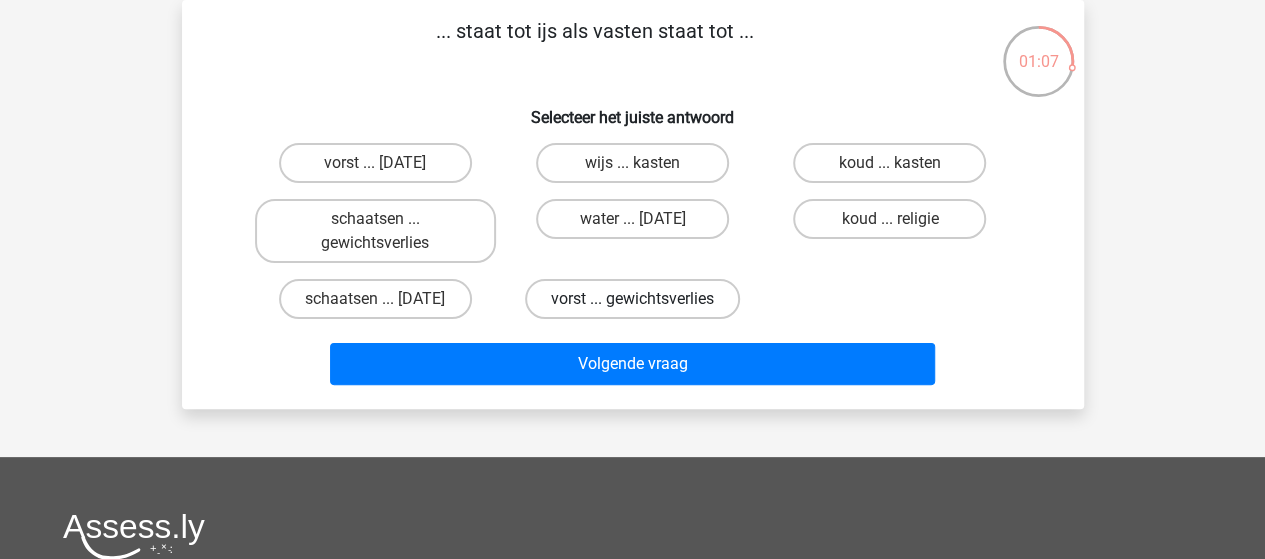 click on "vorst ... gewichtsverlies" at bounding box center [632, 299] 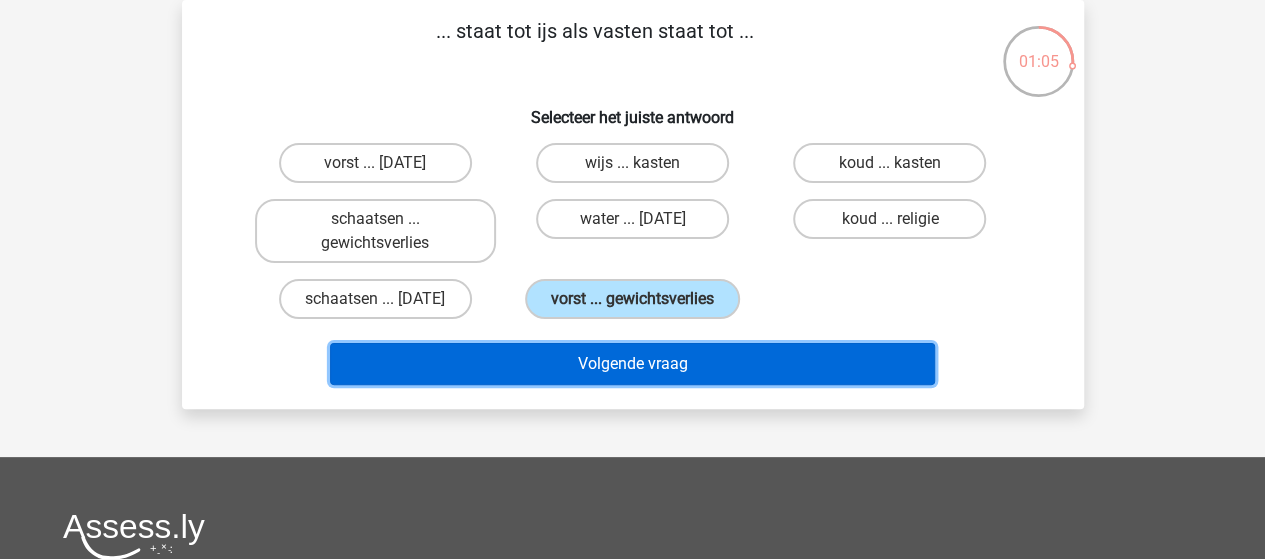 click on "Volgende vraag" at bounding box center [632, 364] 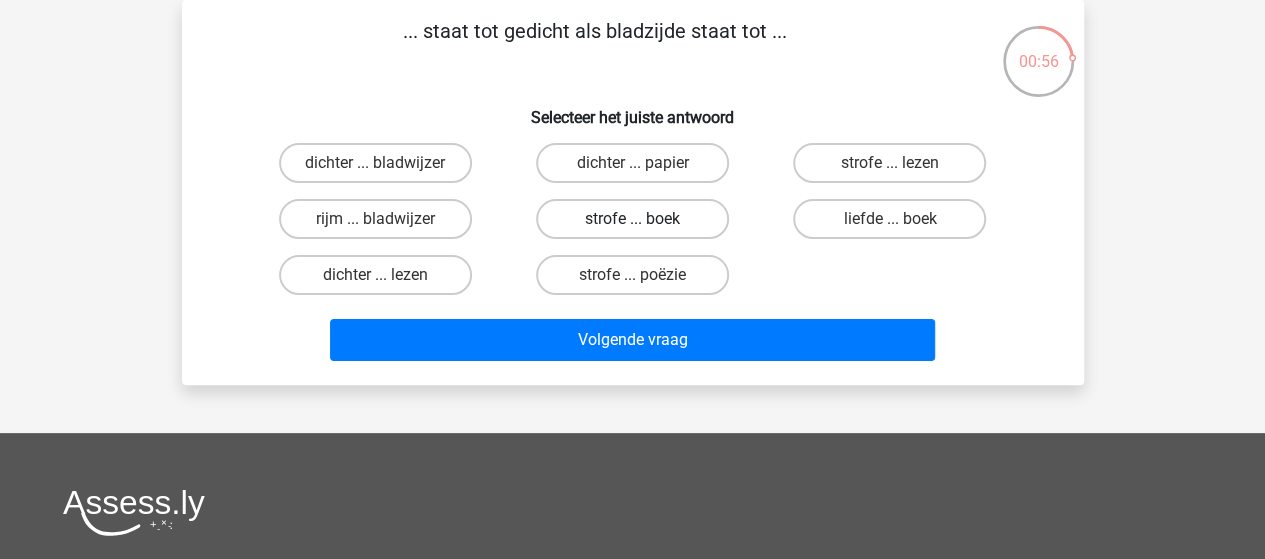 click on "strofe ... boek" at bounding box center [632, 219] 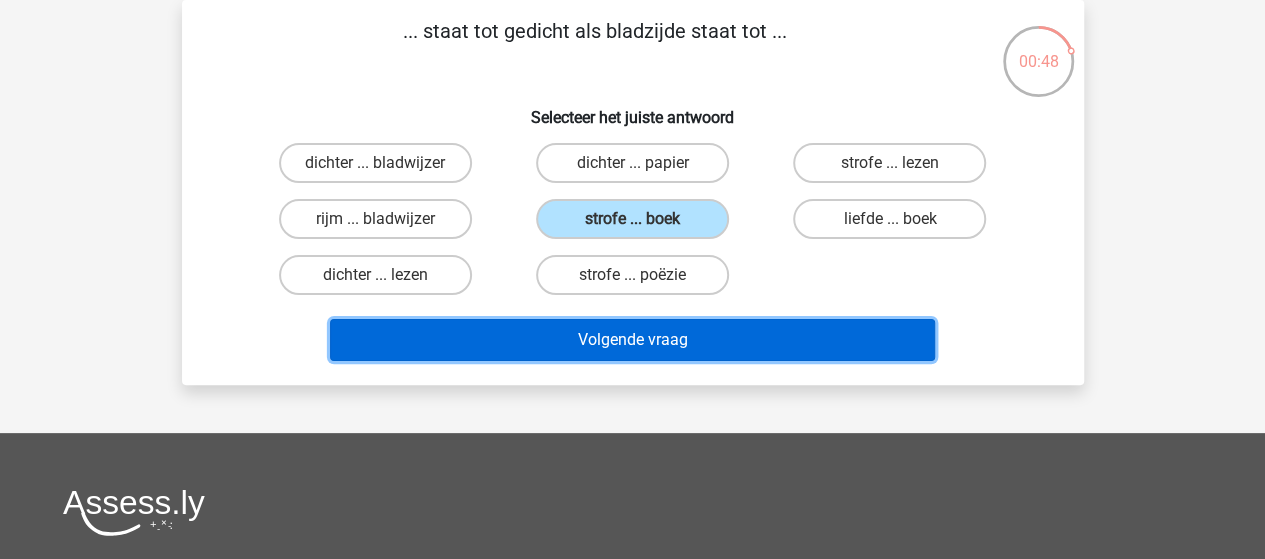 click on "Volgende vraag" at bounding box center [632, 340] 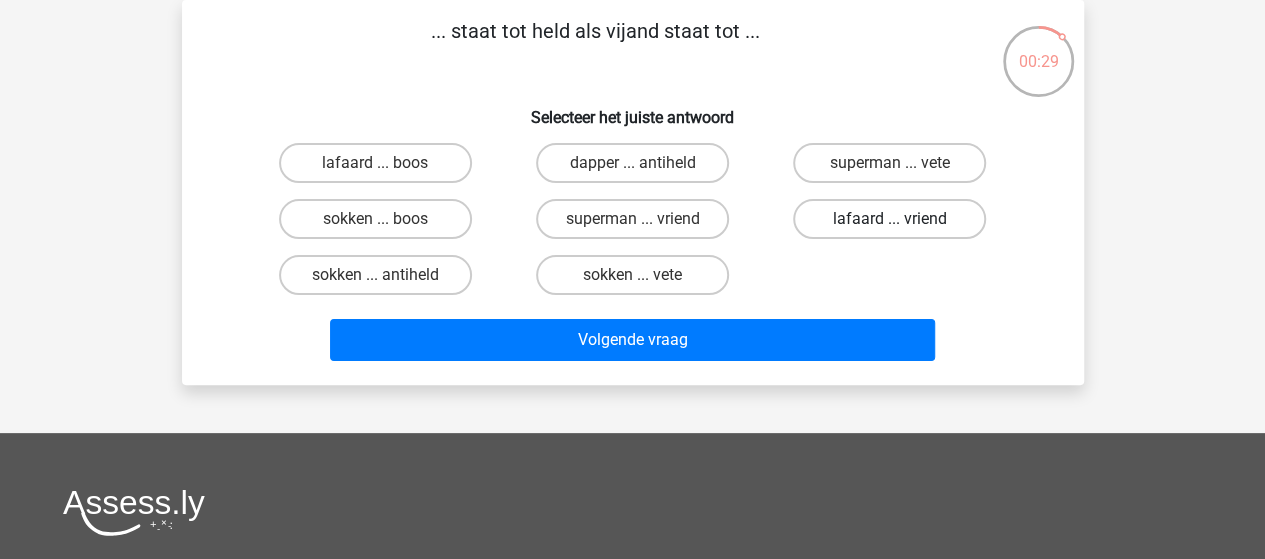 click on "lafaard ... vriend" at bounding box center [889, 219] 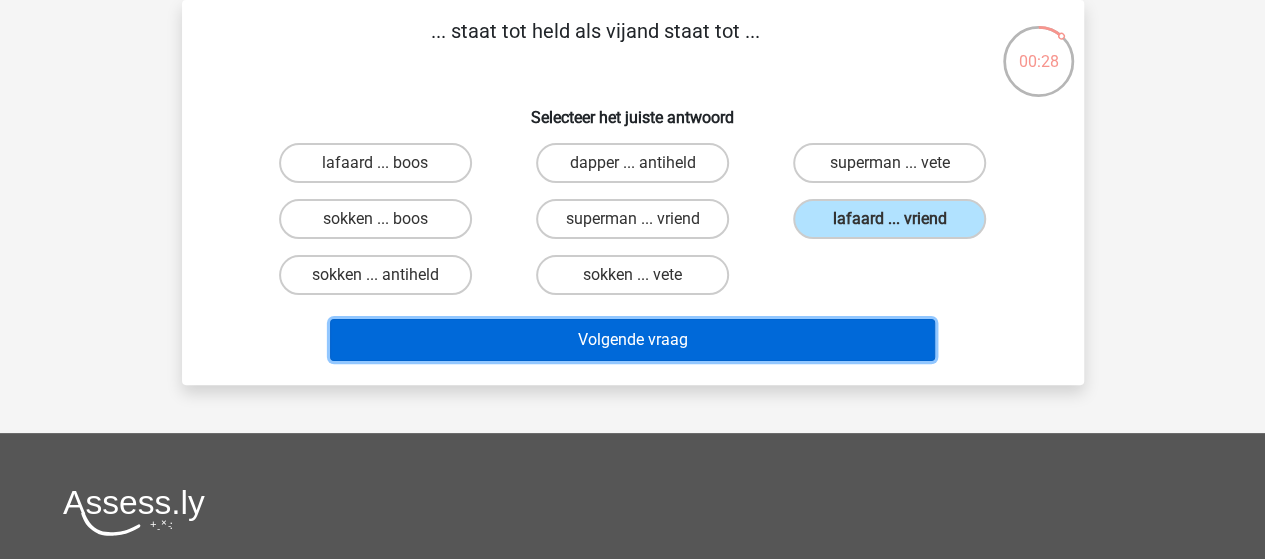 click on "Volgende vraag" at bounding box center (632, 340) 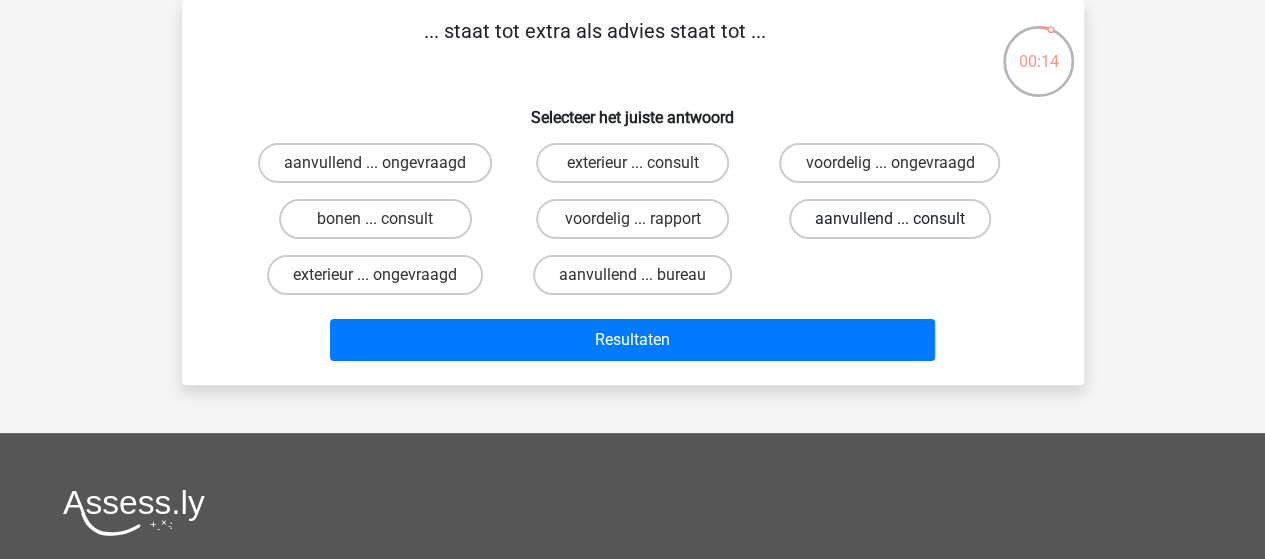 click on "aanvullend ... consult" at bounding box center [890, 219] 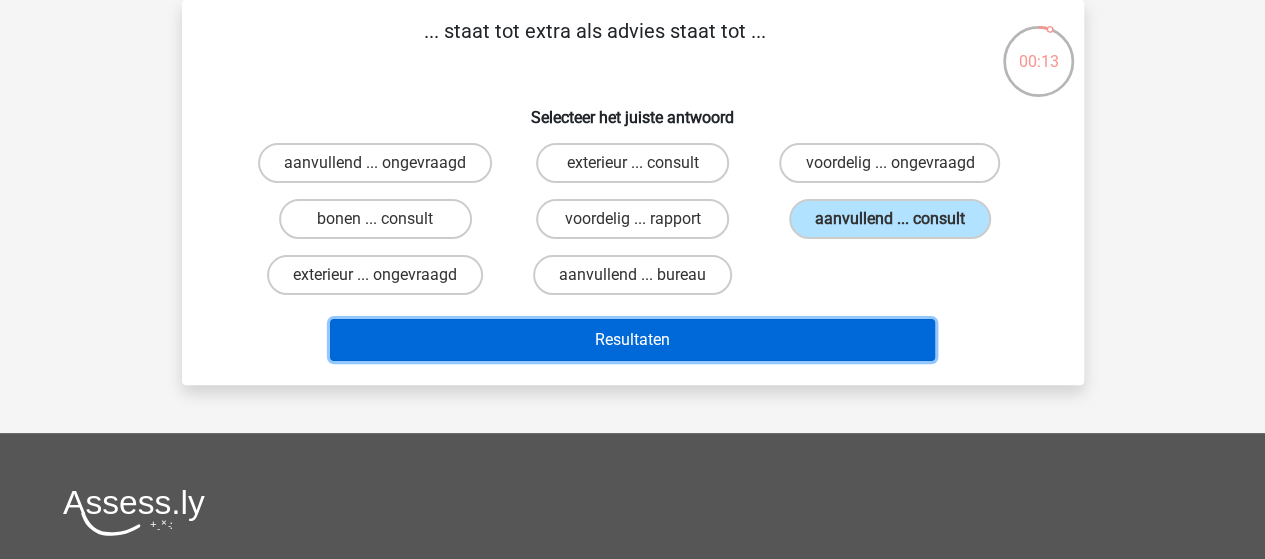 click on "Resultaten" at bounding box center [632, 340] 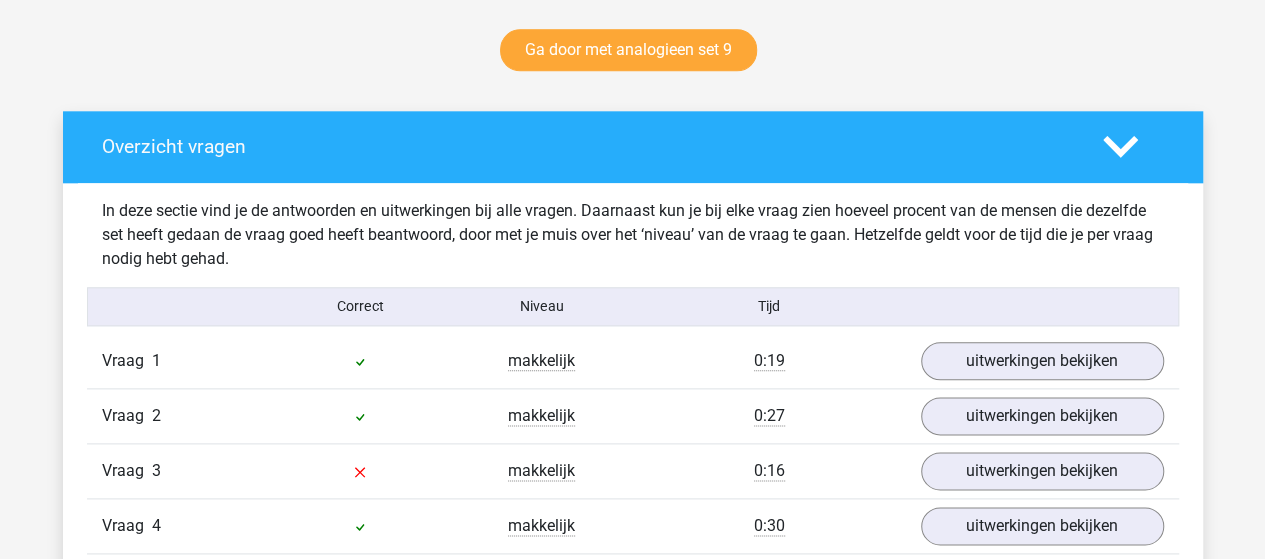 scroll, scrollTop: 1200, scrollLeft: 0, axis: vertical 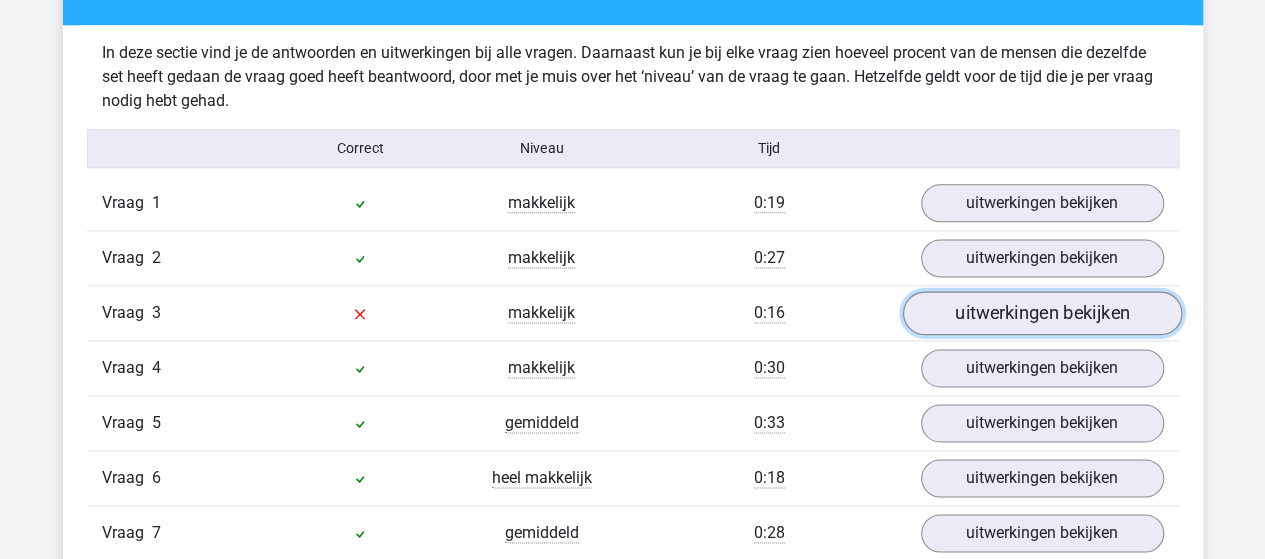 click on "uitwerkingen bekijken" at bounding box center [1041, 313] 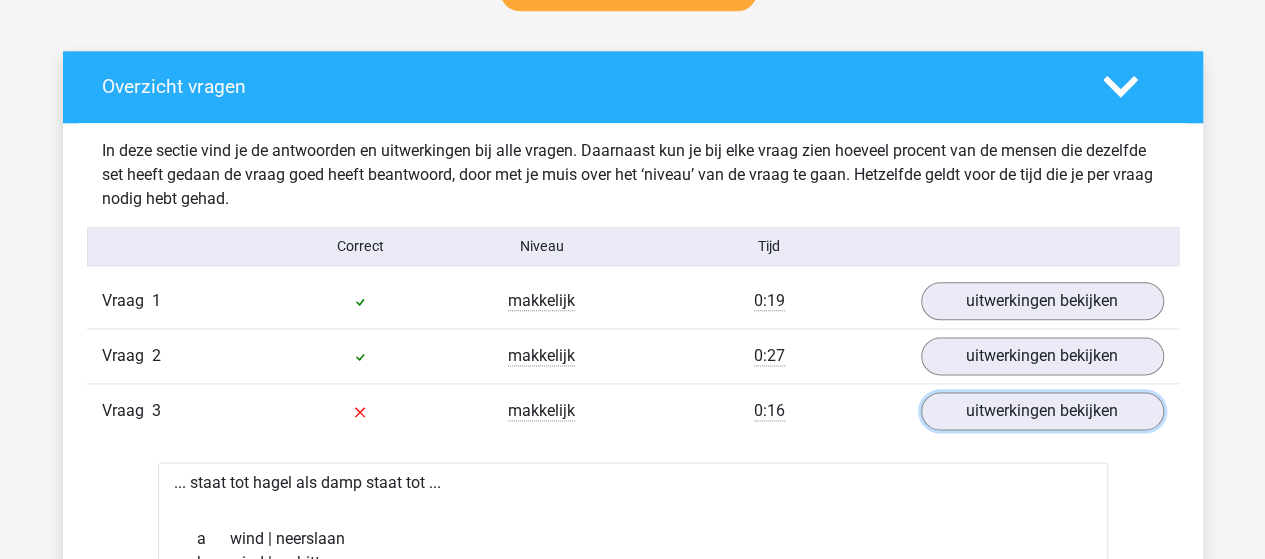 scroll, scrollTop: 1100, scrollLeft: 0, axis: vertical 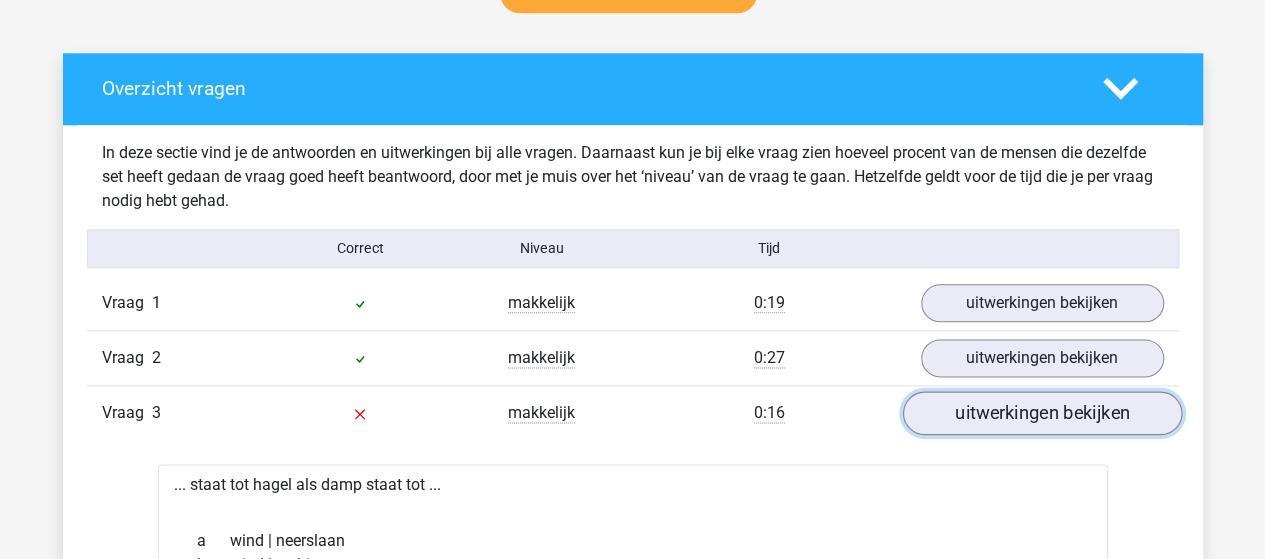 click on "uitwerkingen bekijken" at bounding box center (1041, 413) 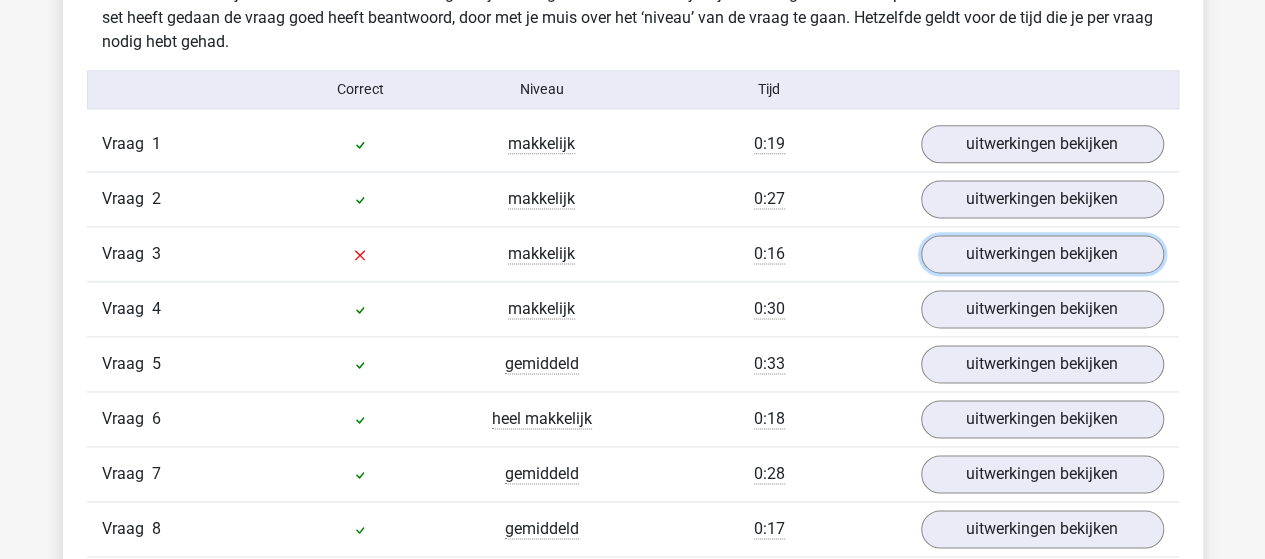 scroll, scrollTop: 1000, scrollLeft: 0, axis: vertical 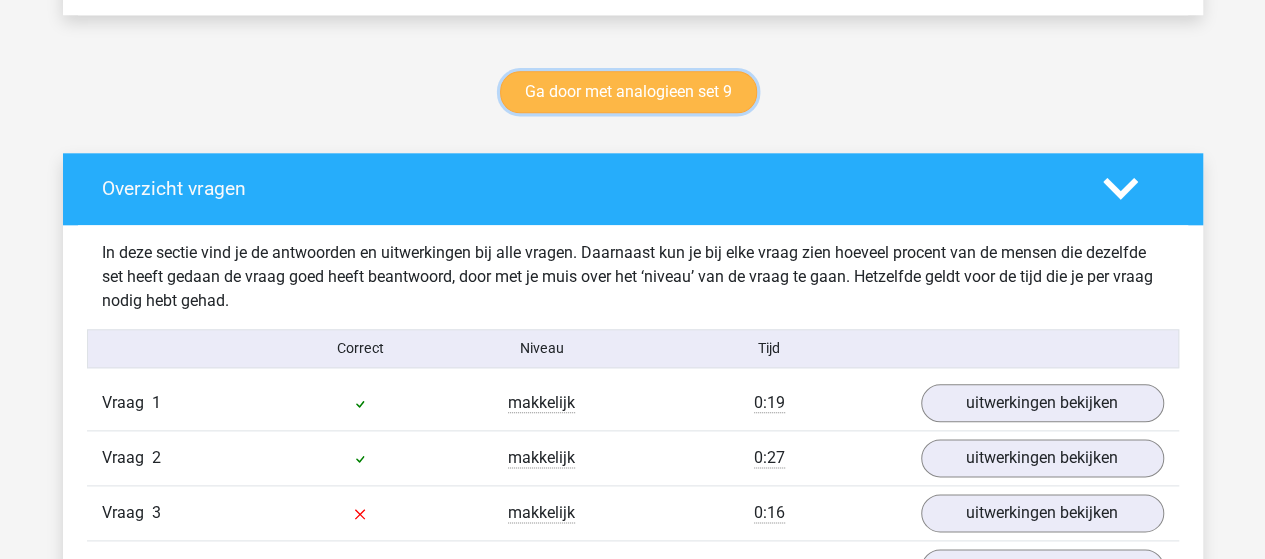click on "Ga door met analogieen set 9" at bounding box center (628, 92) 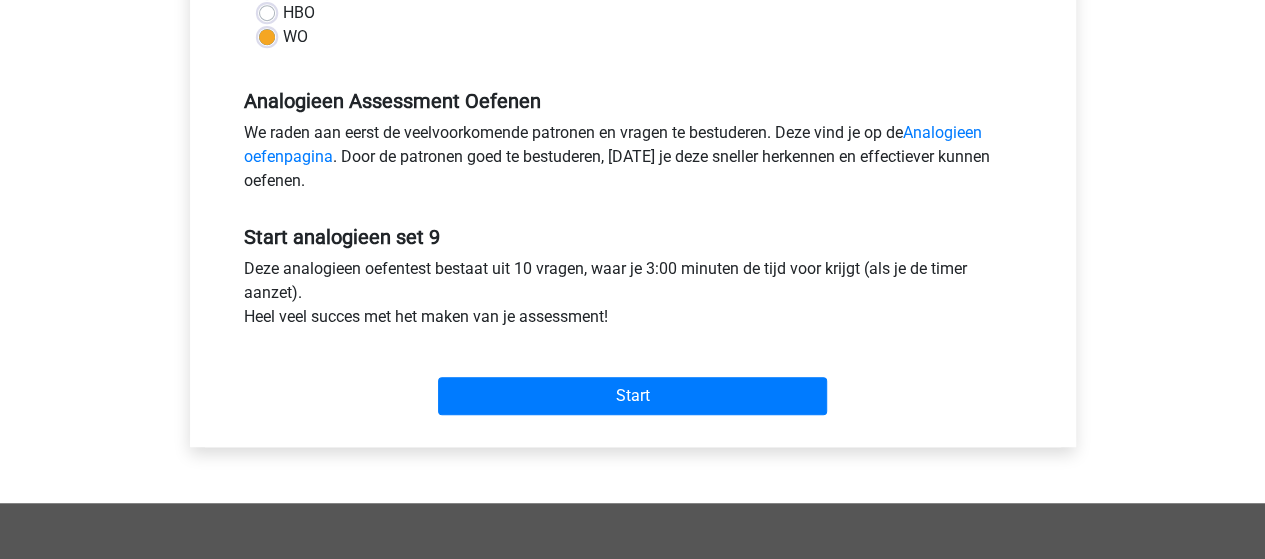scroll, scrollTop: 600, scrollLeft: 0, axis: vertical 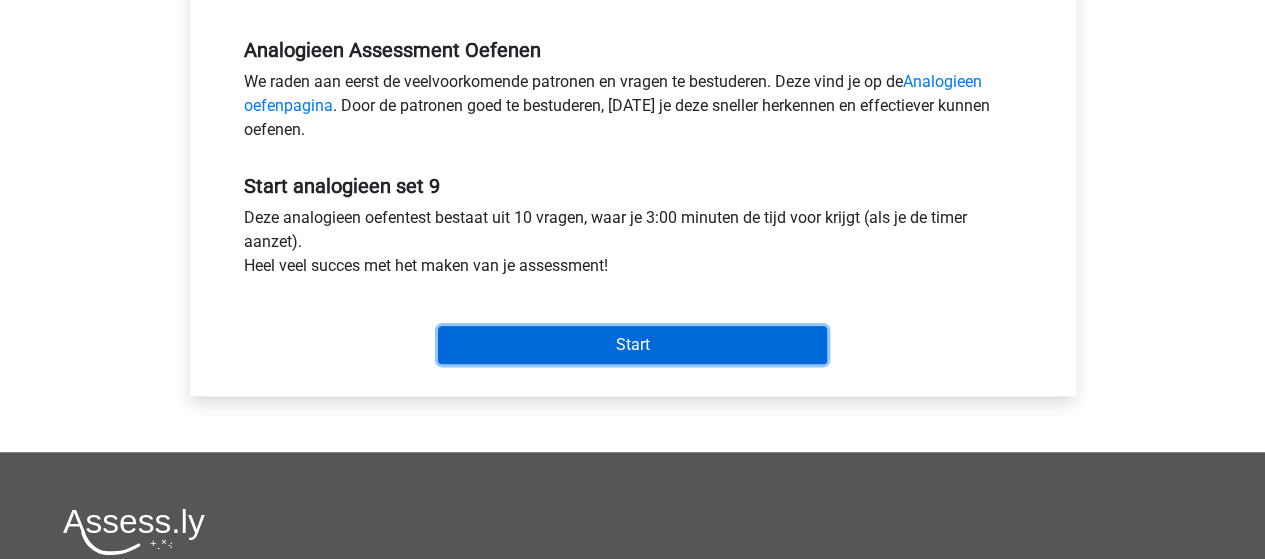 click on "Start" at bounding box center [632, 345] 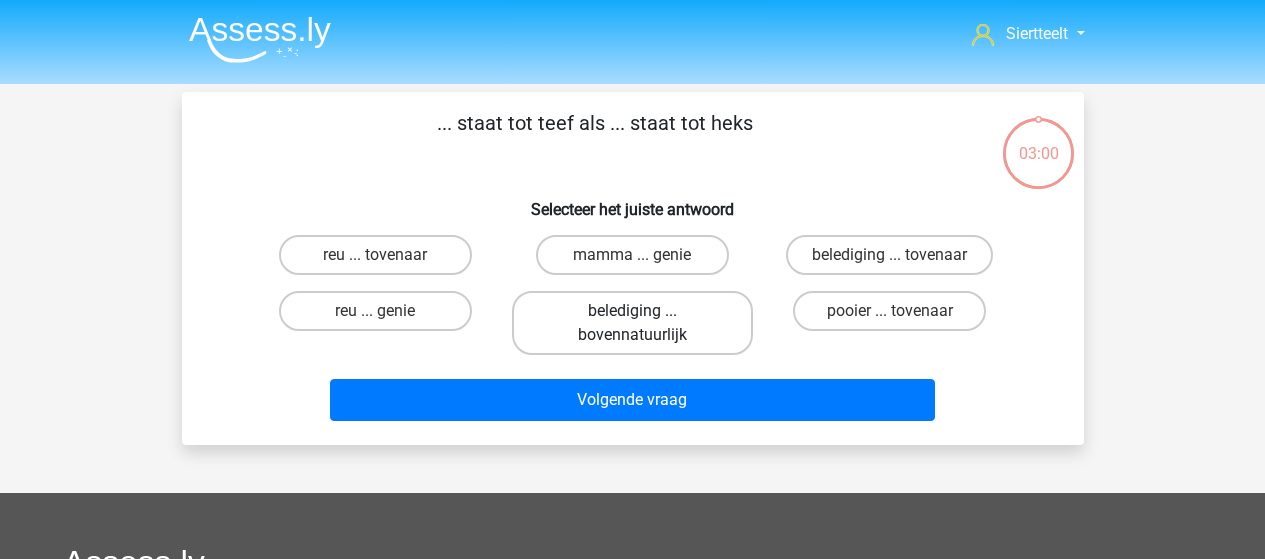 scroll, scrollTop: 0, scrollLeft: 0, axis: both 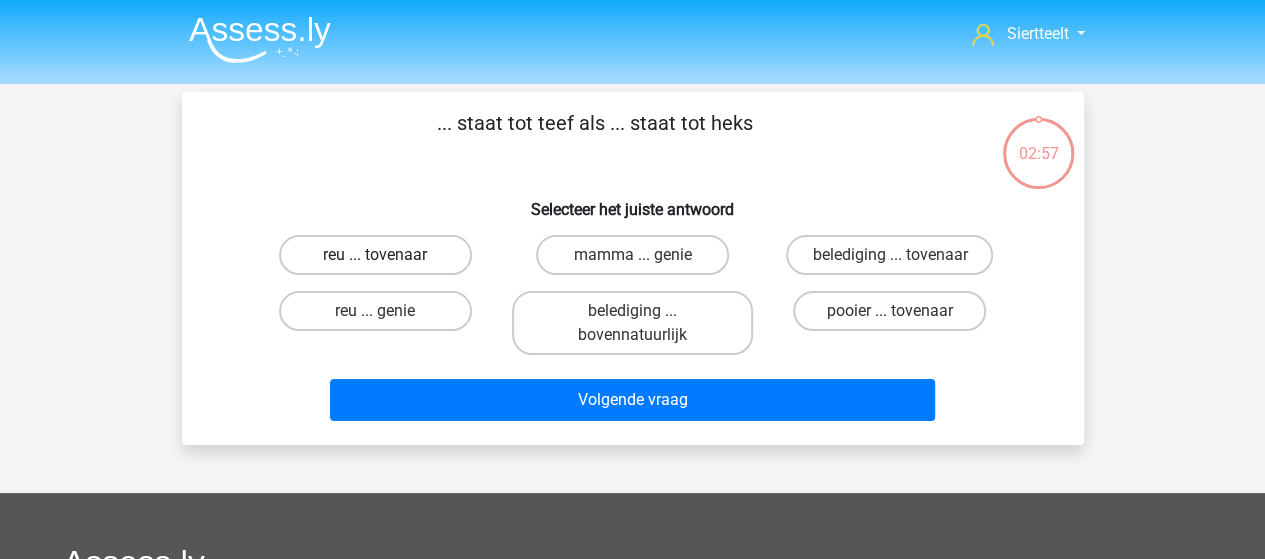 click on "reu ... tovenaar" at bounding box center (375, 255) 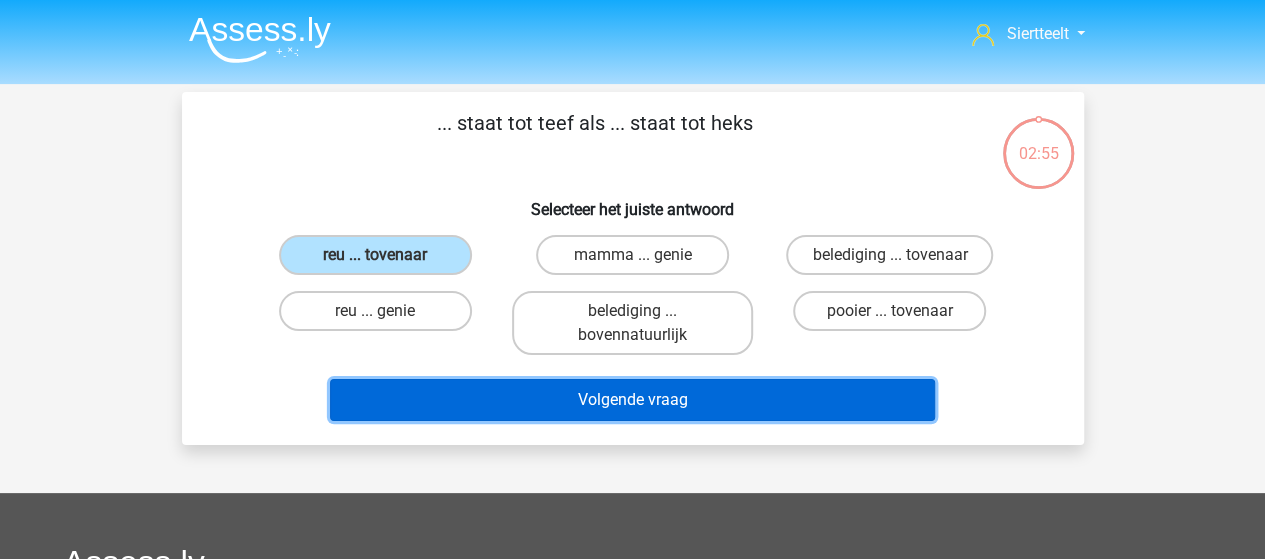 click on "Volgende vraag" at bounding box center (632, 400) 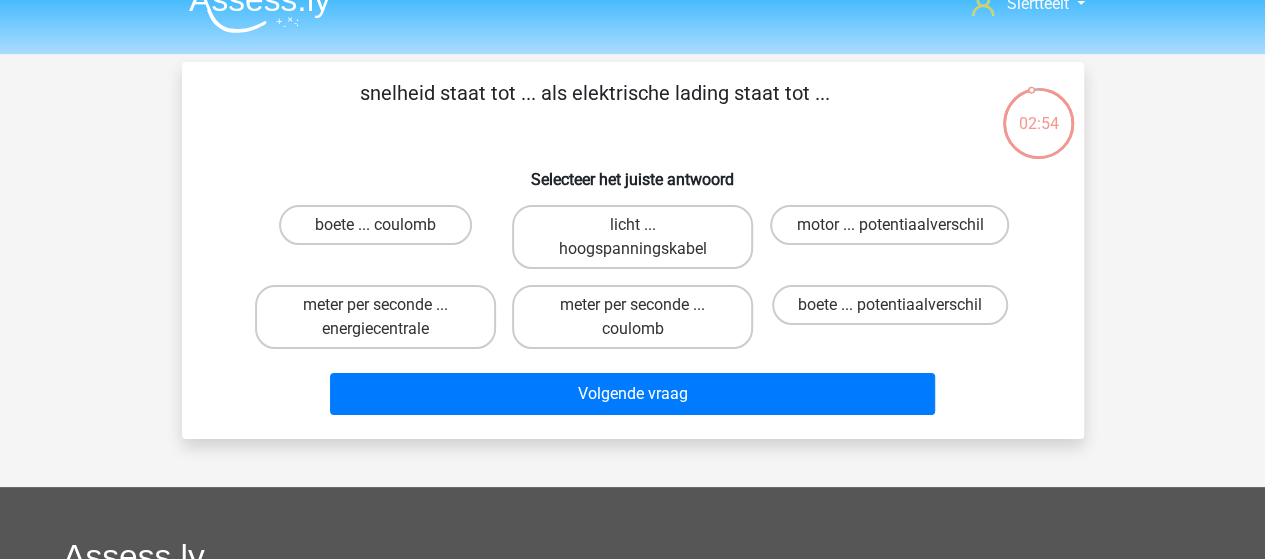 scroll, scrollTop: 0, scrollLeft: 0, axis: both 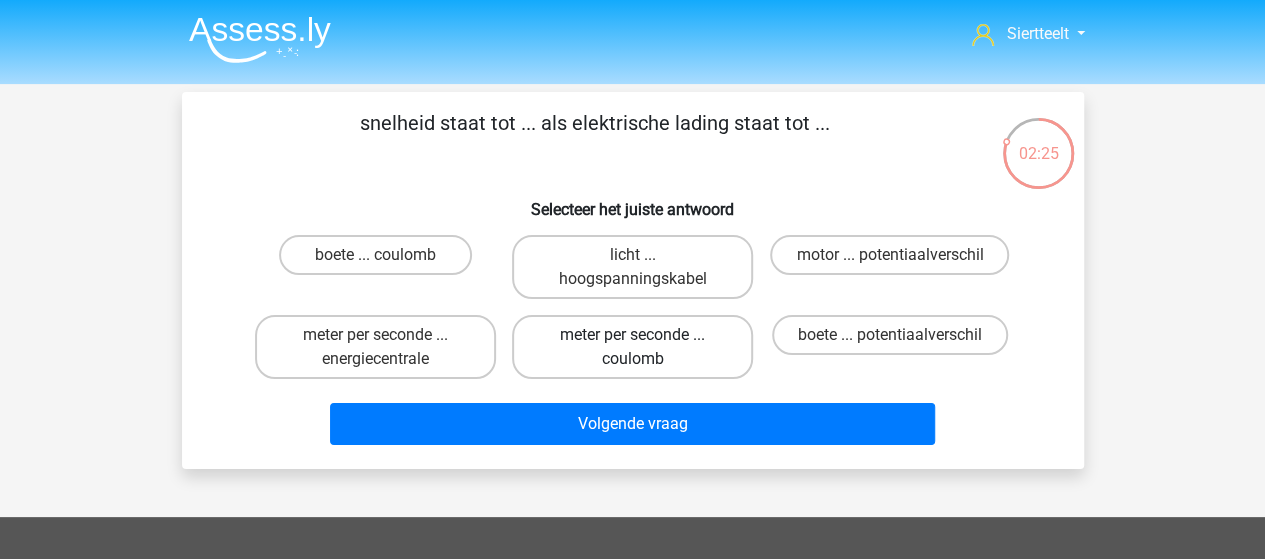 click on "meter per seconde ... coulomb" at bounding box center (632, 347) 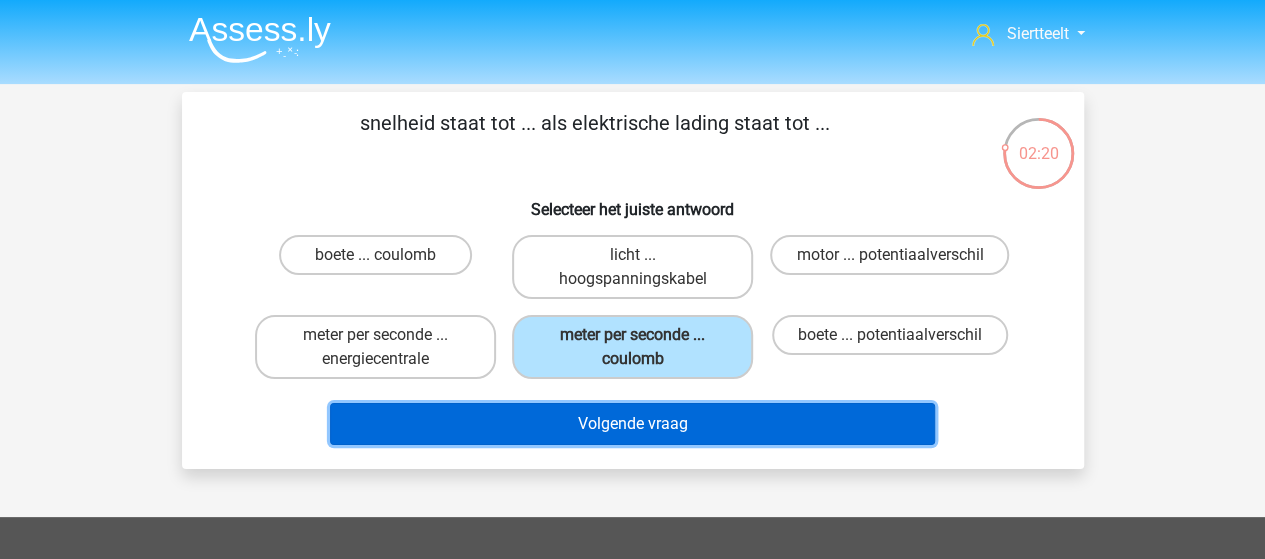 click on "Volgende vraag" at bounding box center (632, 424) 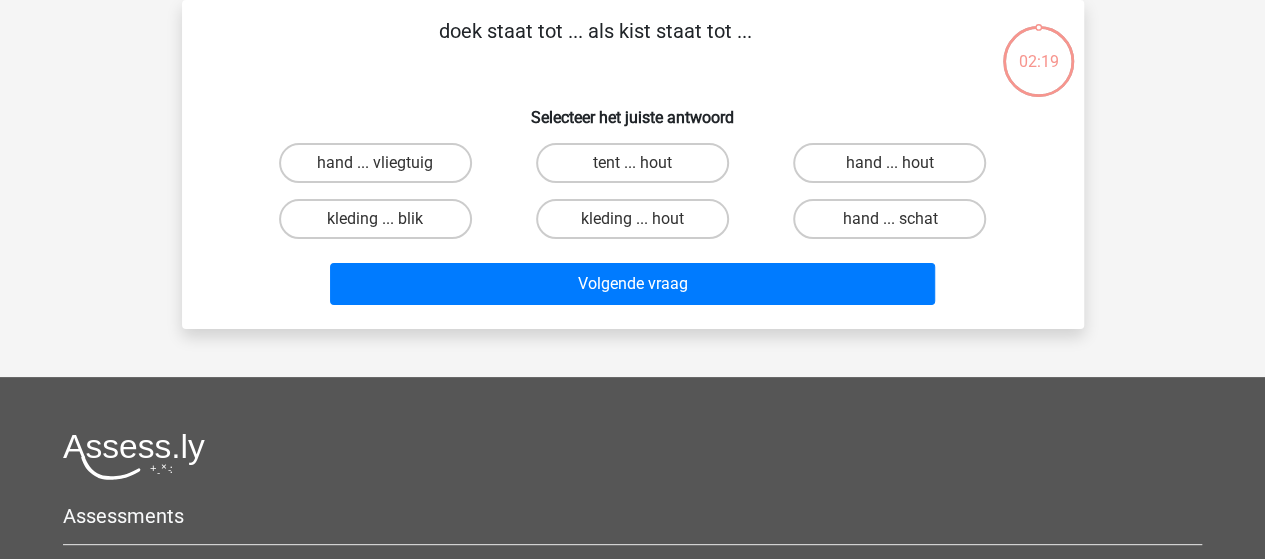 scroll, scrollTop: 0, scrollLeft: 0, axis: both 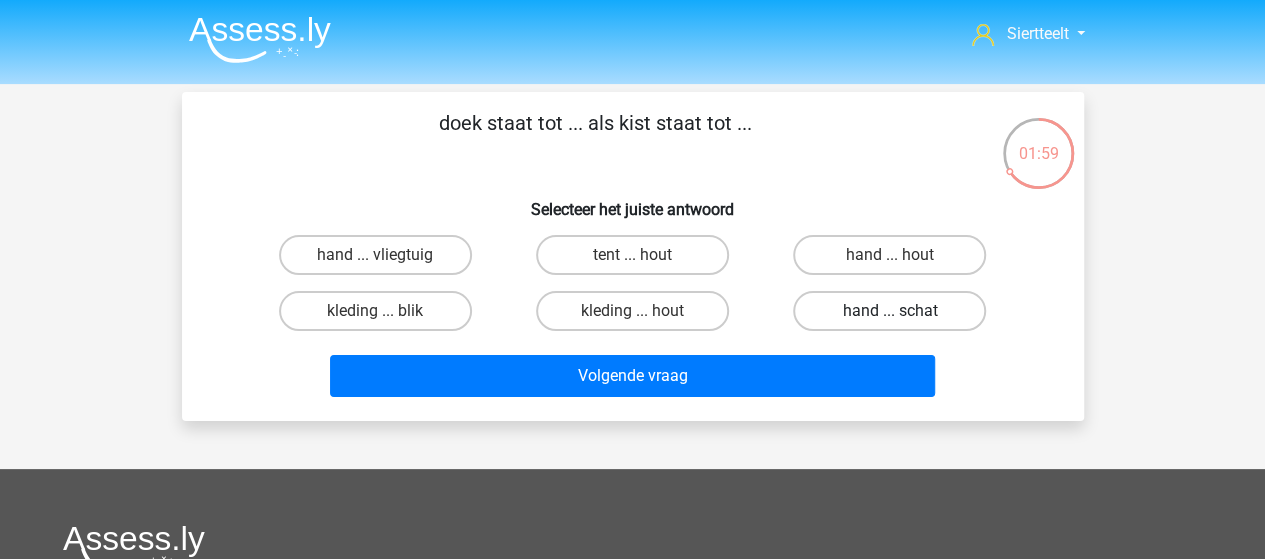 click on "hand ... schat" at bounding box center (889, 311) 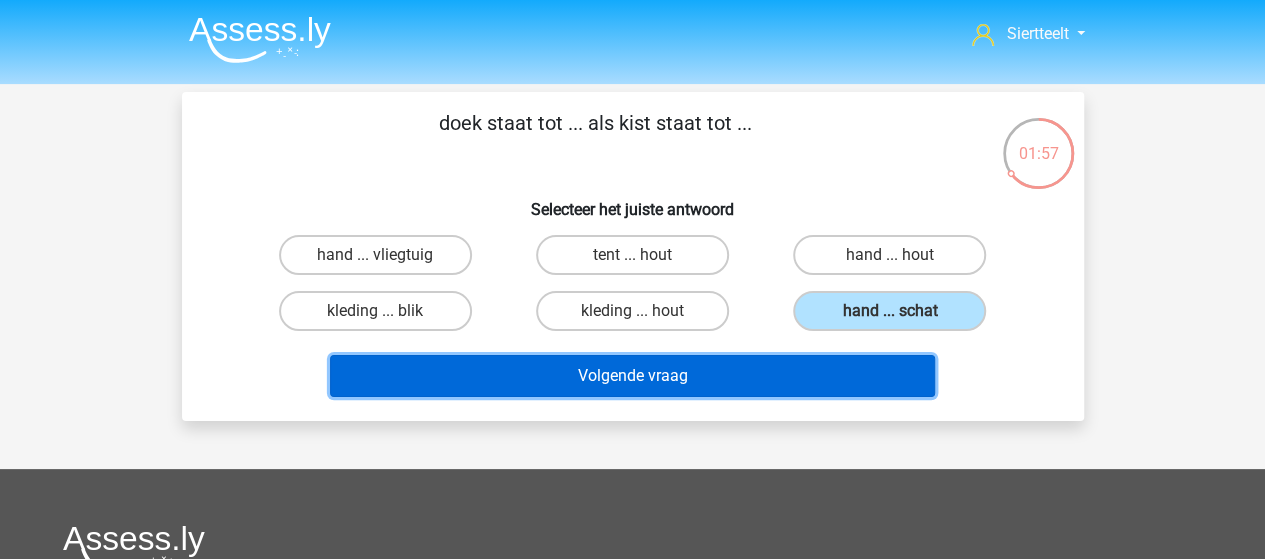 click on "Volgende vraag" at bounding box center (632, 376) 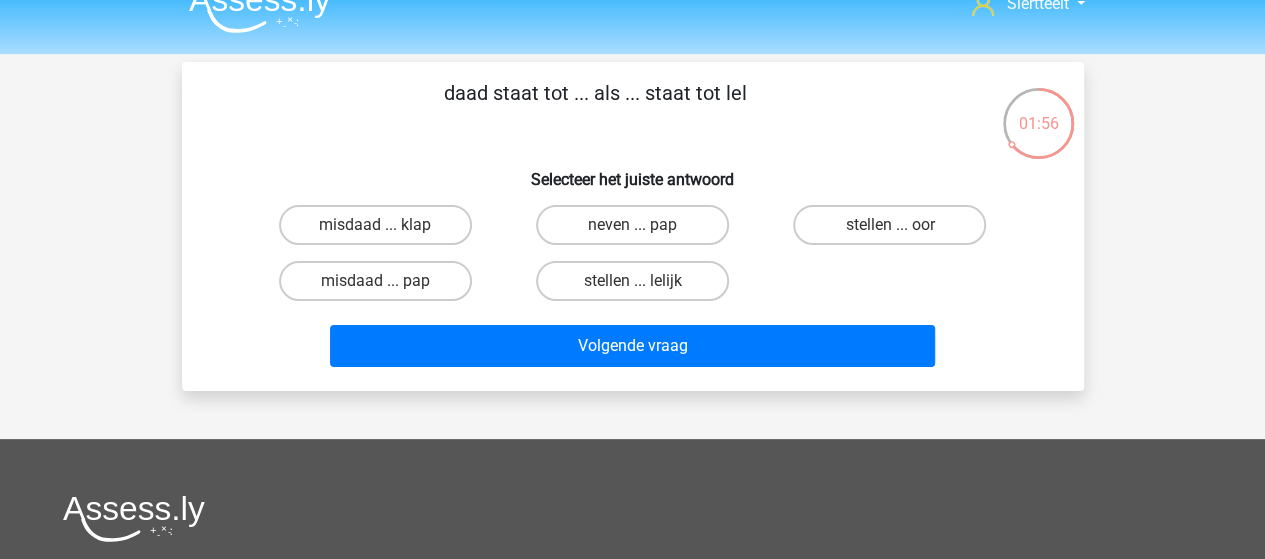 scroll, scrollTop: 0, scrollLeft: 0, axis: both 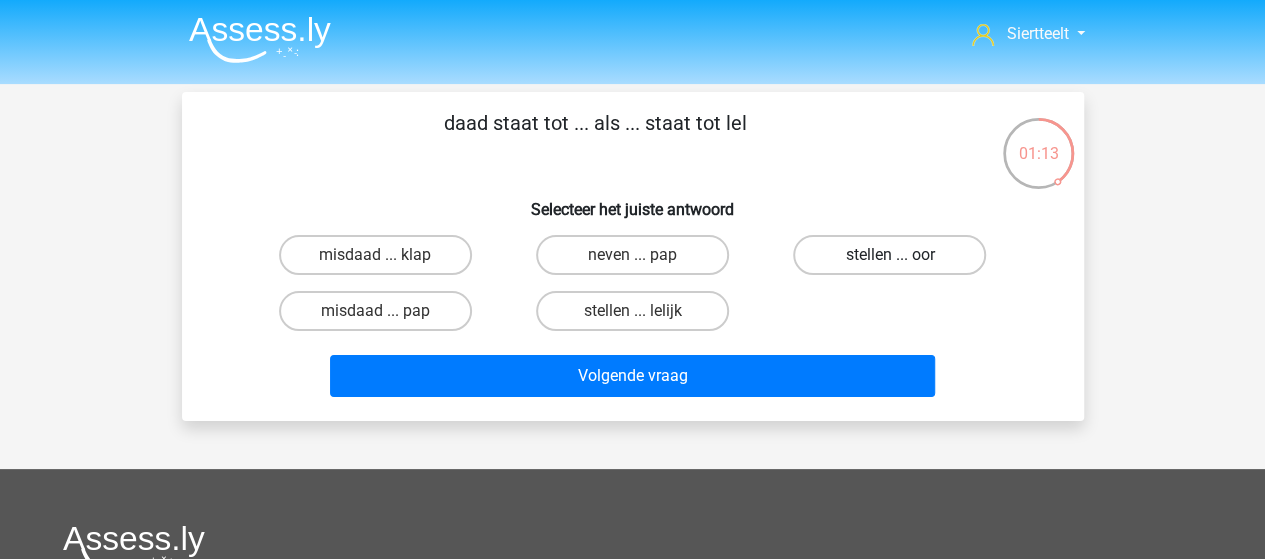 click on "stellen ... oor" at bounding box center (889, 255) 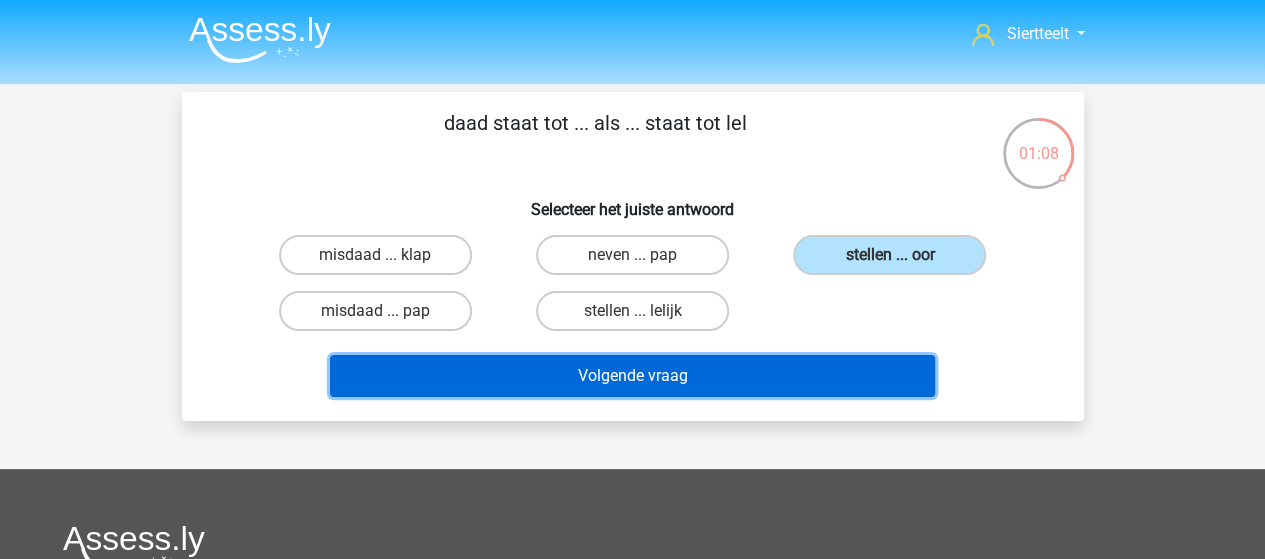 click on "Volgende vraag" at bounding box center [632, 376] 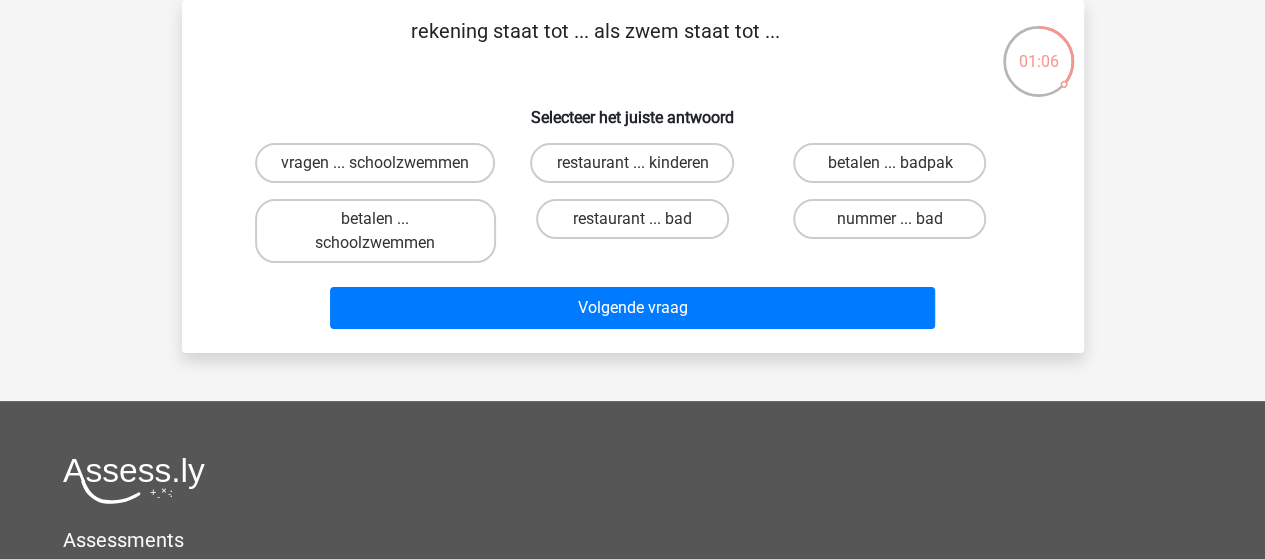 scroll, scrollTop: 0, scrollLeft: 0, axis: both 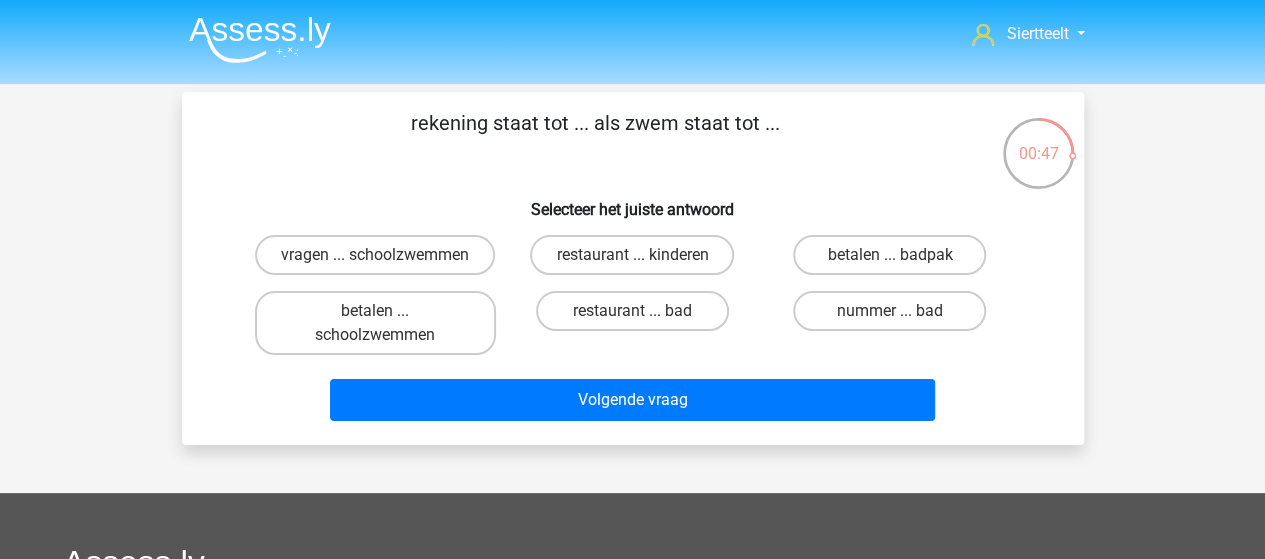drag, startPoint x: 874, startPoint y: 254, endPoint x: 834, endPoint y: 307, distance: 66.4003 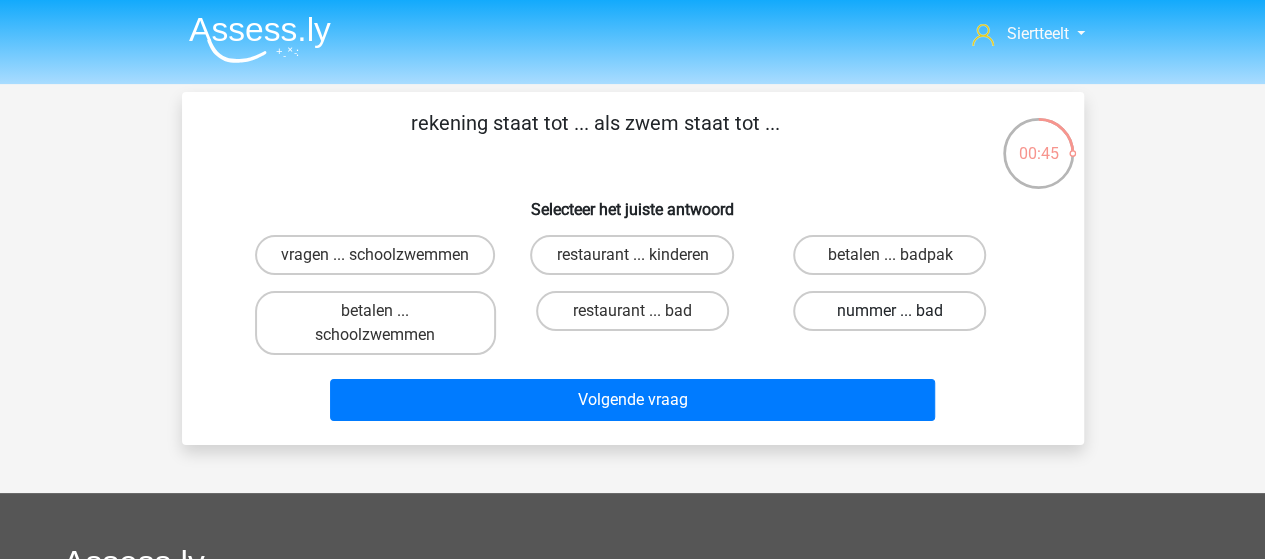 click on "nummer ... bad" at bounding box center (889, 311) 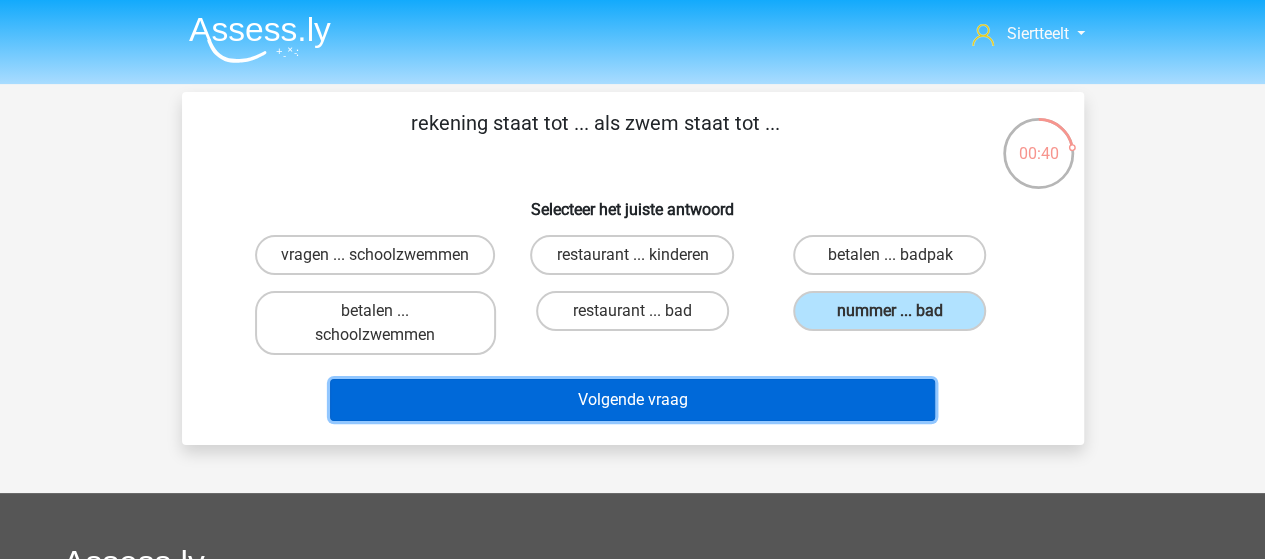 click on "Volgende vraag" at bounding box center (632, 400) 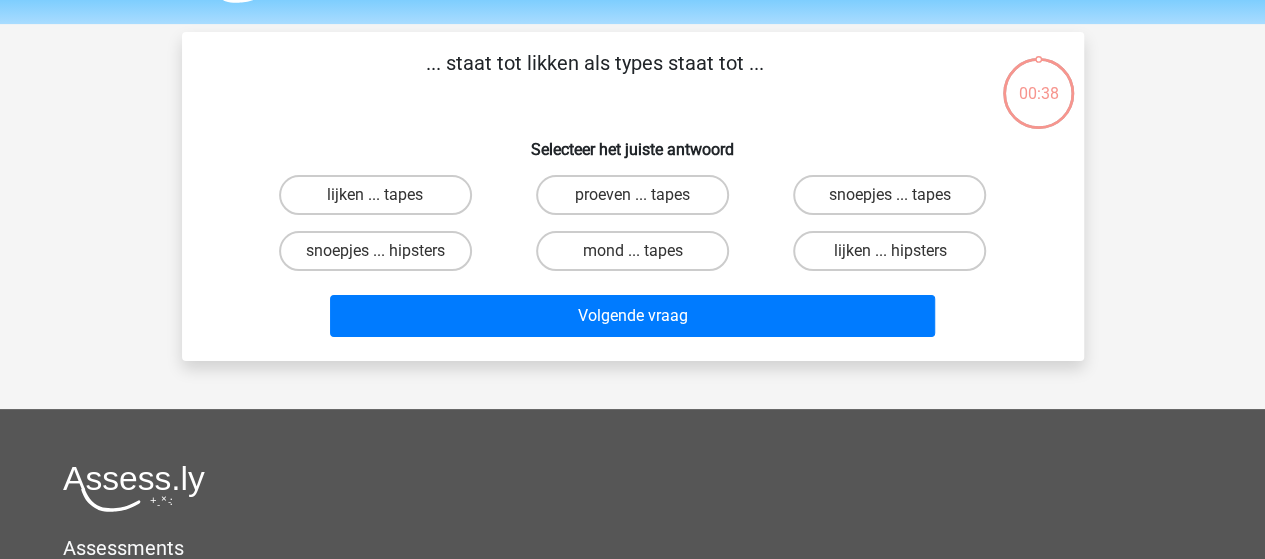 scroll, scrollTop: 92, scrollLeft: 0, axis: vertical 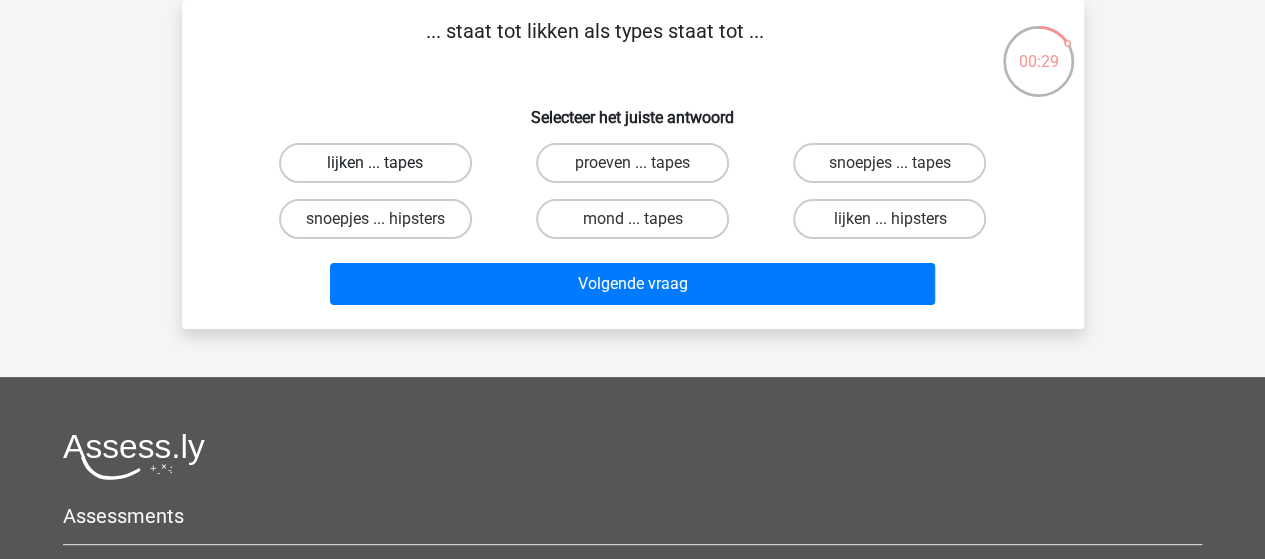 click on "lijken ... tapes" at bounding box center (375, 163) 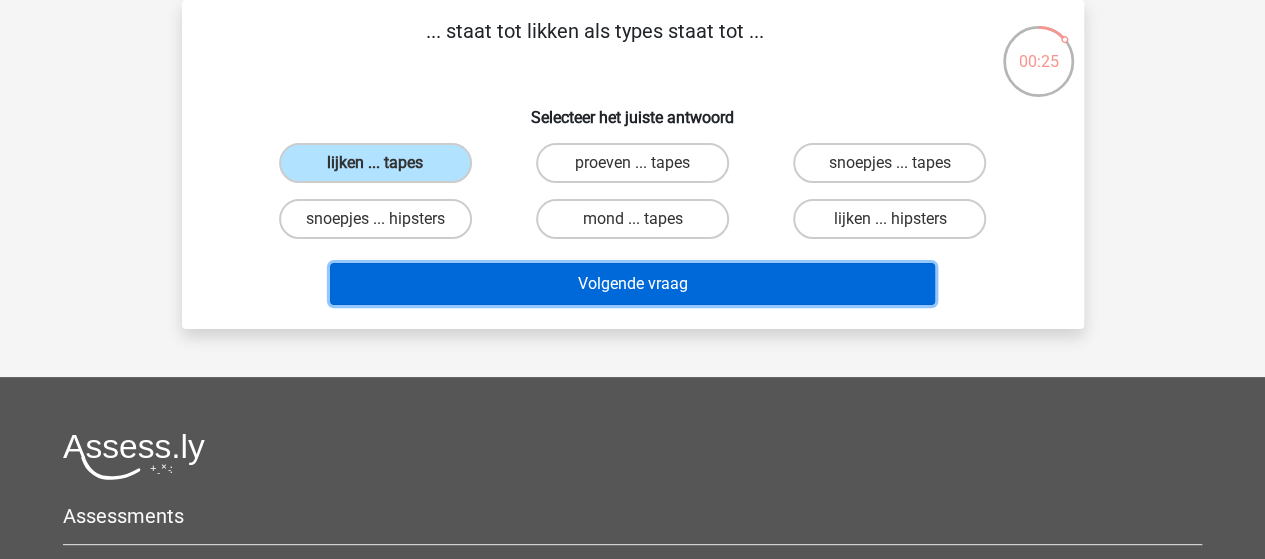 click on "Volgende vraag" at bounding box center (632, 284) 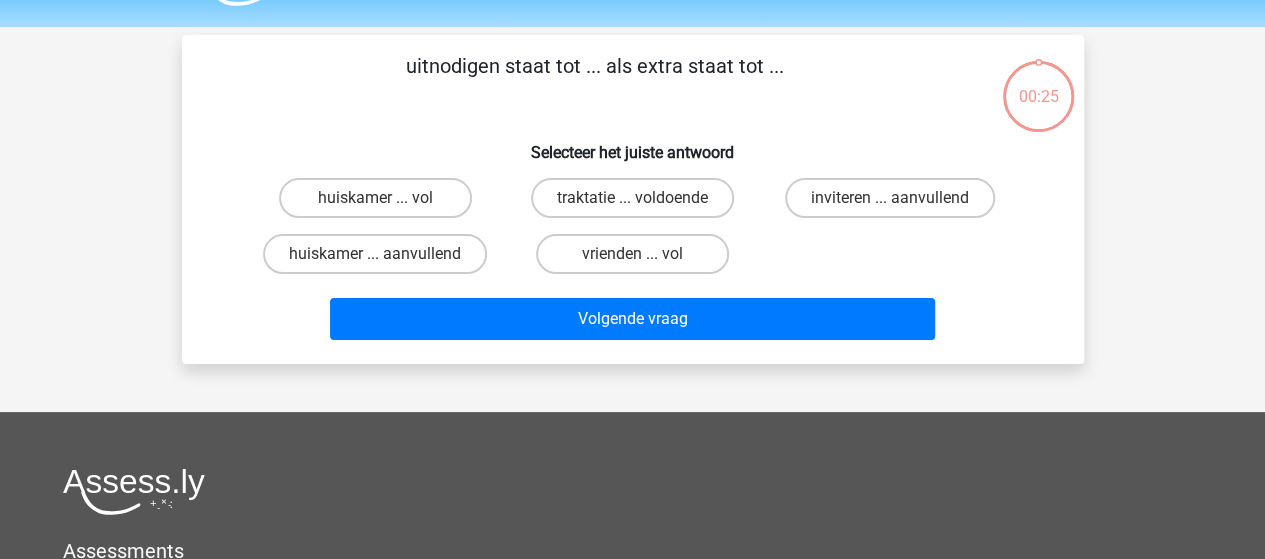 scroll, scrollTop: 0, scrollLeft: 0, axis: both 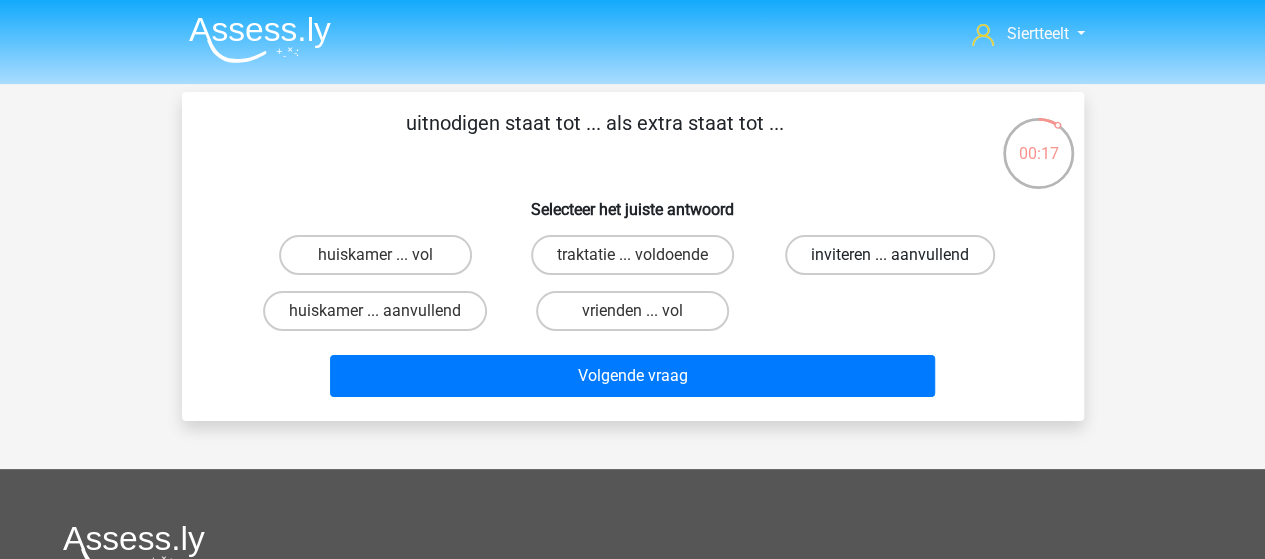 click on "inviteren ... aanvullend" at bounding box center [890, 255] 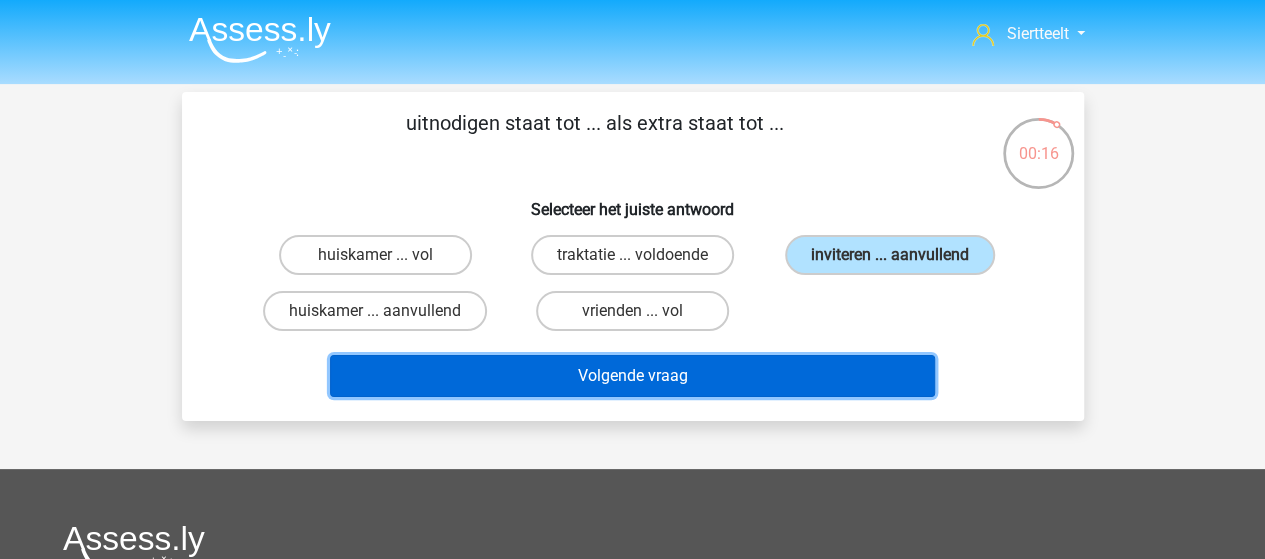 click on "Volgende vraag" at bounding box center (632, 376) 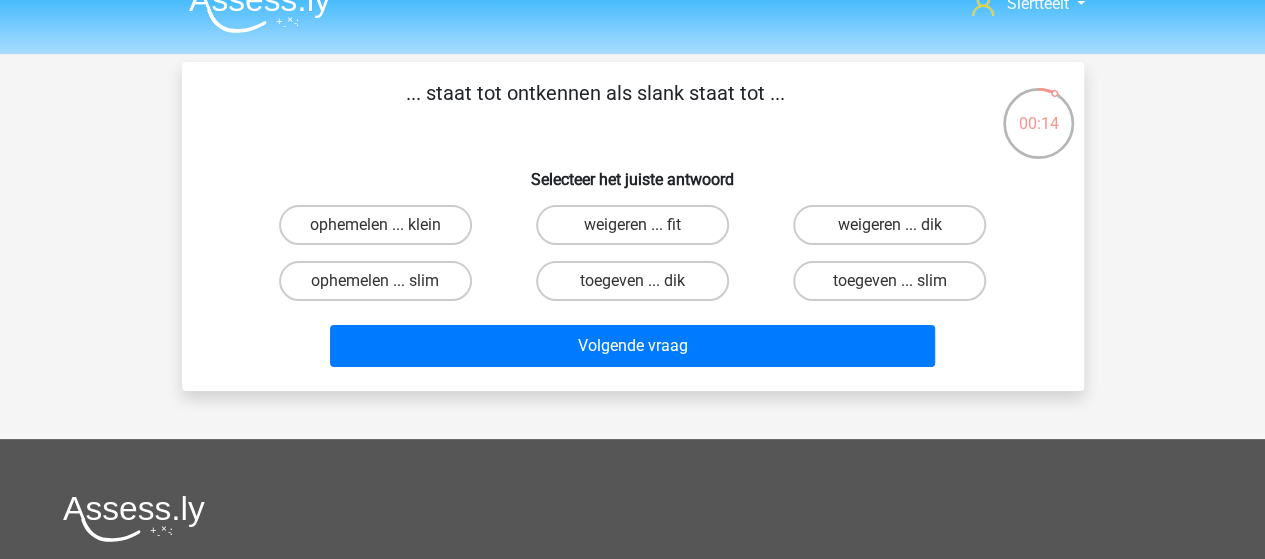 scroll, scrollTop: 0, scrollLeft: 0, axis: both 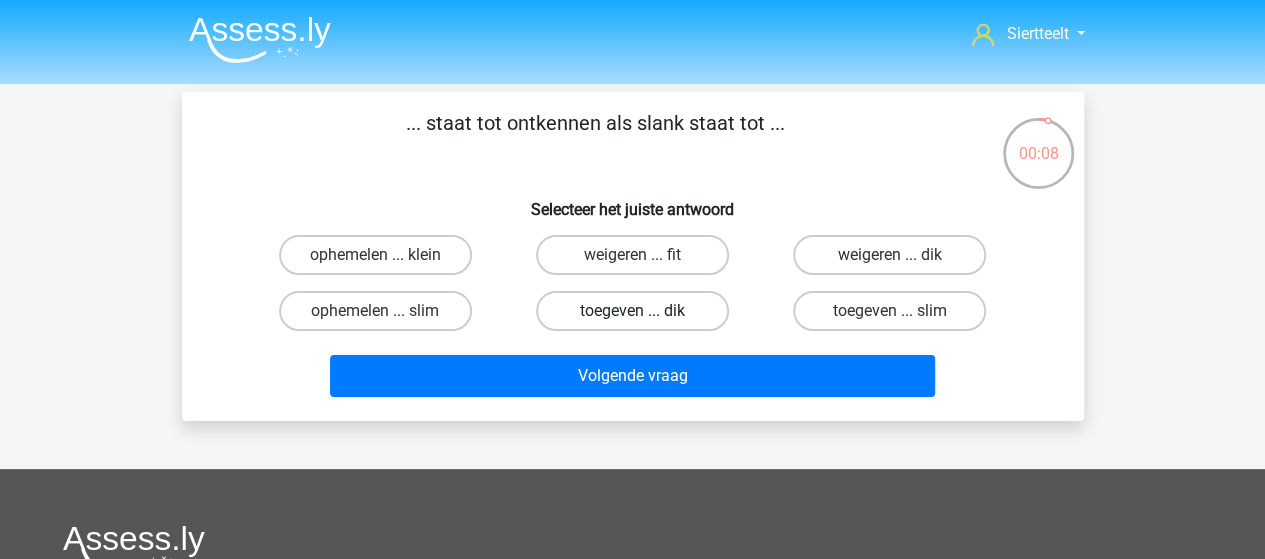 click on "toegeven ... dik" at bounding box center (632, 311) 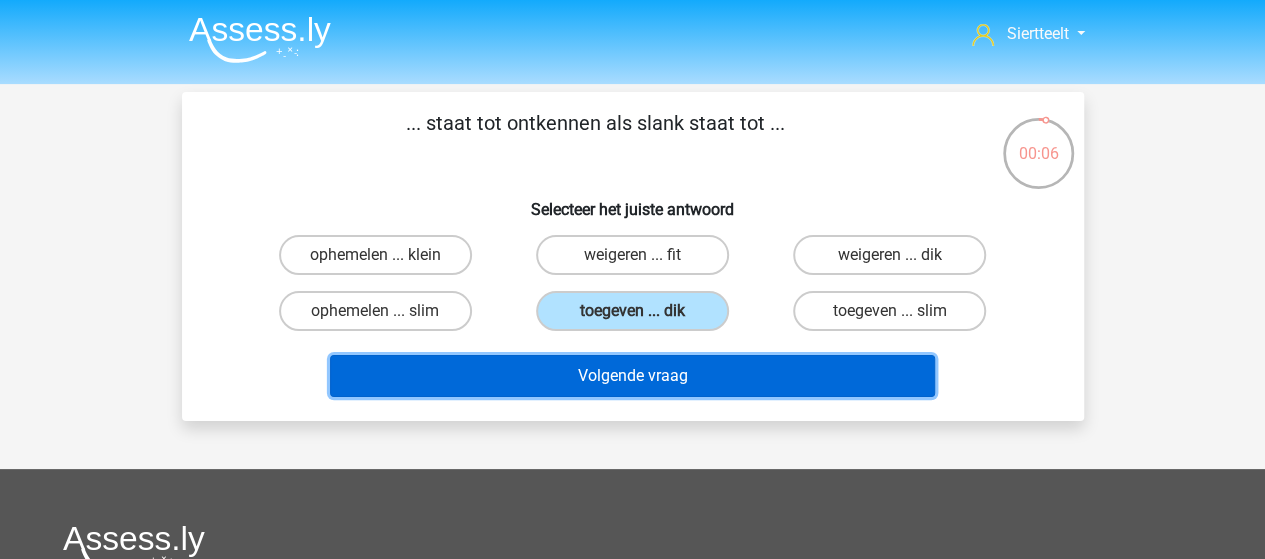 click on "Volgende vraag" at bounding box center [632, 376] 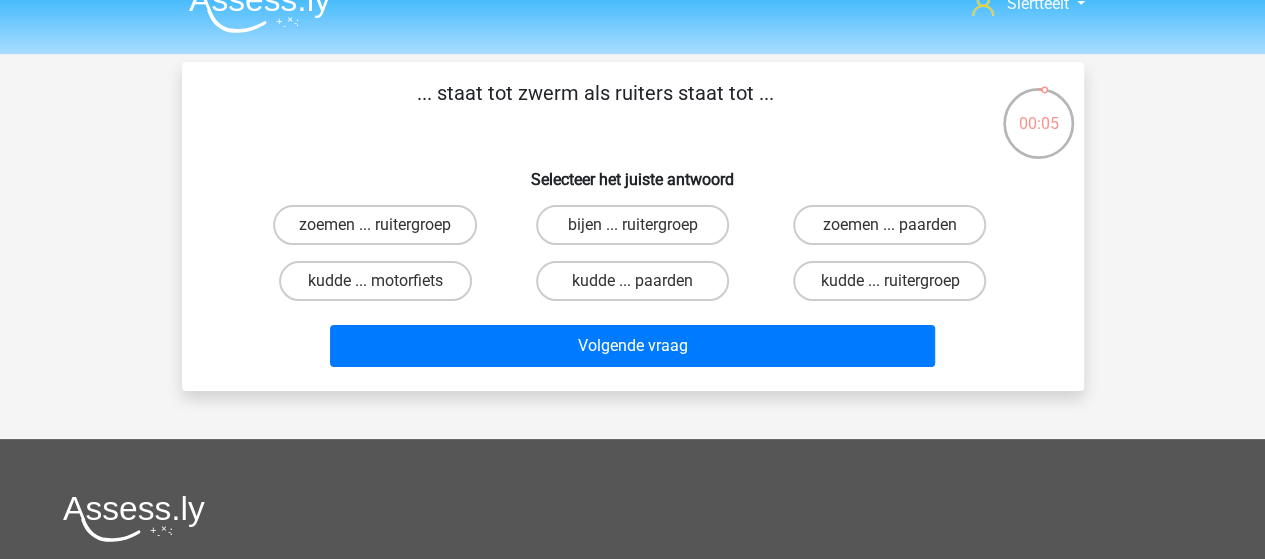 scroll, scrollTop: 0, scrollLeft: 0, axis: both 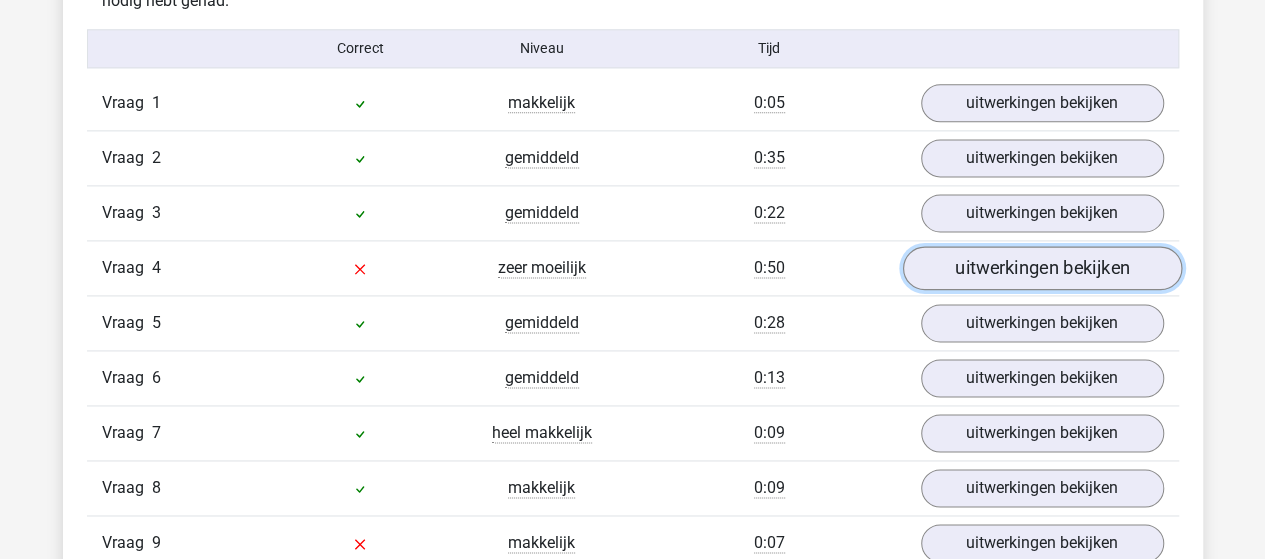 click on "uitwerkingen bekijken" at bounding box center [1041, 268] 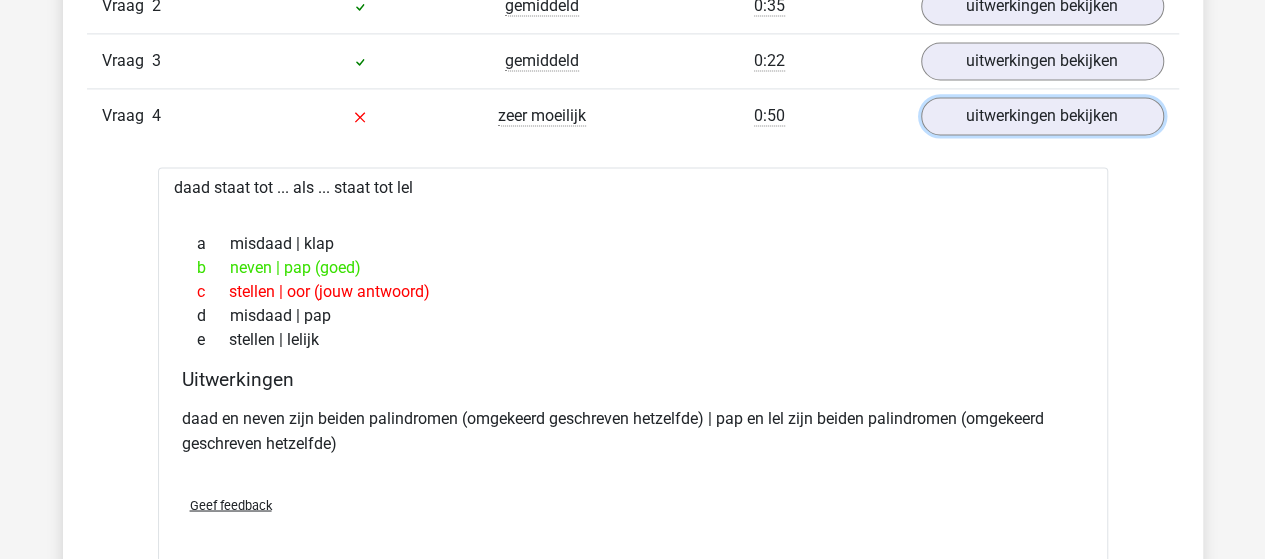 scroll, scrollTop: 1500, scrollLeft: 0, axis: vertical 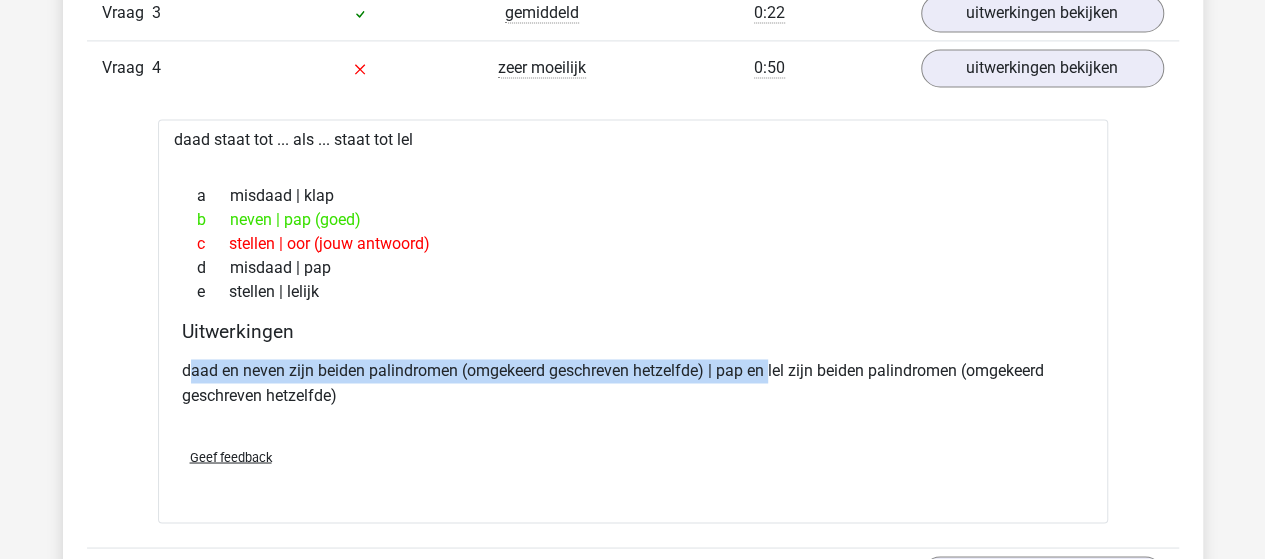 drag, startPoint x: 187, startPoint y: 370, endPoint x: 698, endPoint y: 371, distance: 511.00098 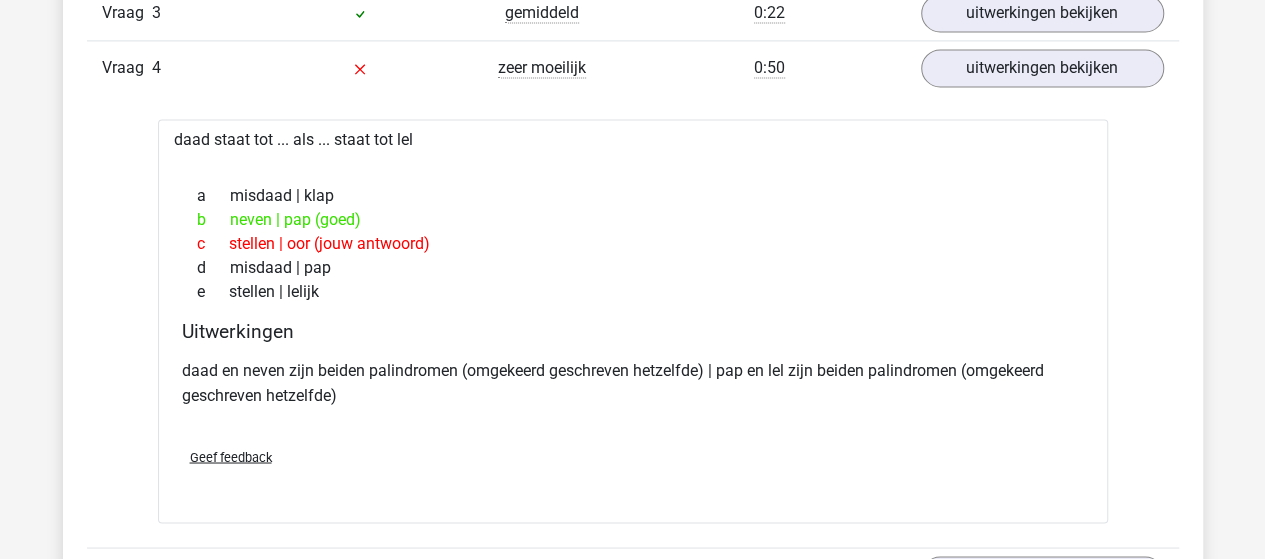 click on "Uitwerkingen" at bounding box center [633, 331] 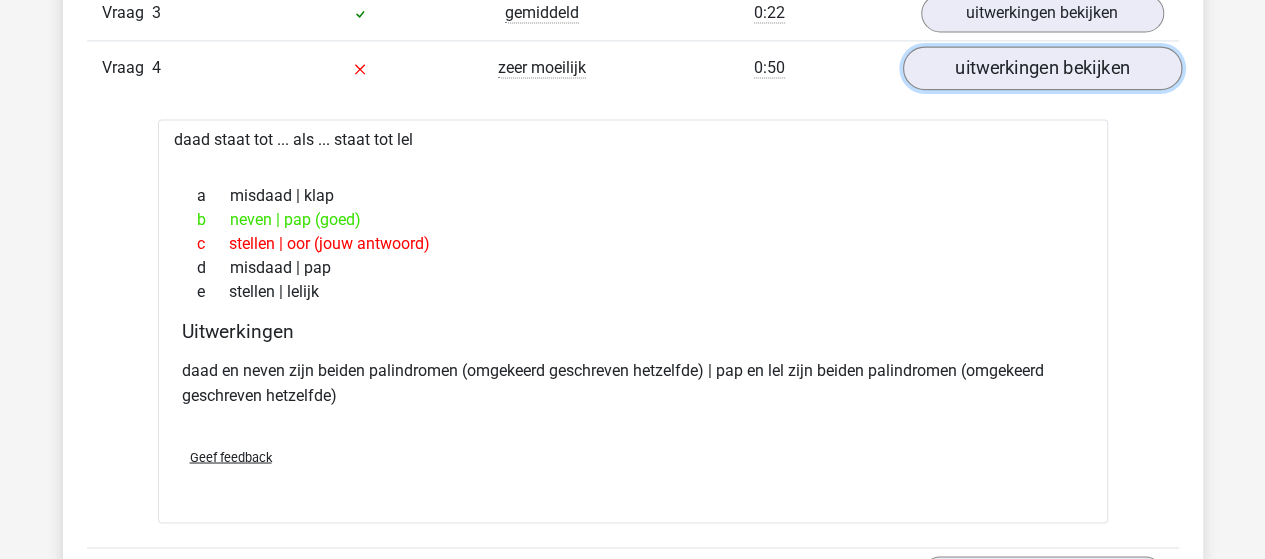 click on "uitwerkingen bekijken" at bounding box center (1041, 68) 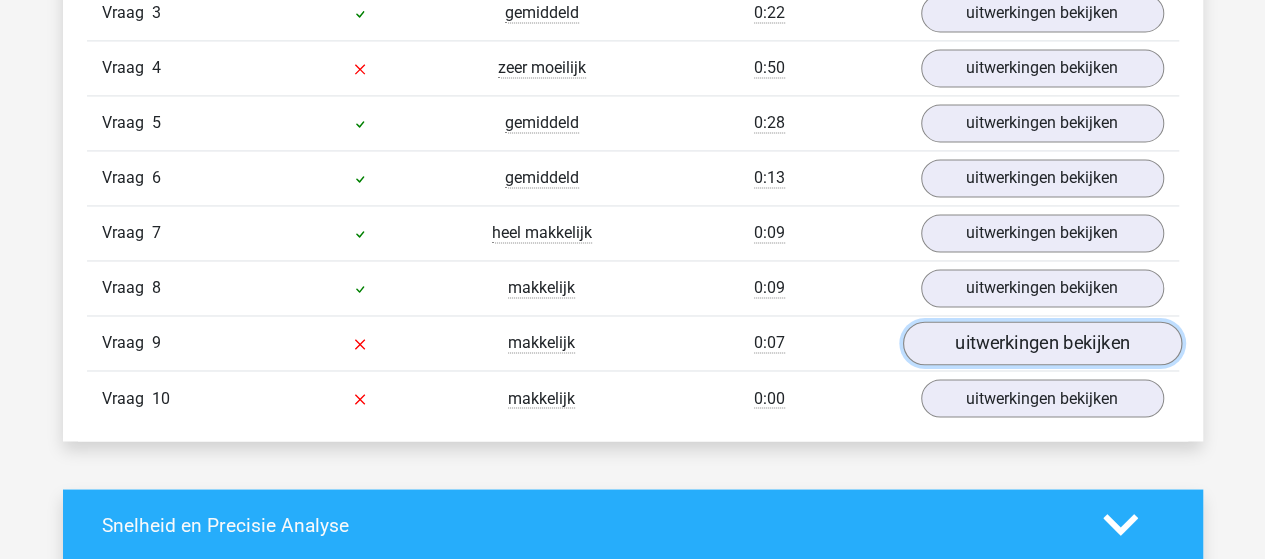 click on "uitwerkingen bekijken" at bounding box center (1041, 343) 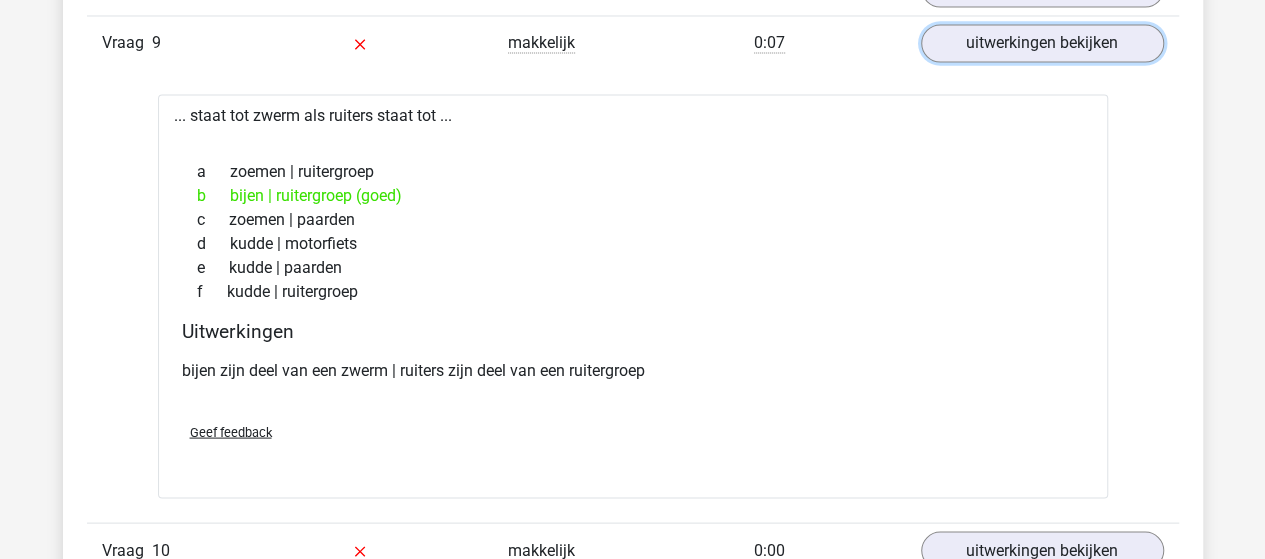 scroll, scrollTop: 1600, scrollLeft: 0, axis: vertical 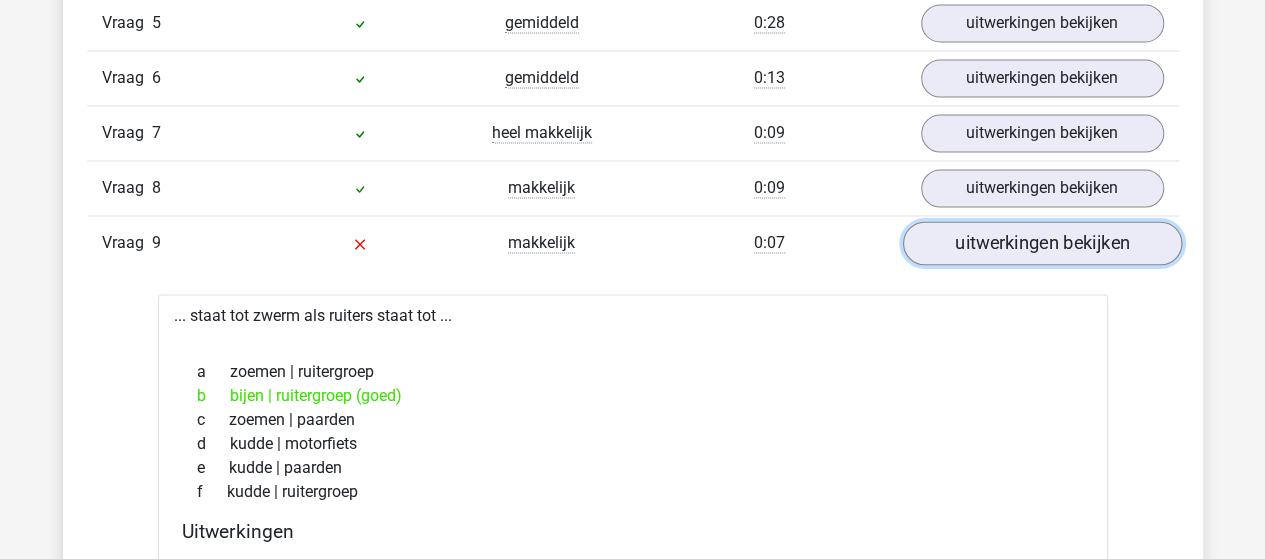 click on "uitwerkingen bekijken" at bounding box center (1041, 243) 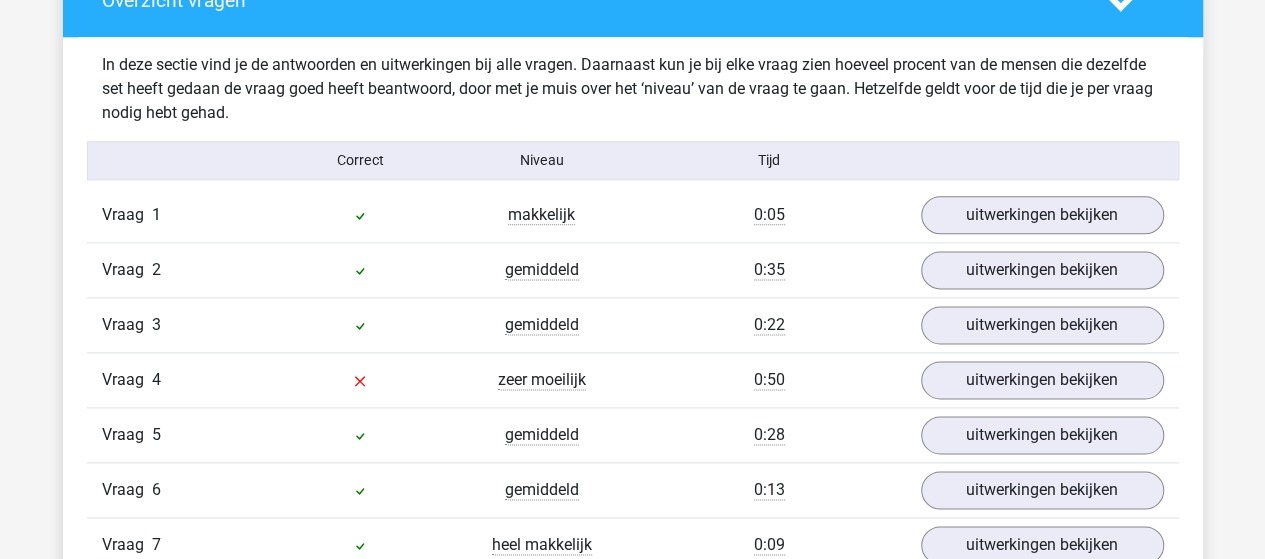 scroll, scrollTop: 1200, scrollLeft: 0, axis: vertical 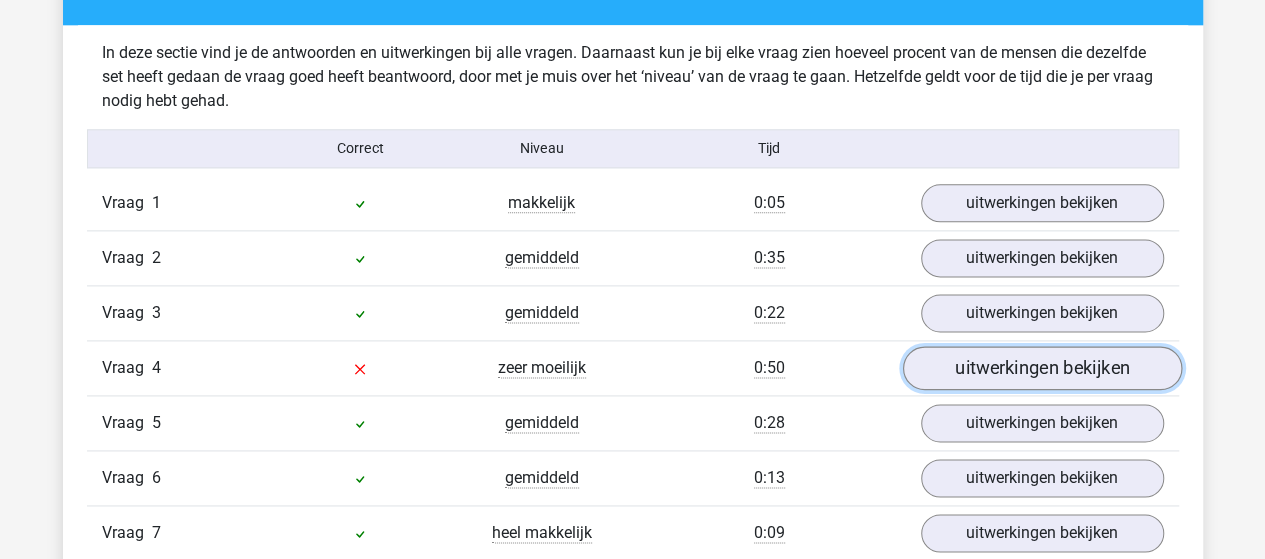 click on "uitwerkingen bekijken" at bounding box center (1041, 368) 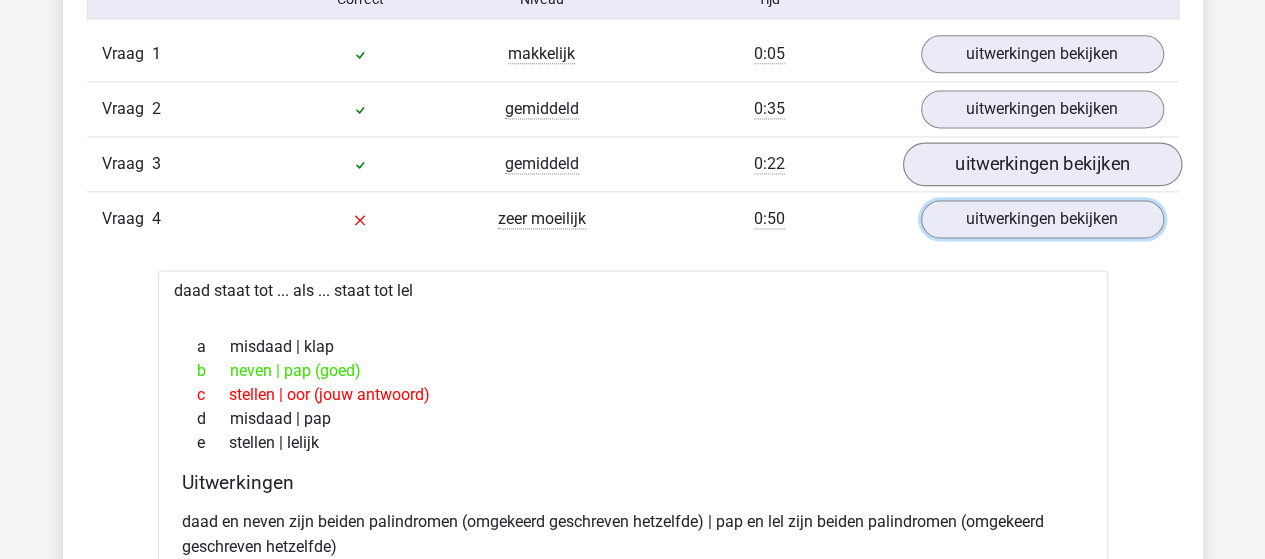 scroll, scrollTop: 1300, scrollLeft: 0, axis: vertical 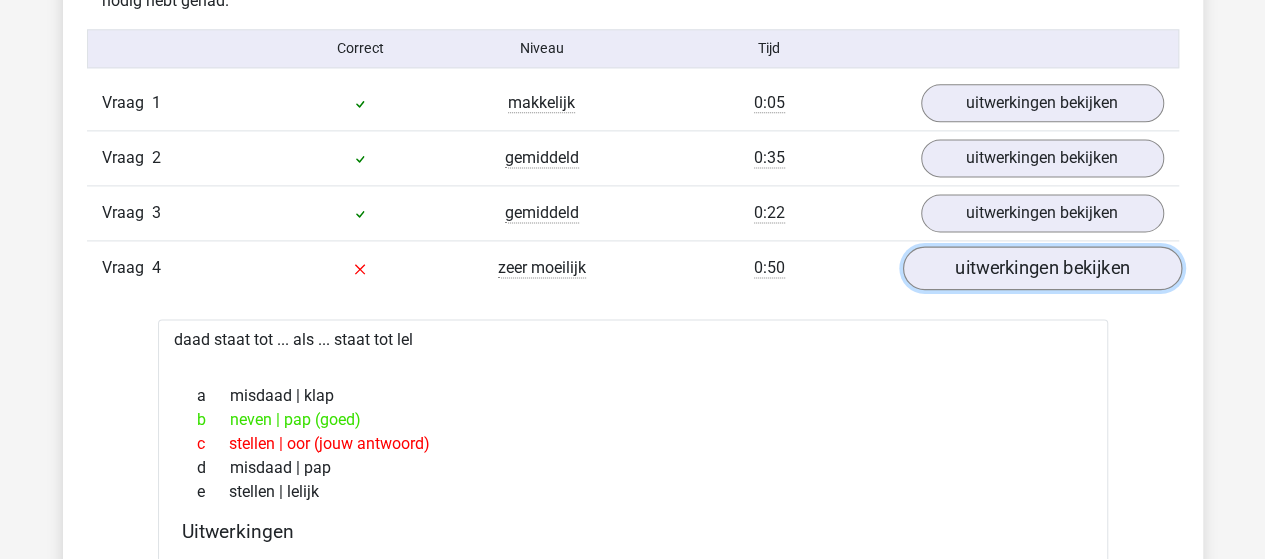 click on "uitwerkingen bekijken" at bounding box center (1041, 268) 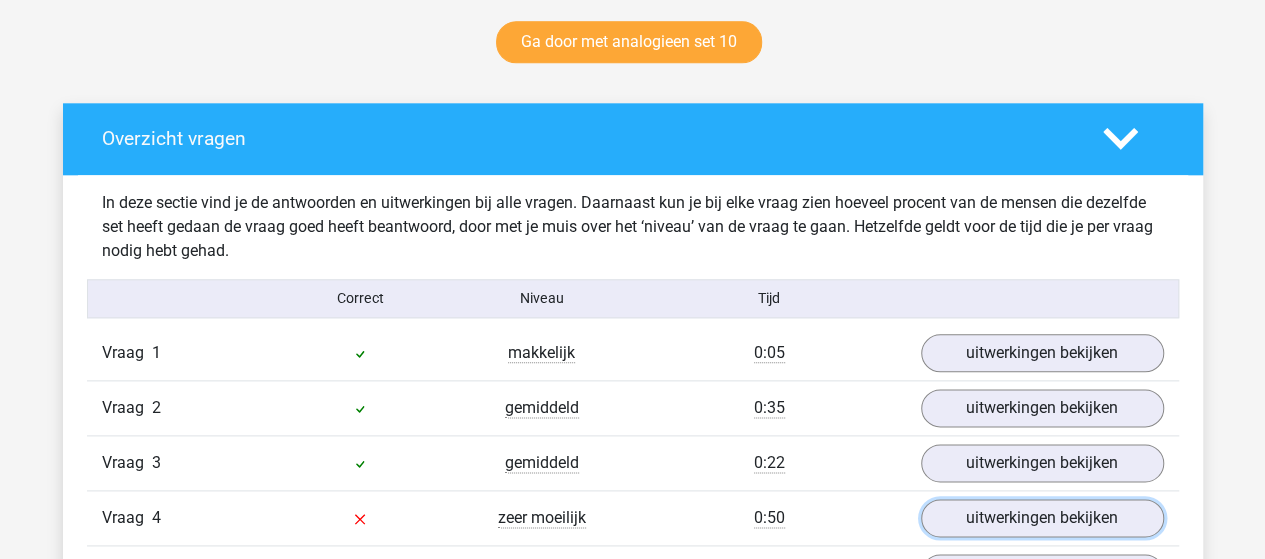 scroll, scrollTop: 900, scrollLeft: 0, axis: vertical 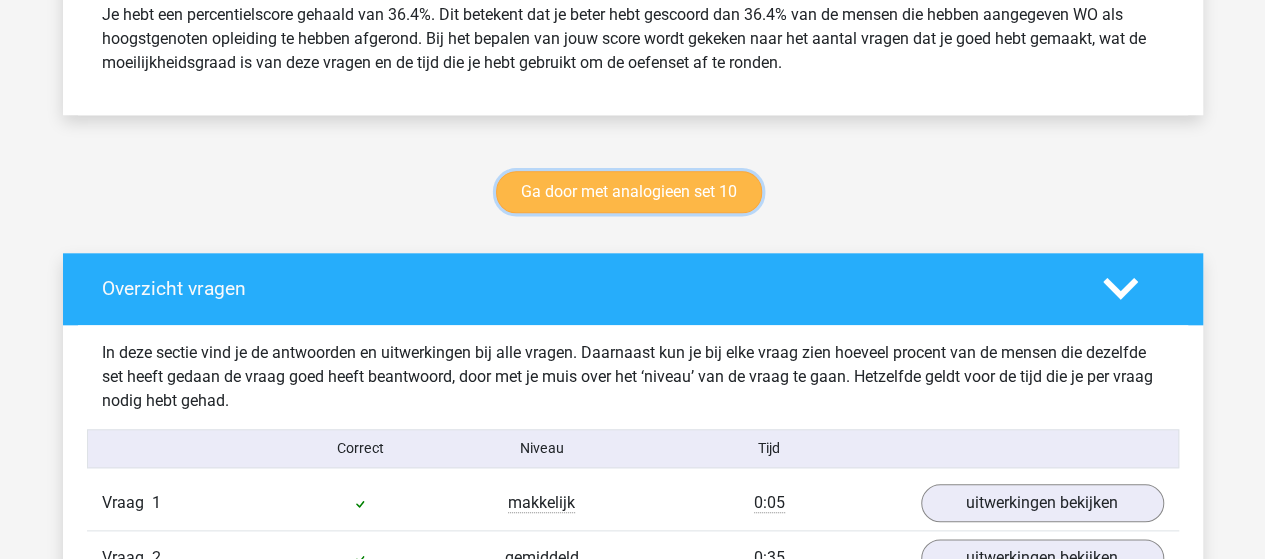 click on "Ga door met analogieen set 10" at bounding box center (629, 192) 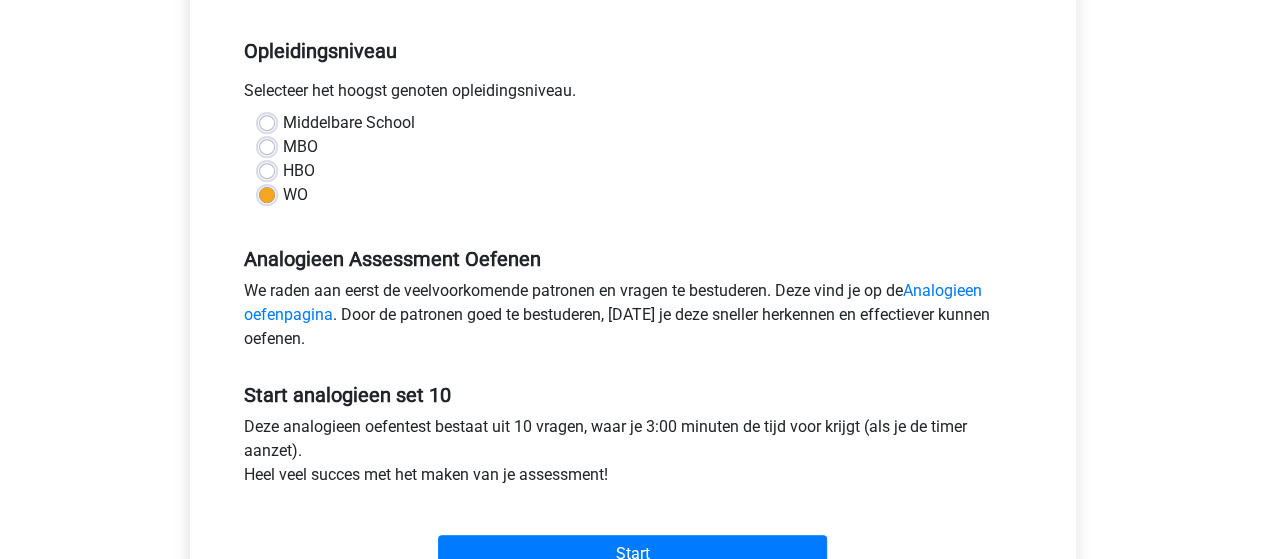 scroll, scrollTop: 600, scrollLeft: 0, axis: vertical 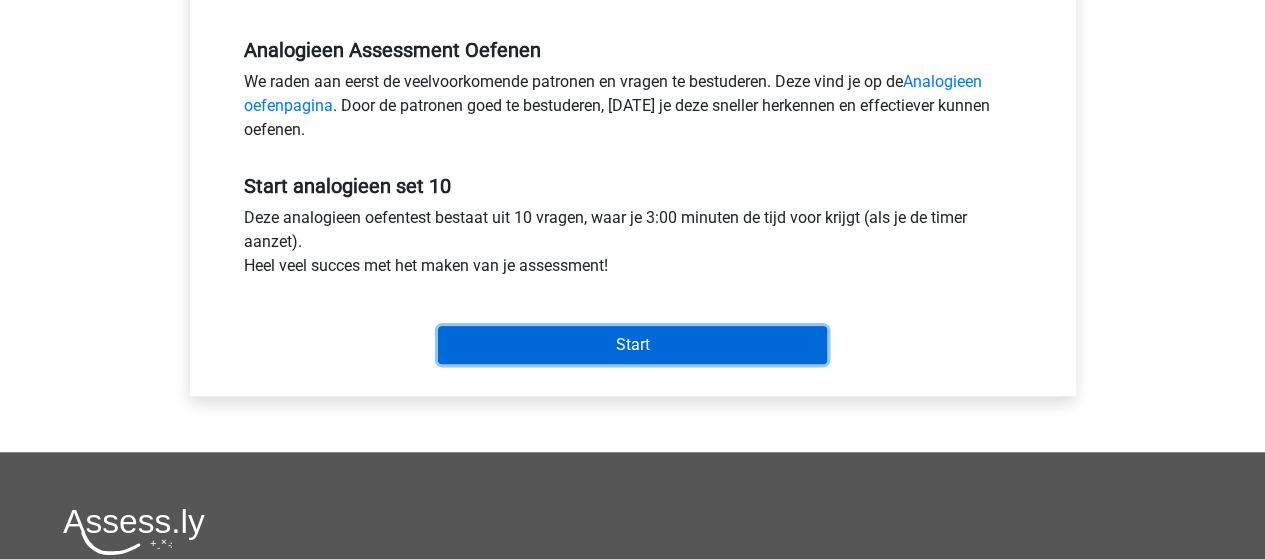 click on "Start" at bounding box center [632, 345] 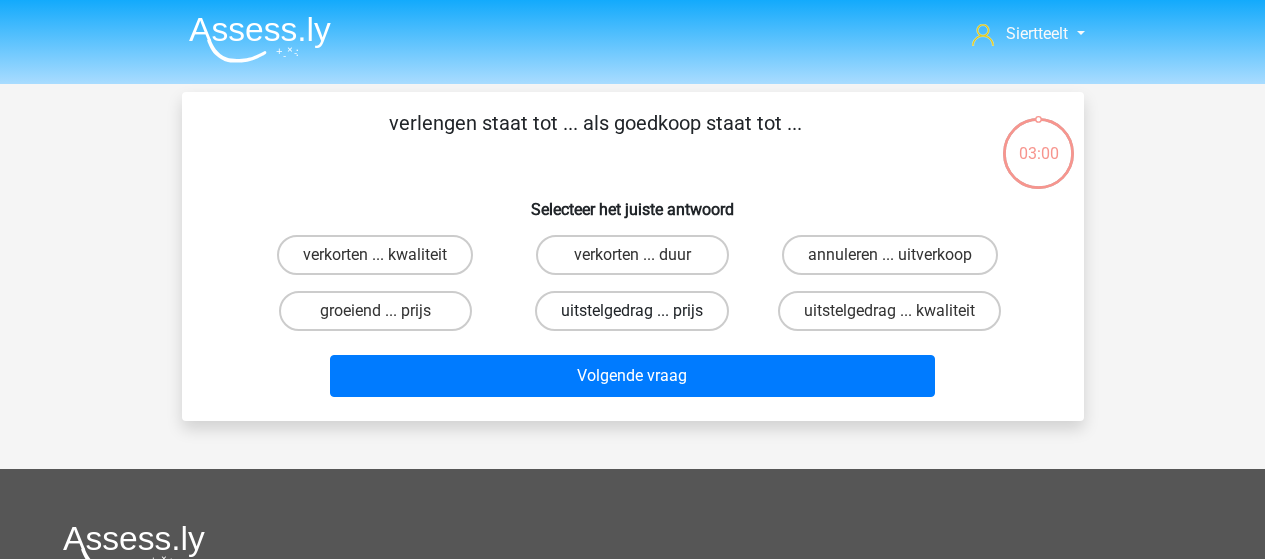 scroll, scrollTop: 0, scrollLeft: 0, axis: both 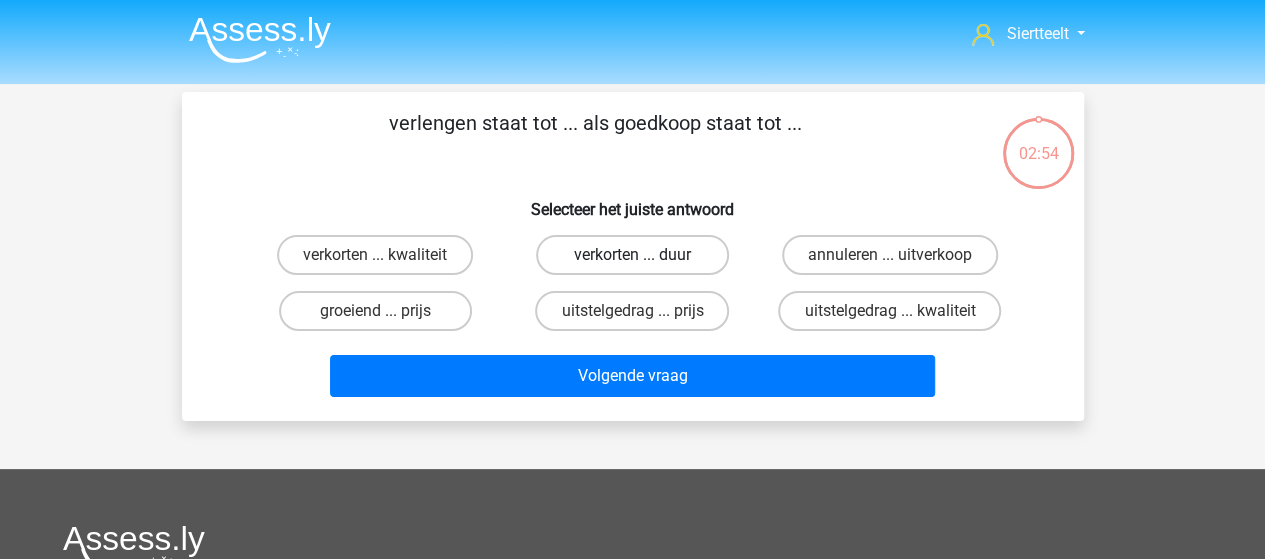 click on "verkorten ... duur" at bounding box center [632, 255] 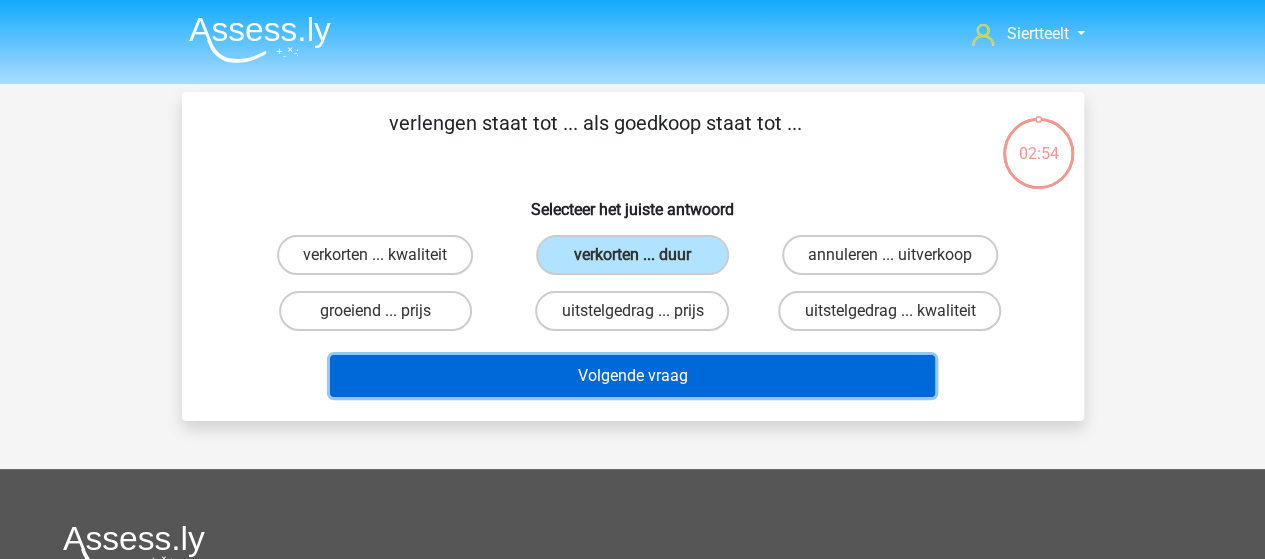click on "Volgende vraag" at bounding box center [632, 376] 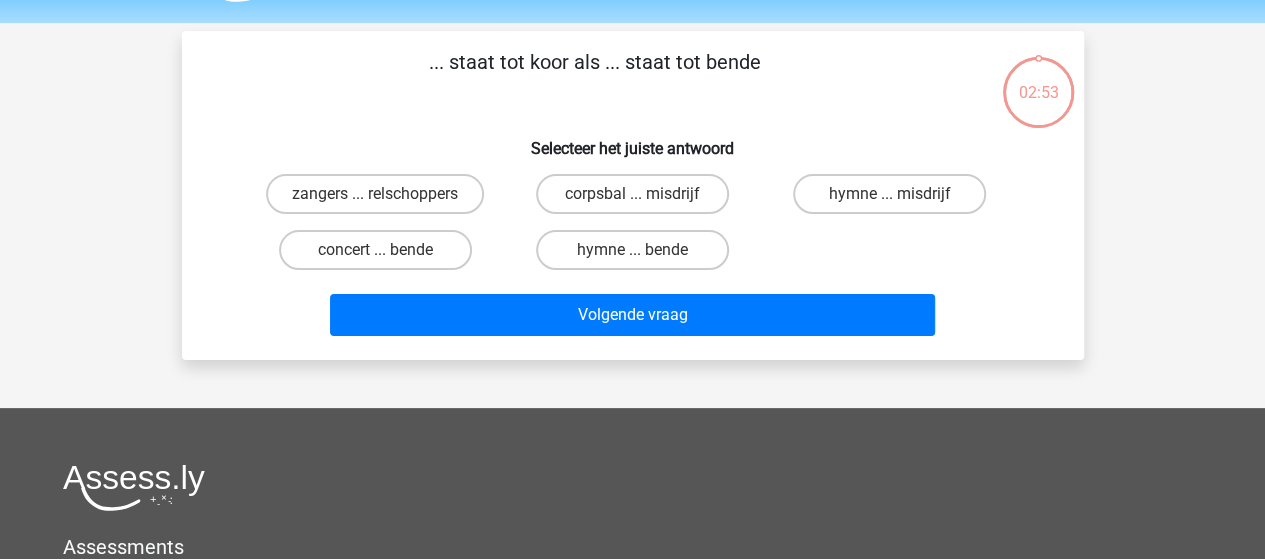 scroll, scrollTop: 92, scrollLeft: 0, axis: vertical 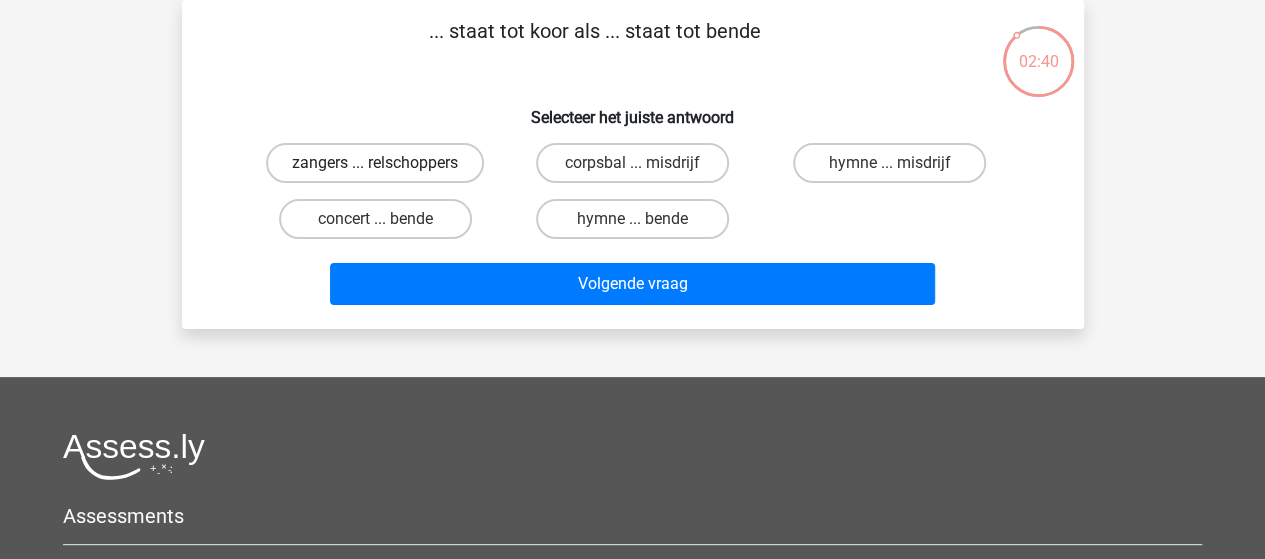 click on "zangers ... relschoppers" at bounding box center [375, 163] 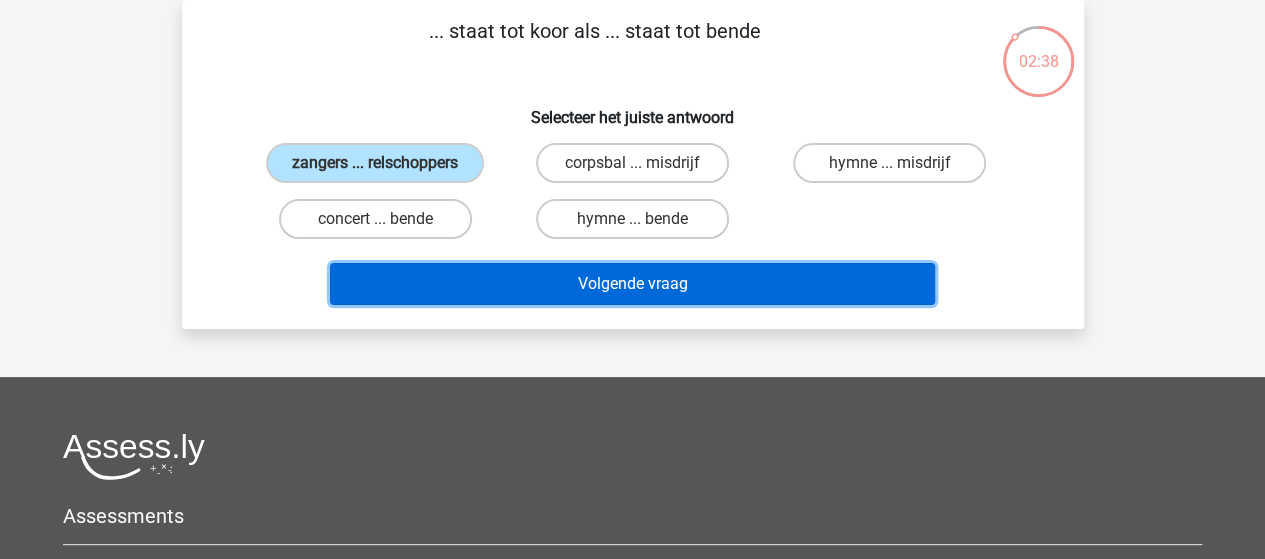 click on "Volgende vraag" at bounding box center (632, 284) 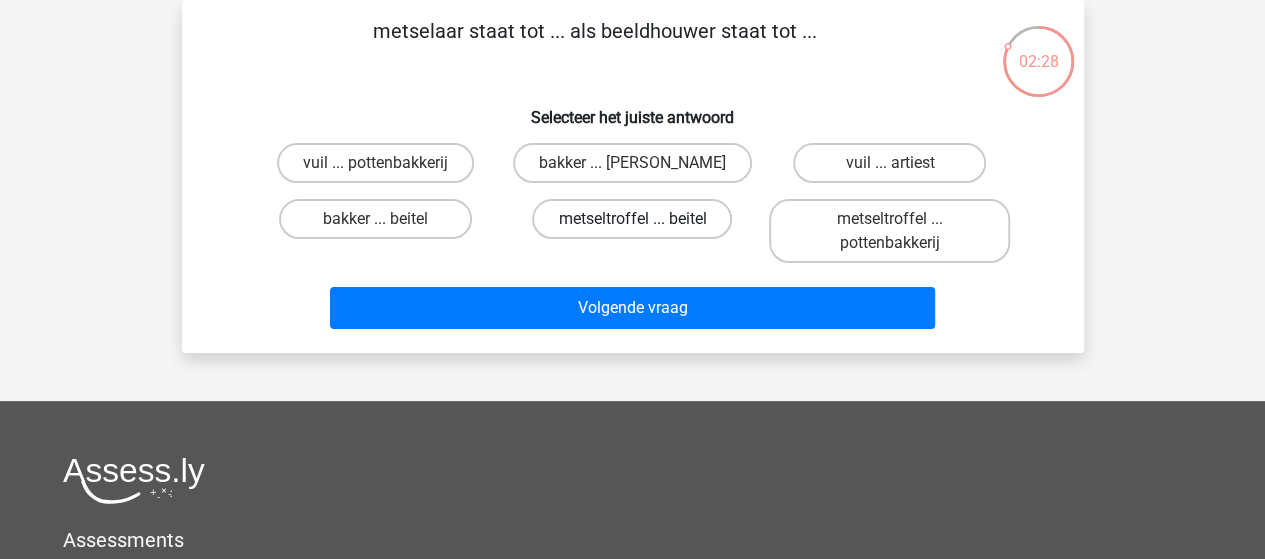 click on "metseltroffel ... beitel" at bounding box center [632, 219] 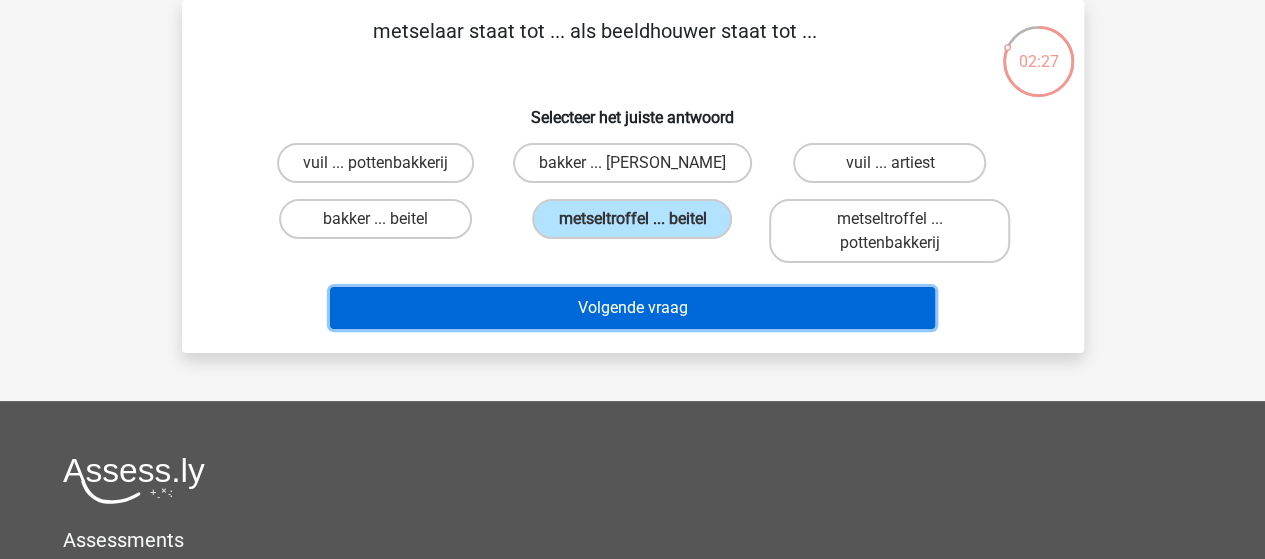 click on "Volgende vraag" at bounding box center [632, 308] 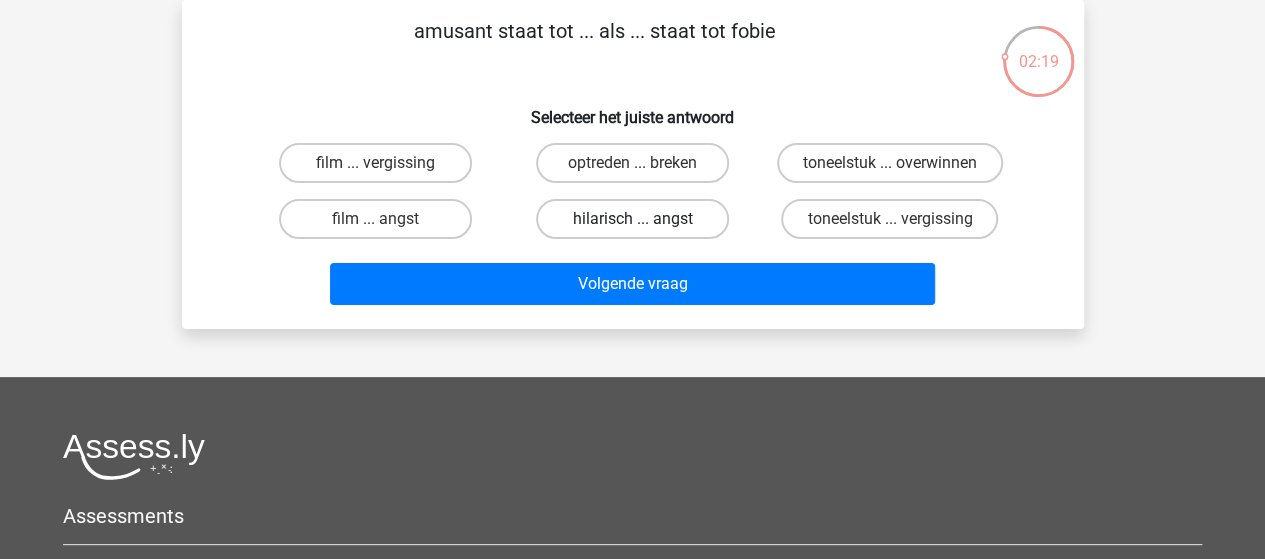 click on "hilarisch ... angst" at bounding box center [632, 219] 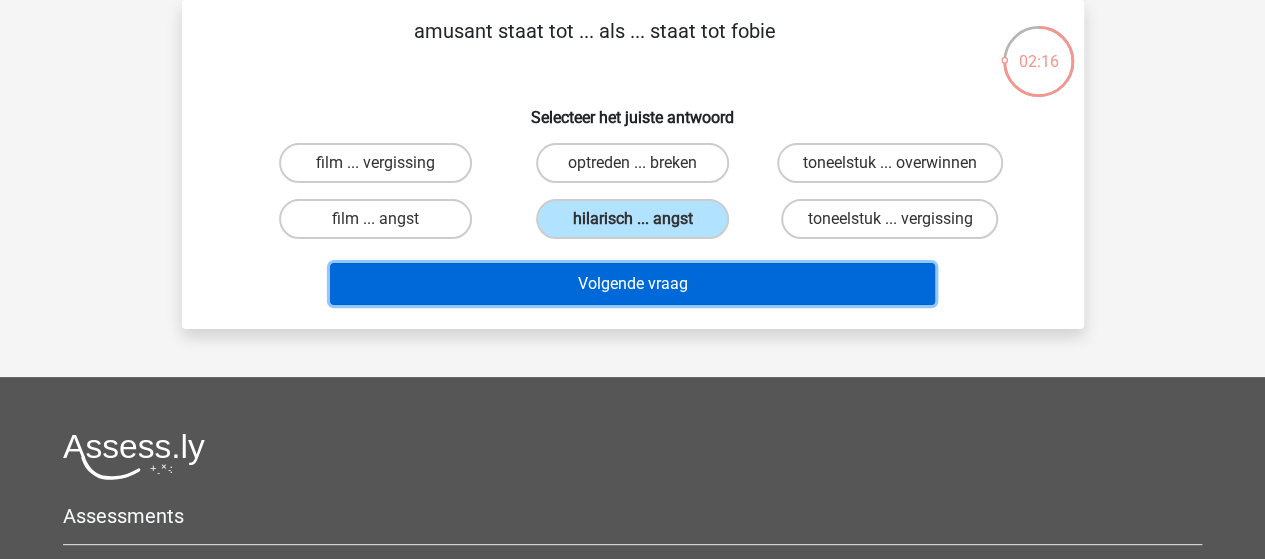 click on "Volgende vraag" at bounding box center [632, 284] 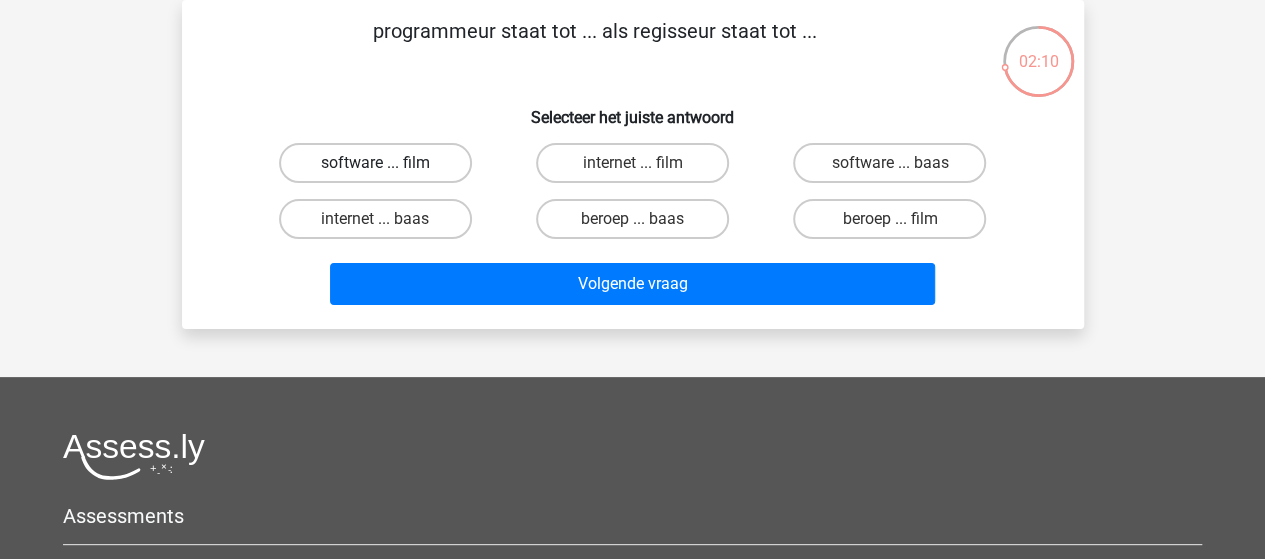 click on "software ... film" at bounding box center [375, 163] 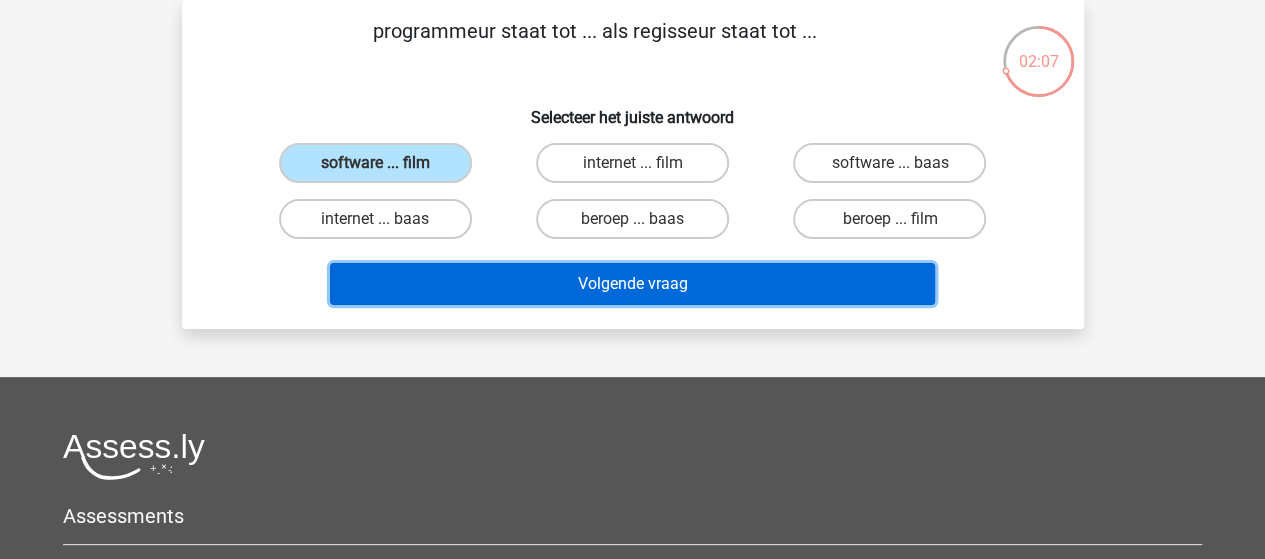click on "Volgende vraag" at bounding box center (632, 284) 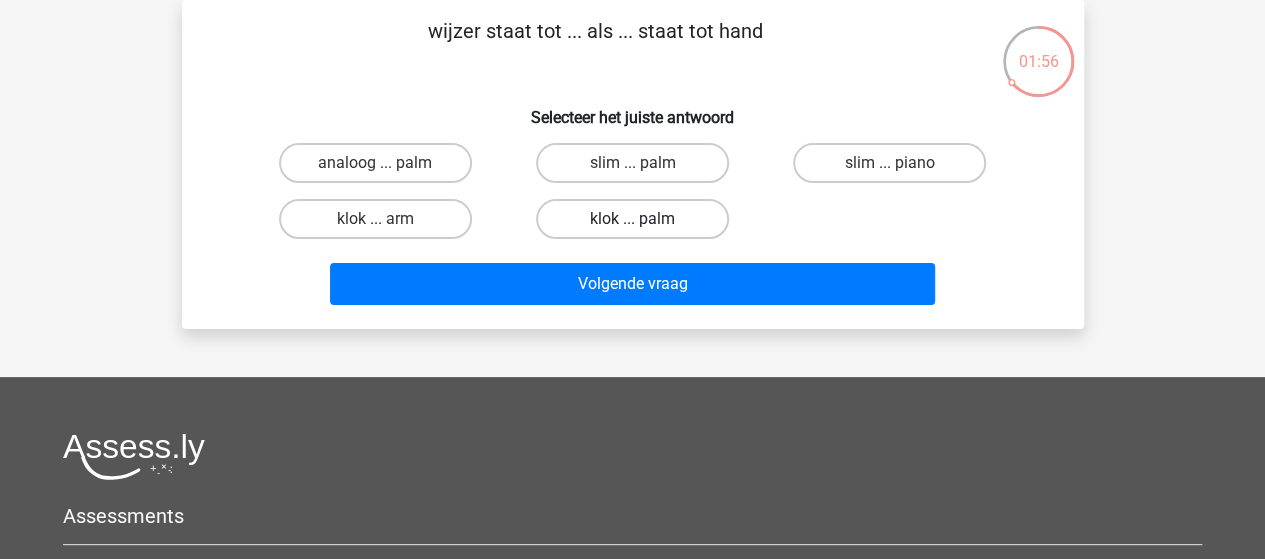 click on "klok ... palm" at bounding box center (632, 219) 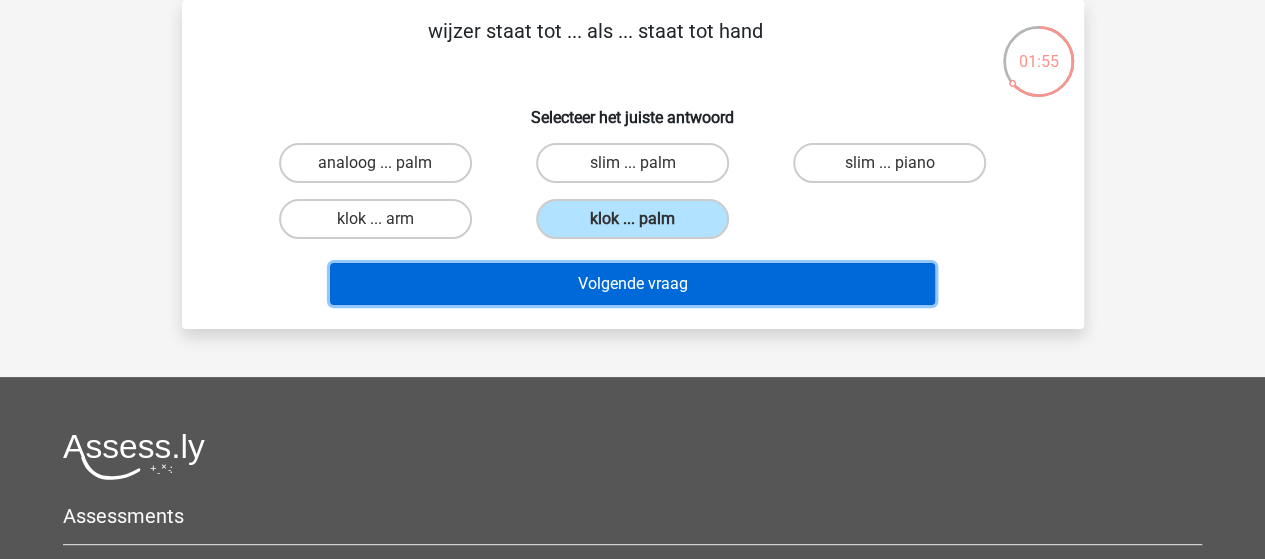 click on "Volgende vraag" at bounding box center (632, 284) 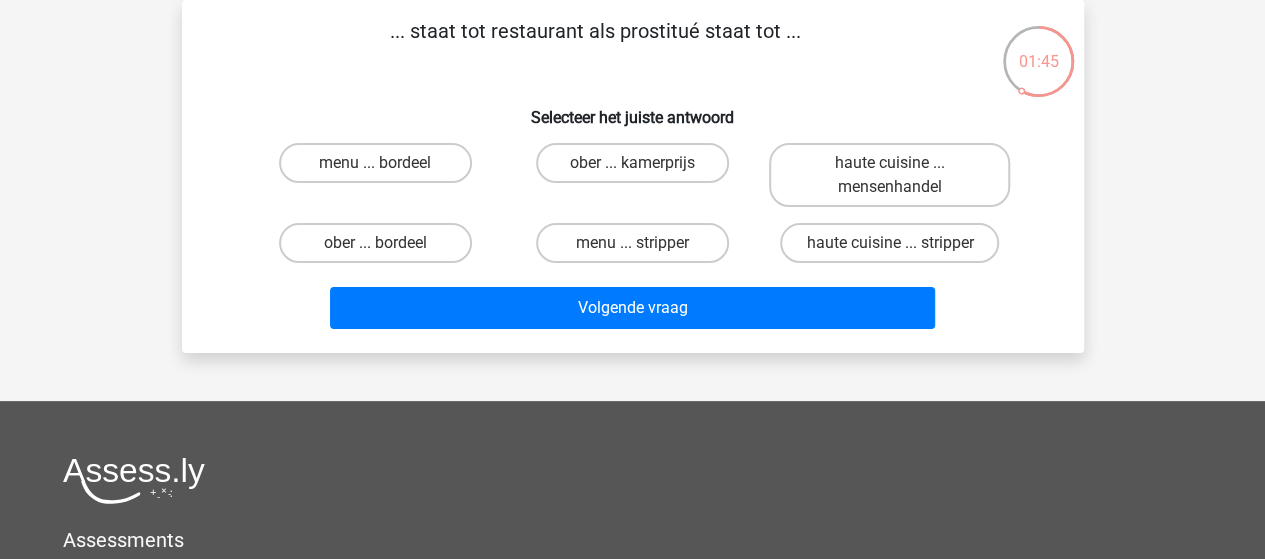 click on "ober ... bordeel" at bounding box center (381, 249) 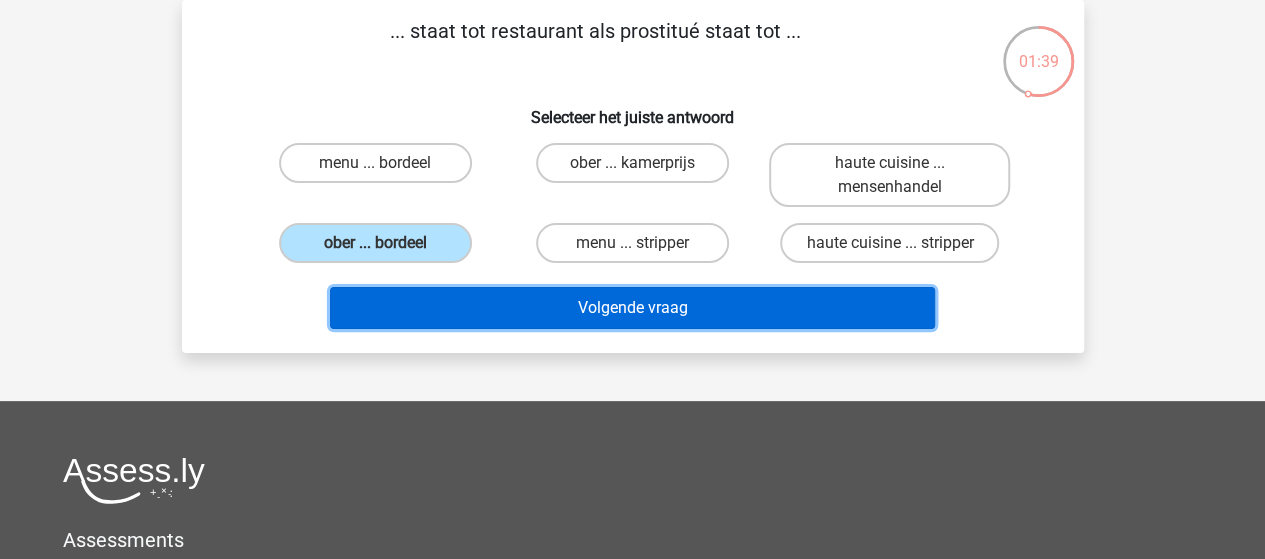 click on "Volgende vraag" at bounding box center [632, 308] 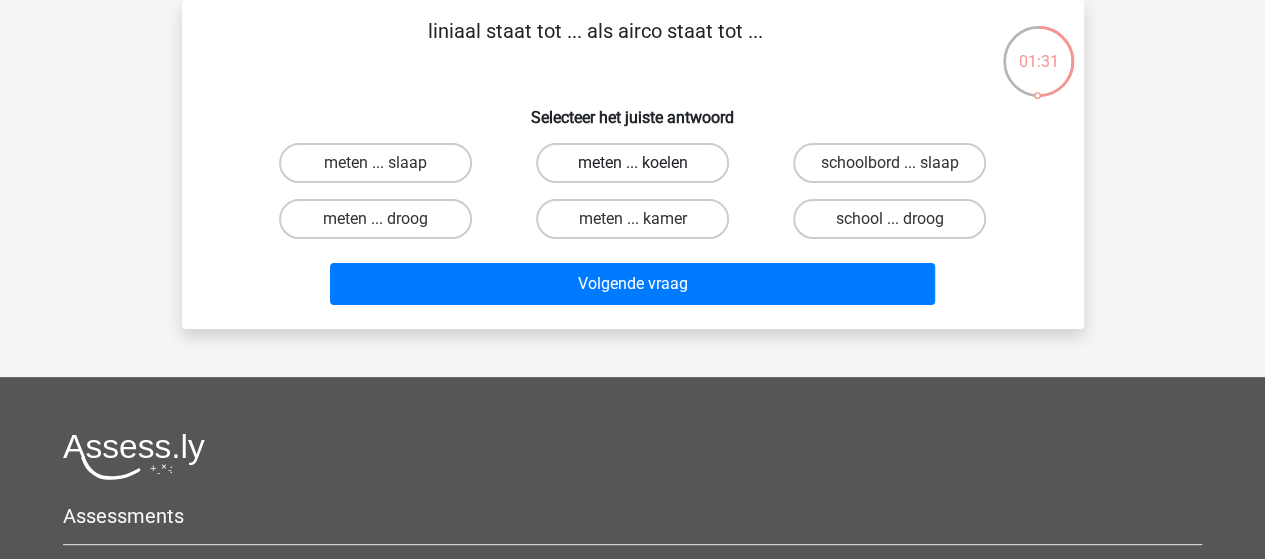 click on "meten ... koelen" at bounding box center [632, 163] 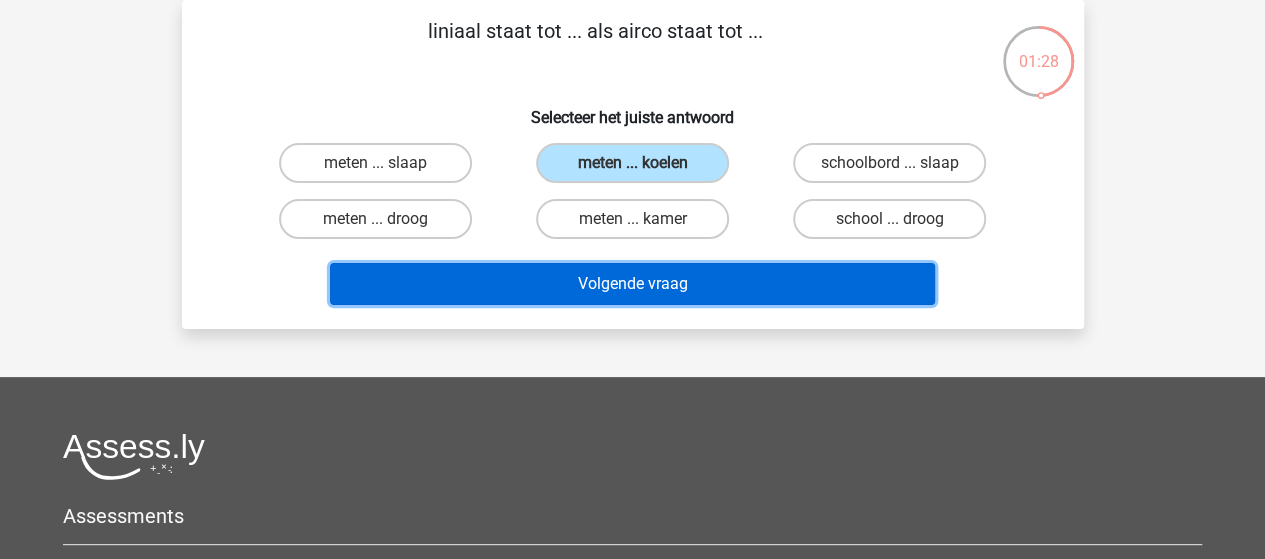 click on "Volgende vraag" at bounding box center (632, 284) 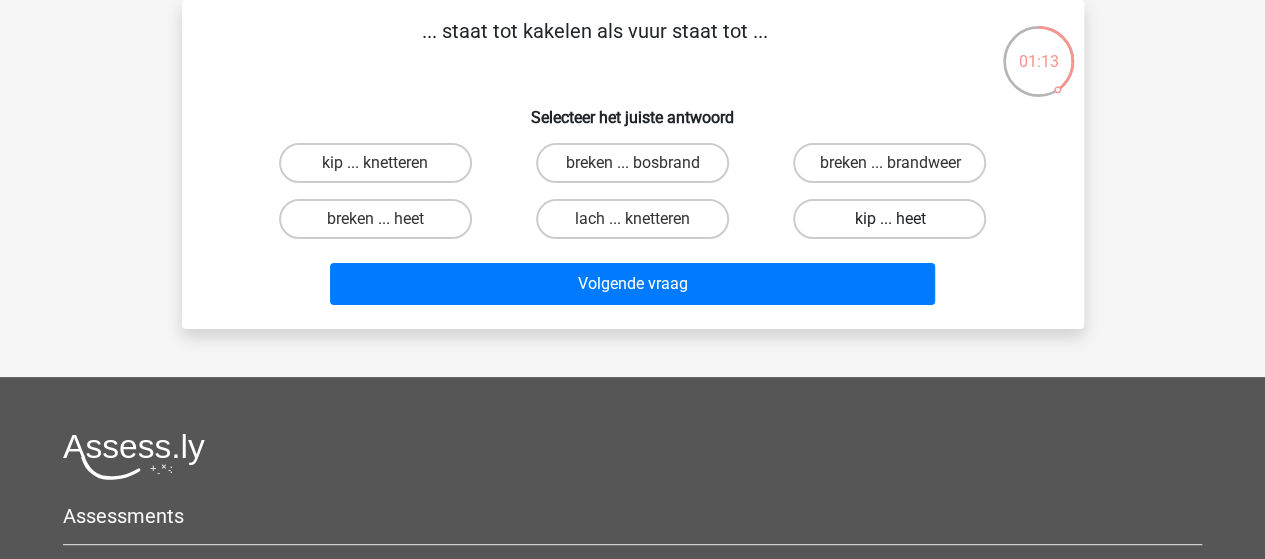 click on "kip ... heet" at bounding box center [889, 219] 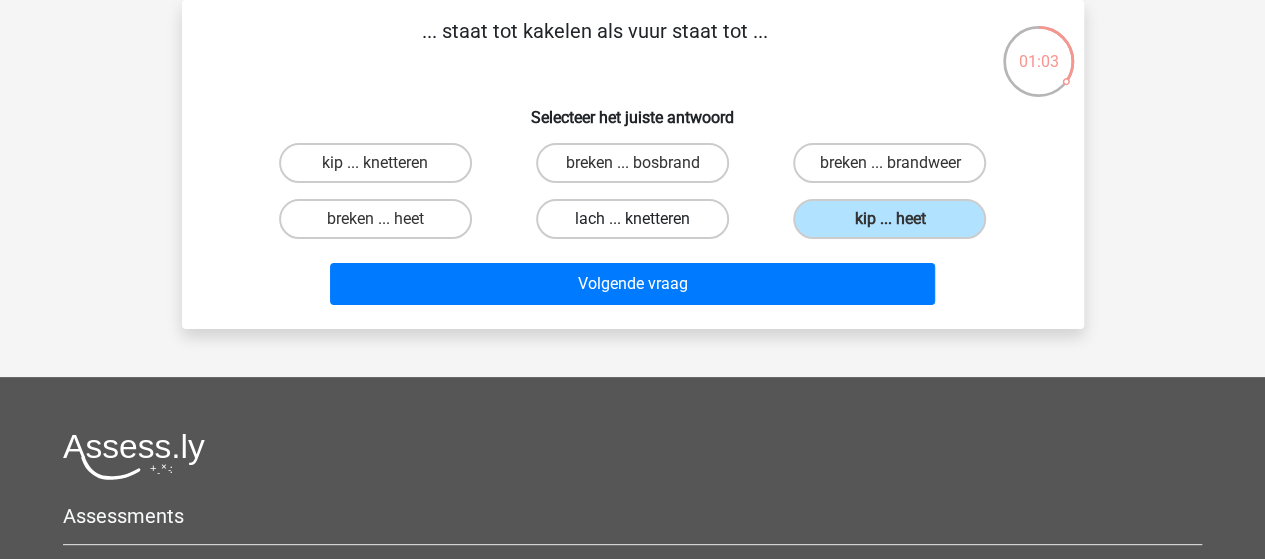 click on "lach ... knetteren" at bounding box center [632, 219] 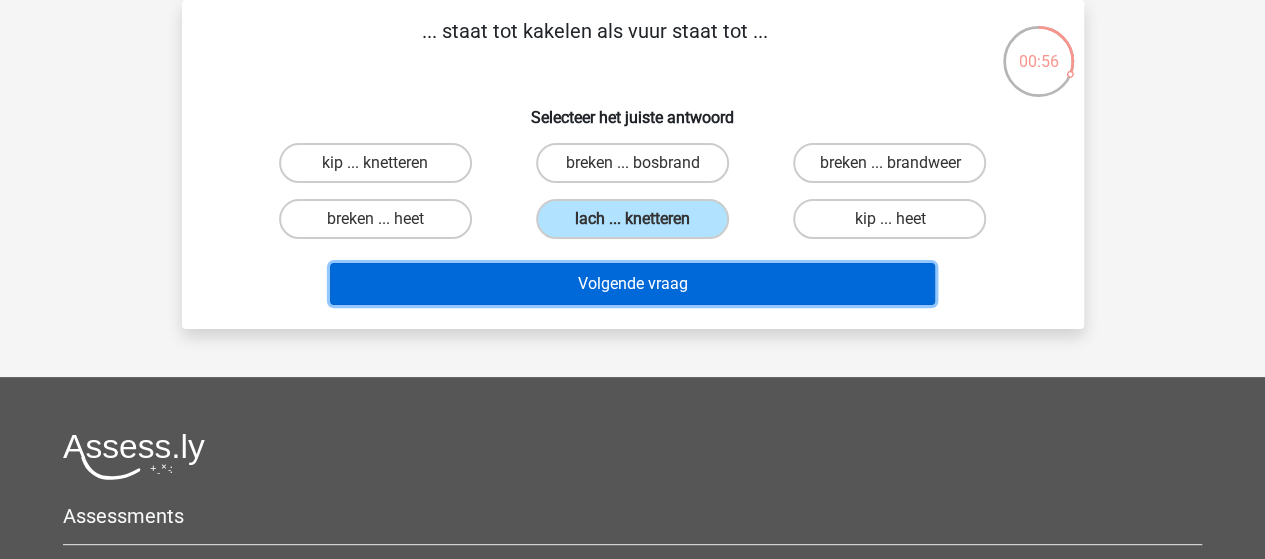 click on "Volgende vraag" at bounding box center [632, 284] 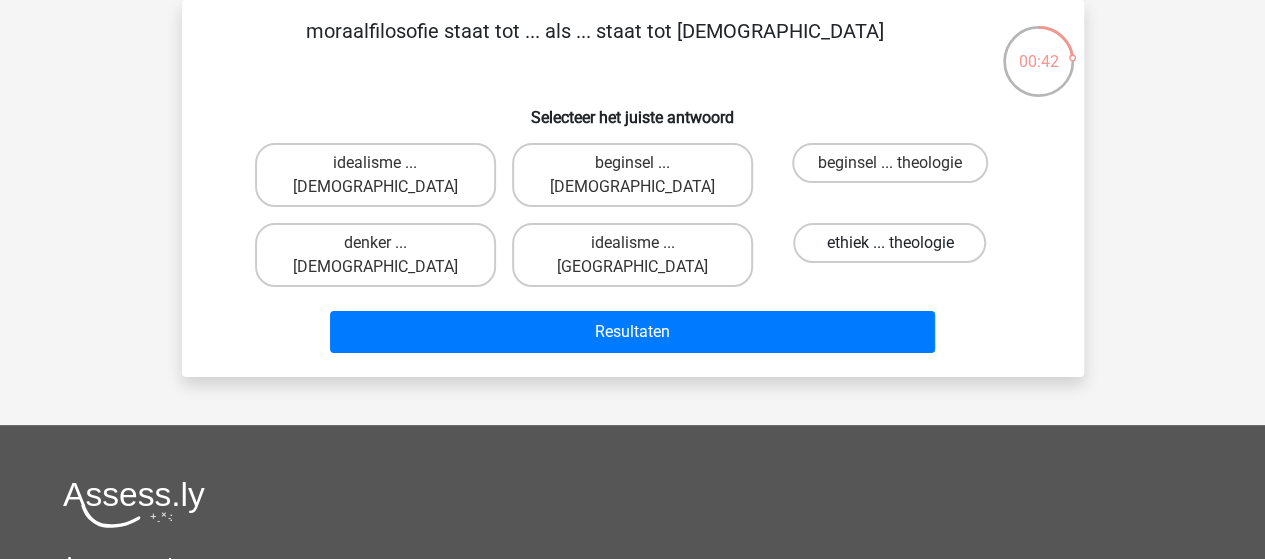click on "ethiek ... theologie" at bounding box center (889, 243) 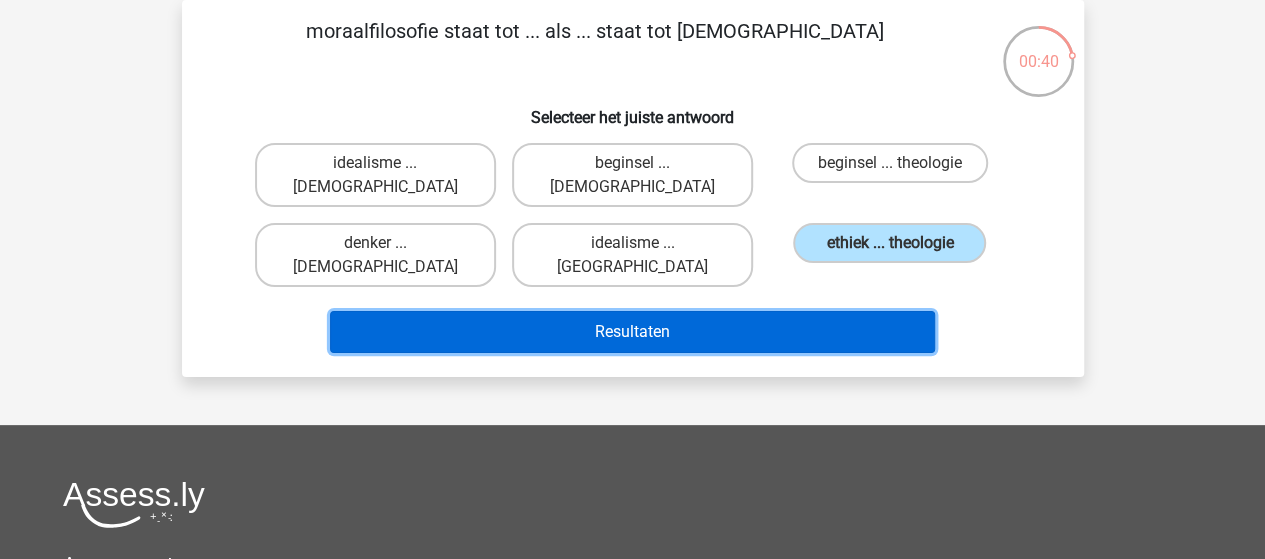 click on "Resultaten" at bounding box center (632, 332) 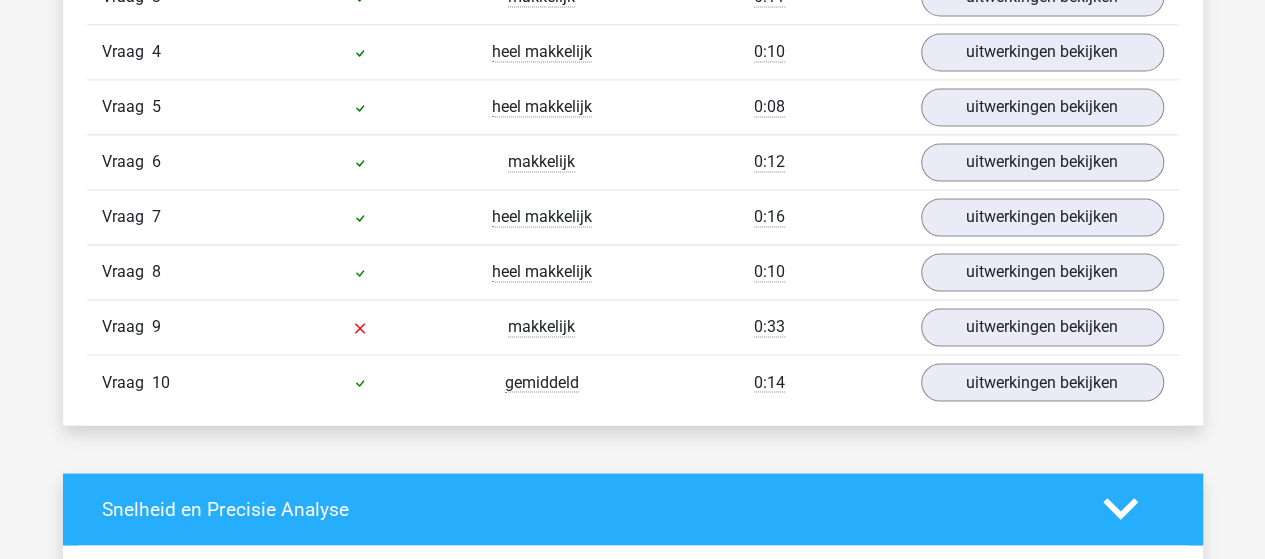 scroll, scrollTop: 1600, scrollLeft: 0, axis: vertical 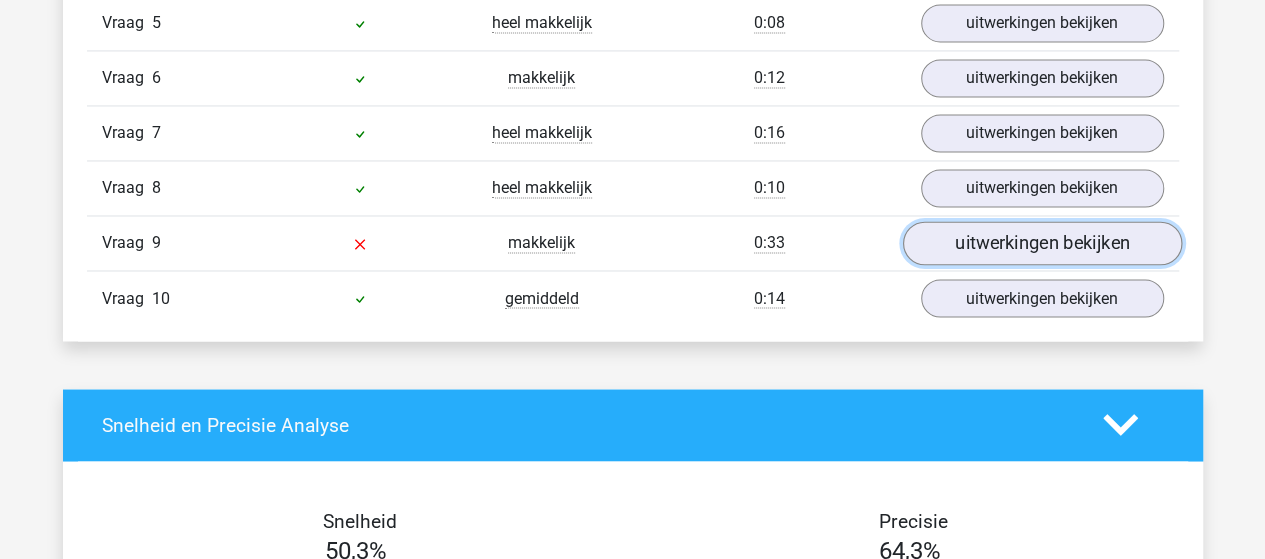 click on "uitwerkingen bekijken" at bounding box center (1041, 243) 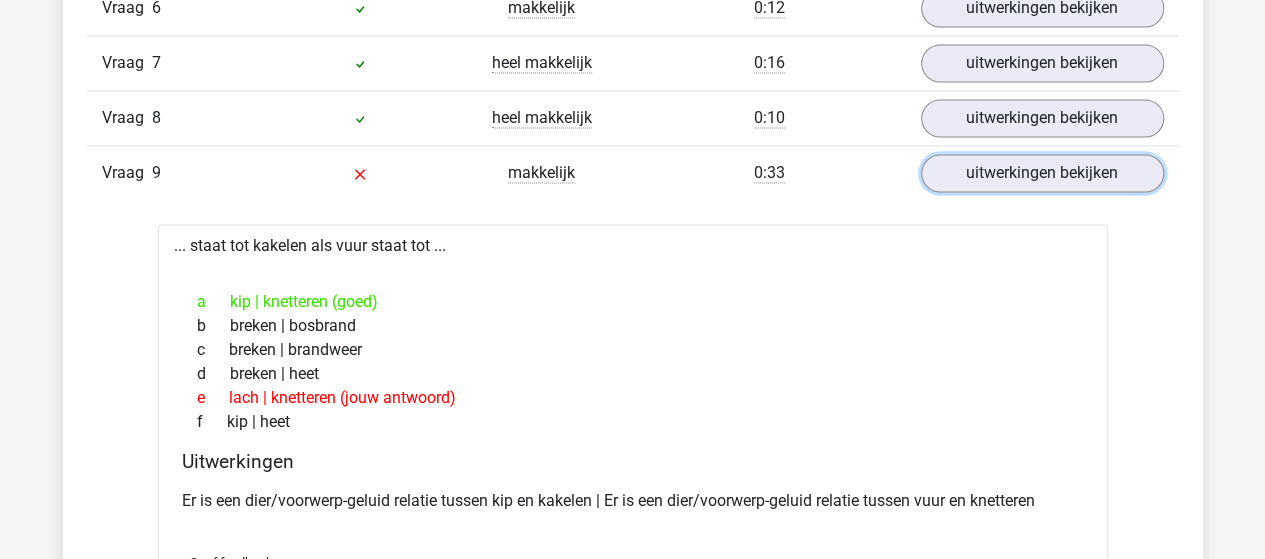 scroll, scrollTop: 1700, scrollLeft: 0, axis: vertical 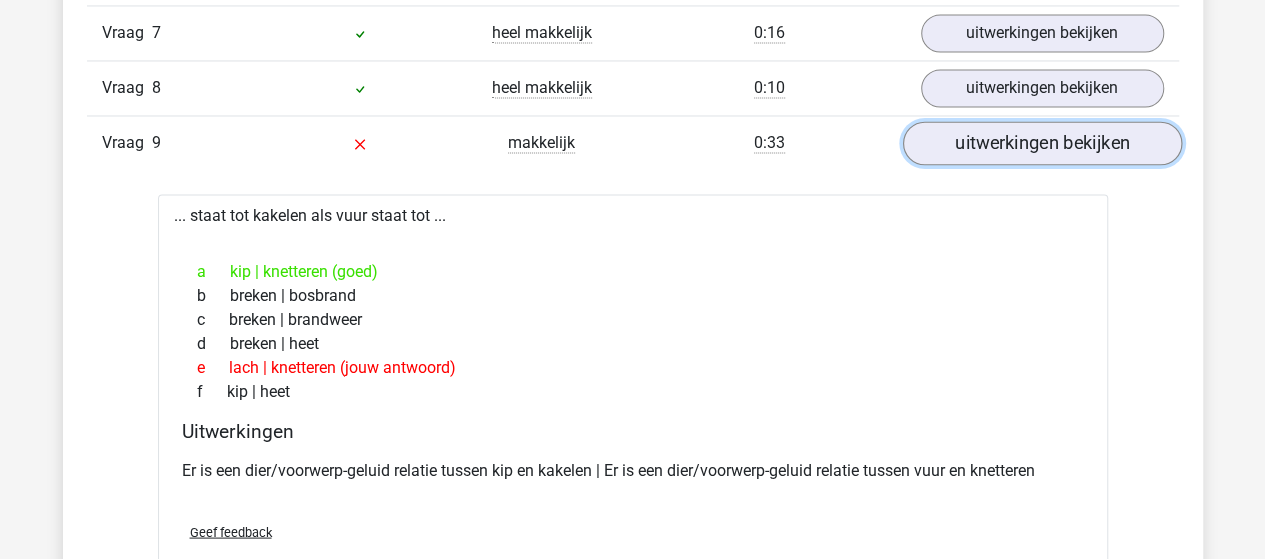 click on "uitwerkingen bekijken" at bounding box center (1041, 143) 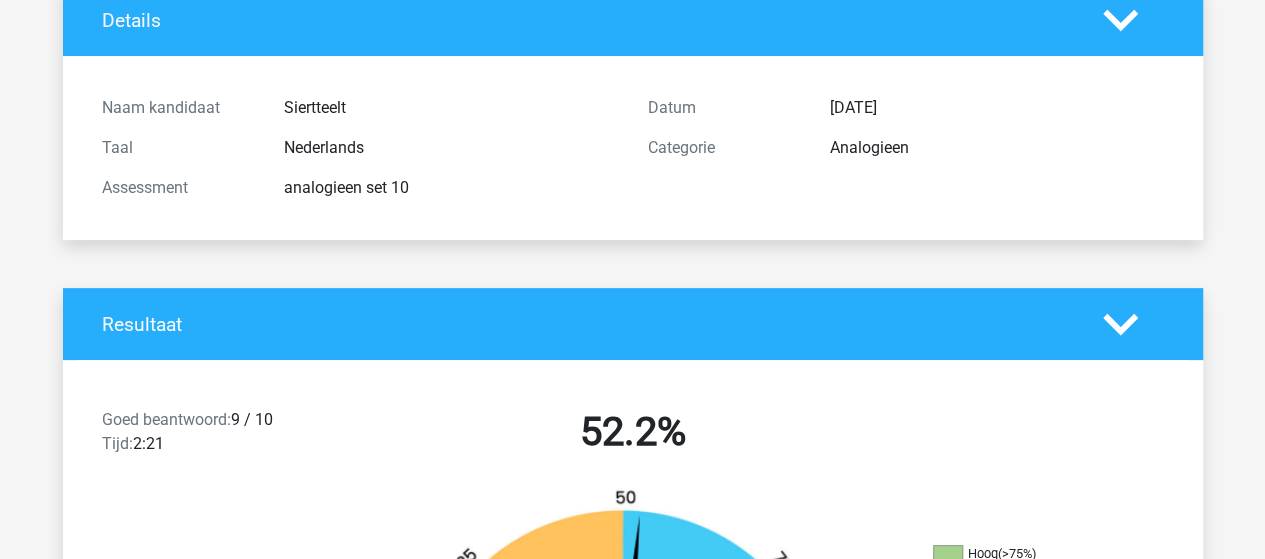 scroll, scrollTop: 0, scrollLeft: 0, axis: both 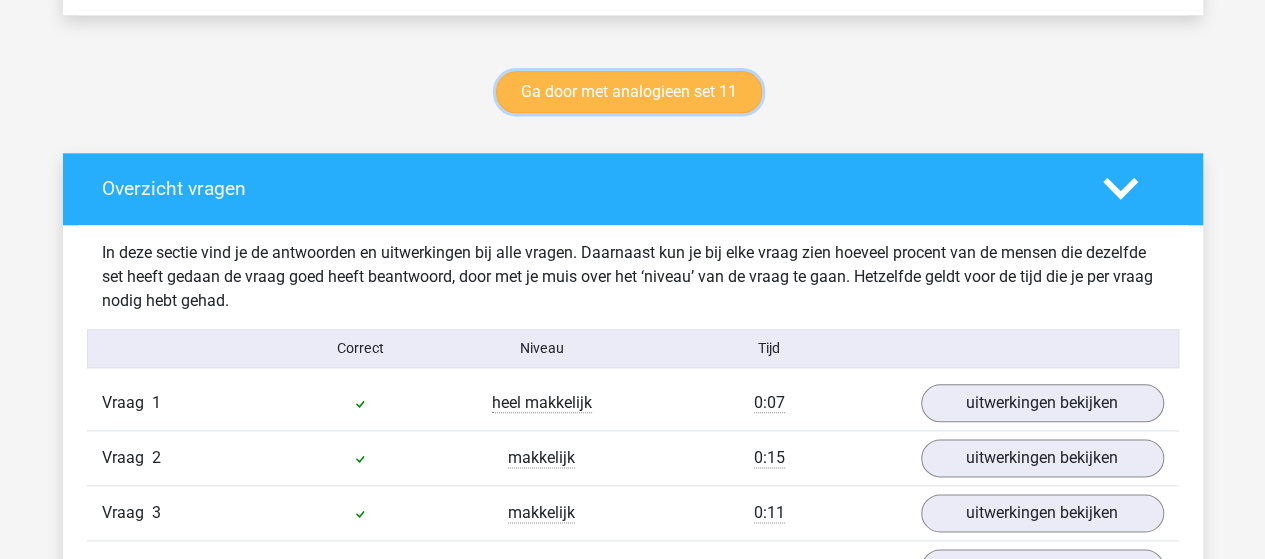 click on "Ga door met analogieen set 11" at bounding box center [629, 92] 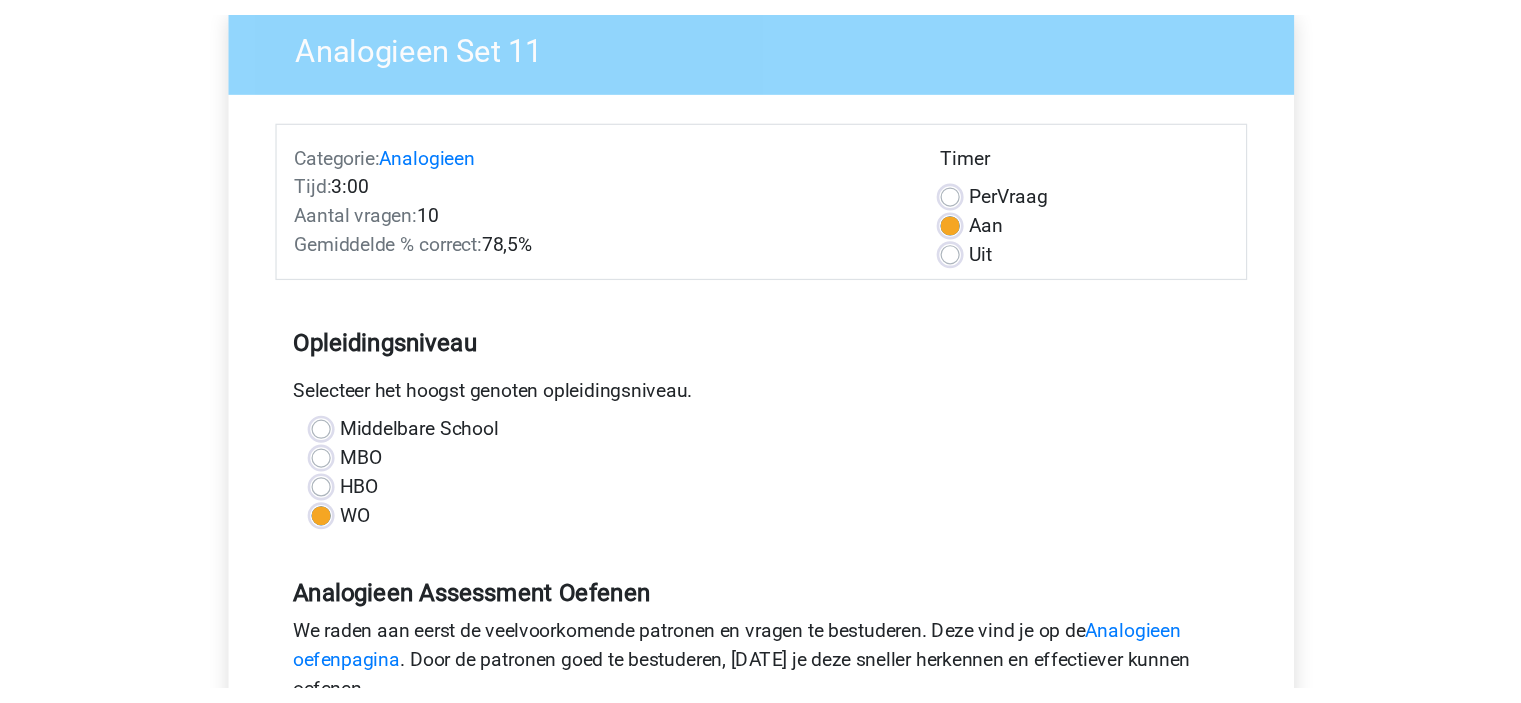 scroll, scrollTop: 200, scrollLeft: 0, axis: vertical 